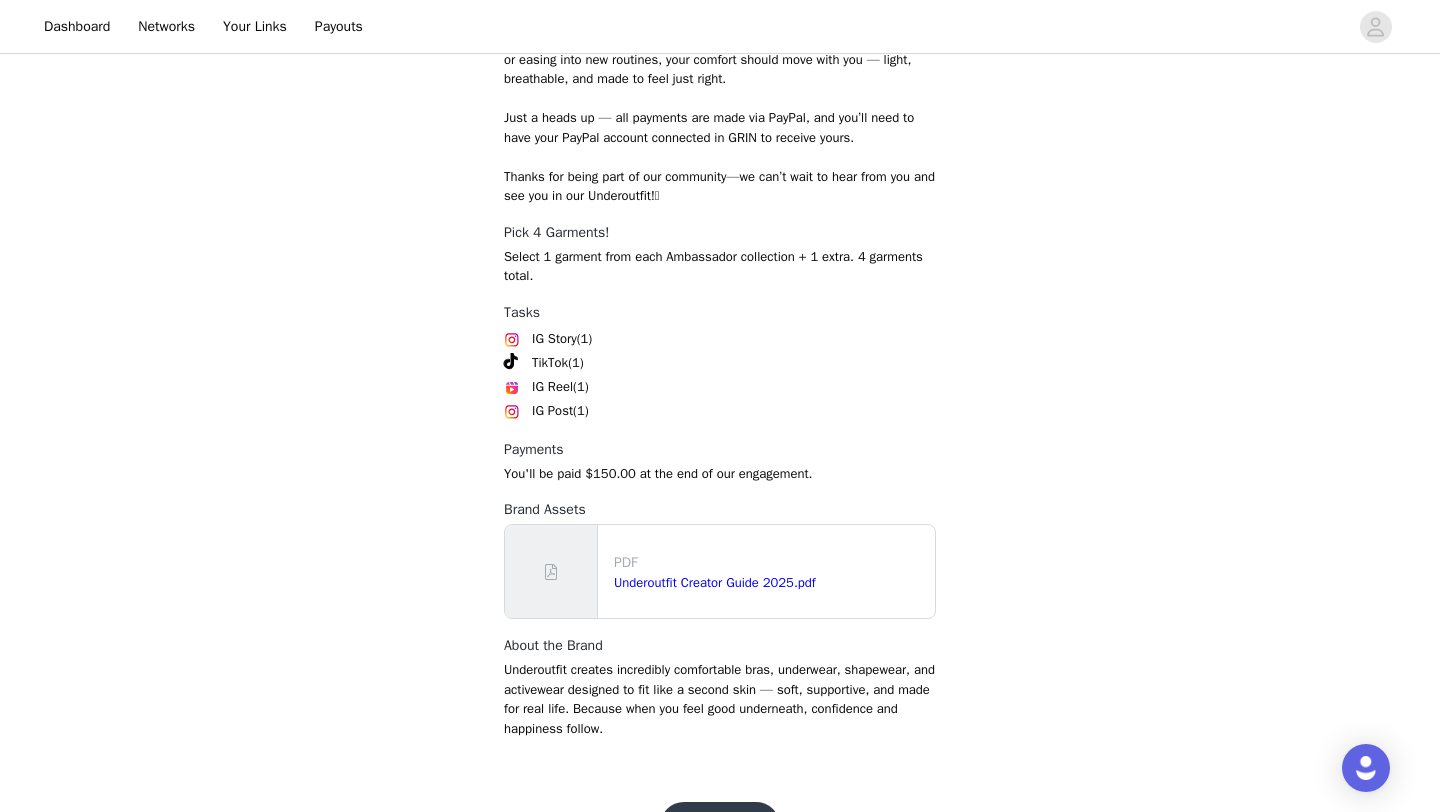 scroll, scrollTop: 913, scrollLeft: 0, axis: vertical 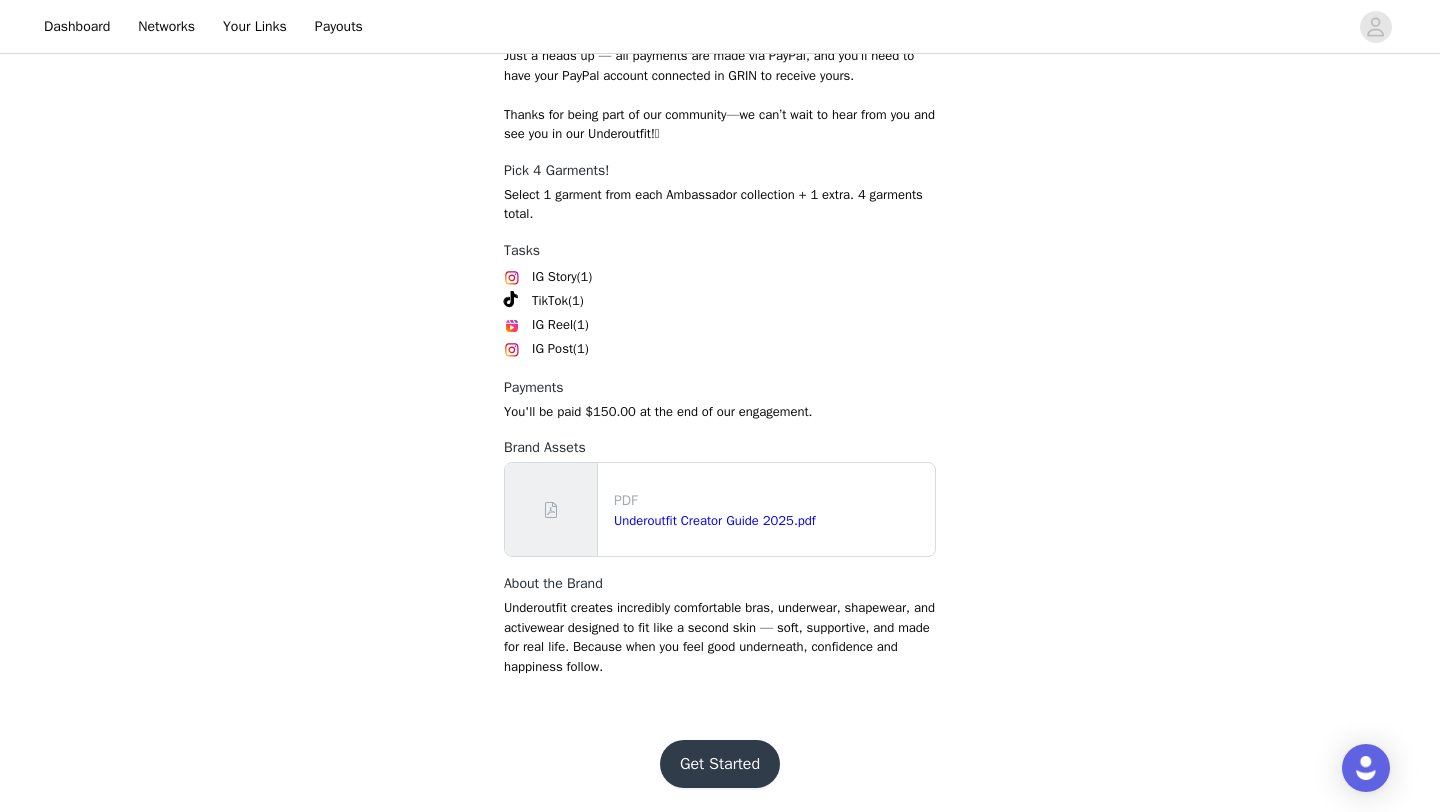 click on "Get Started" at bounding box center (720, 764) 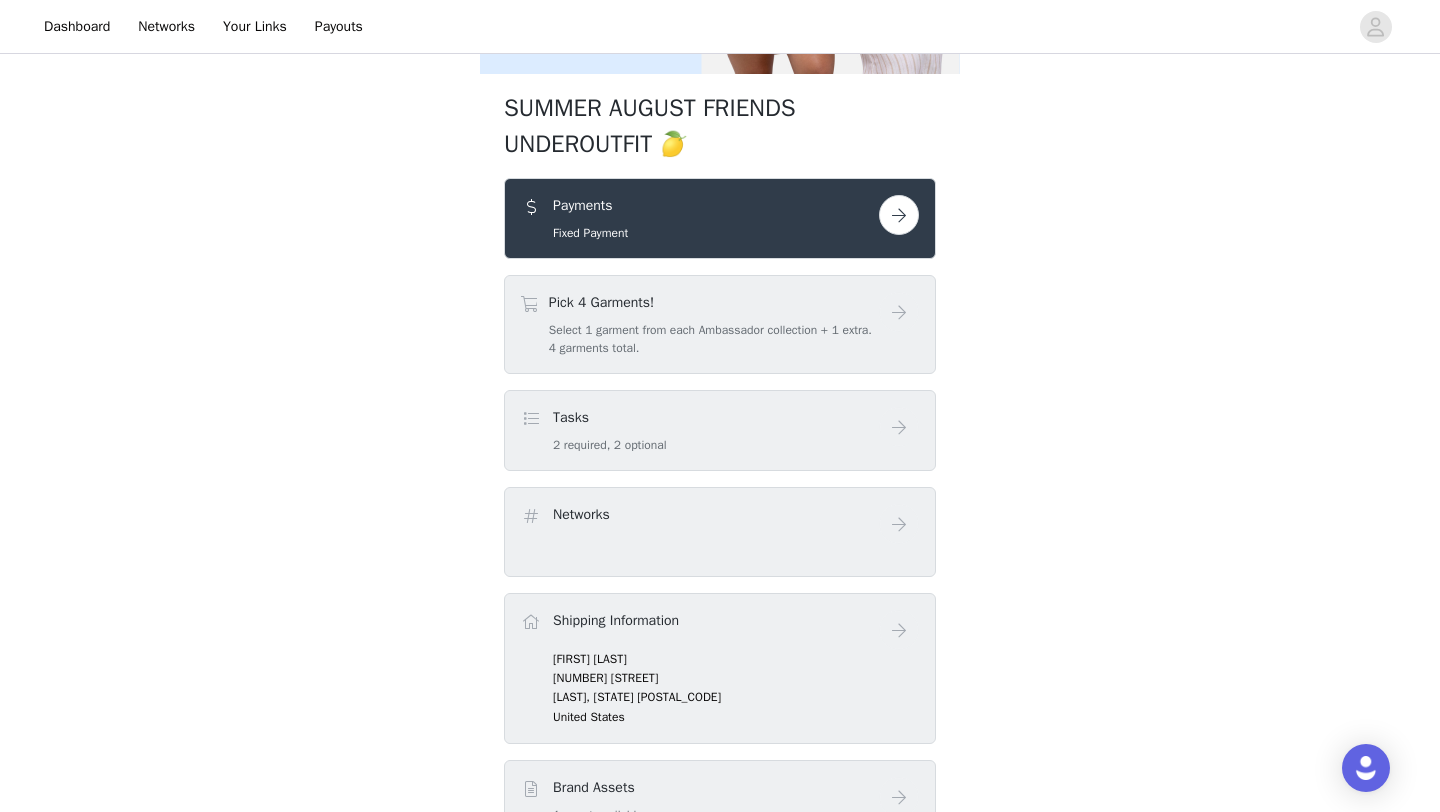scroll, scrollTop: 377, scrollLeft: 0, axis: vertical 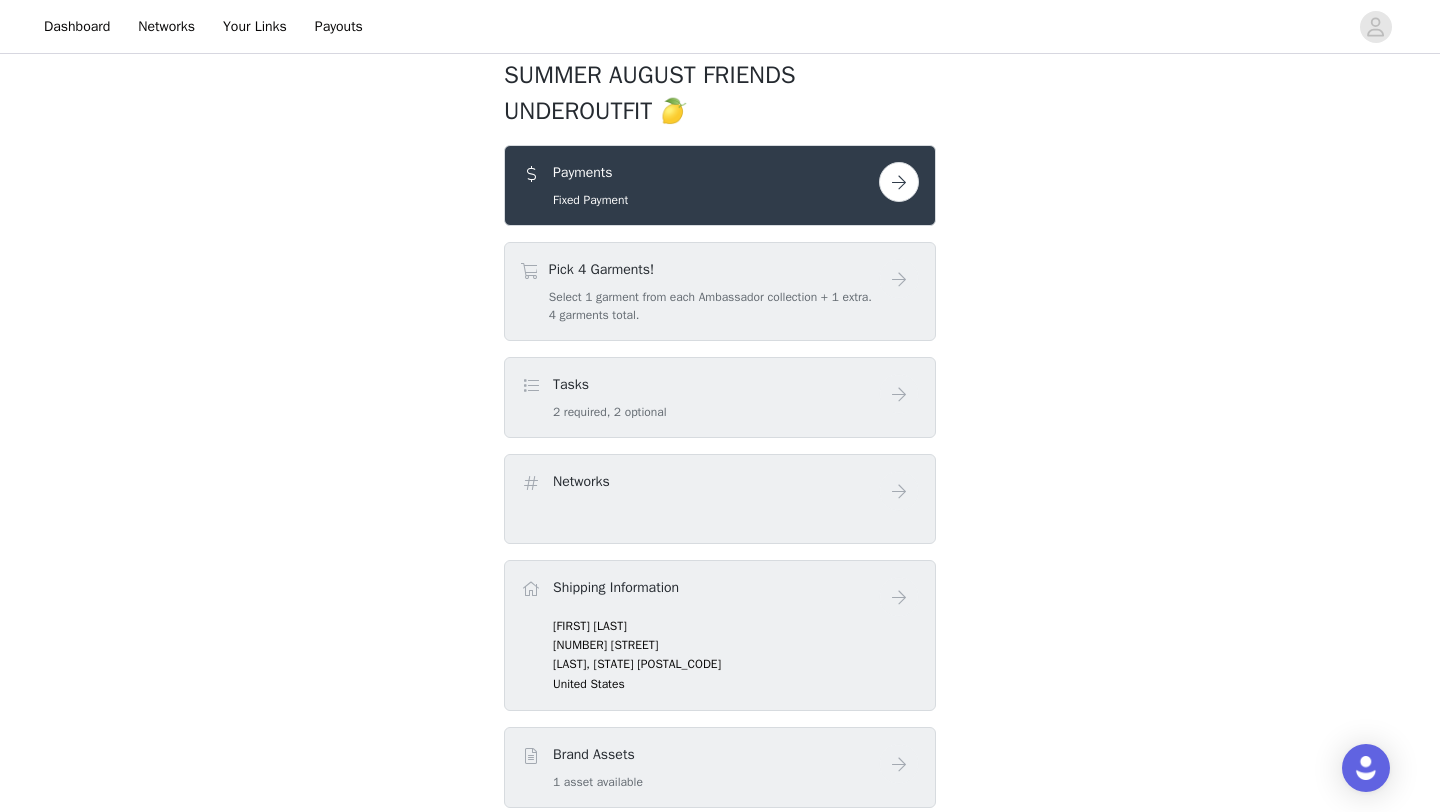 click at bounding box center (899, 182) 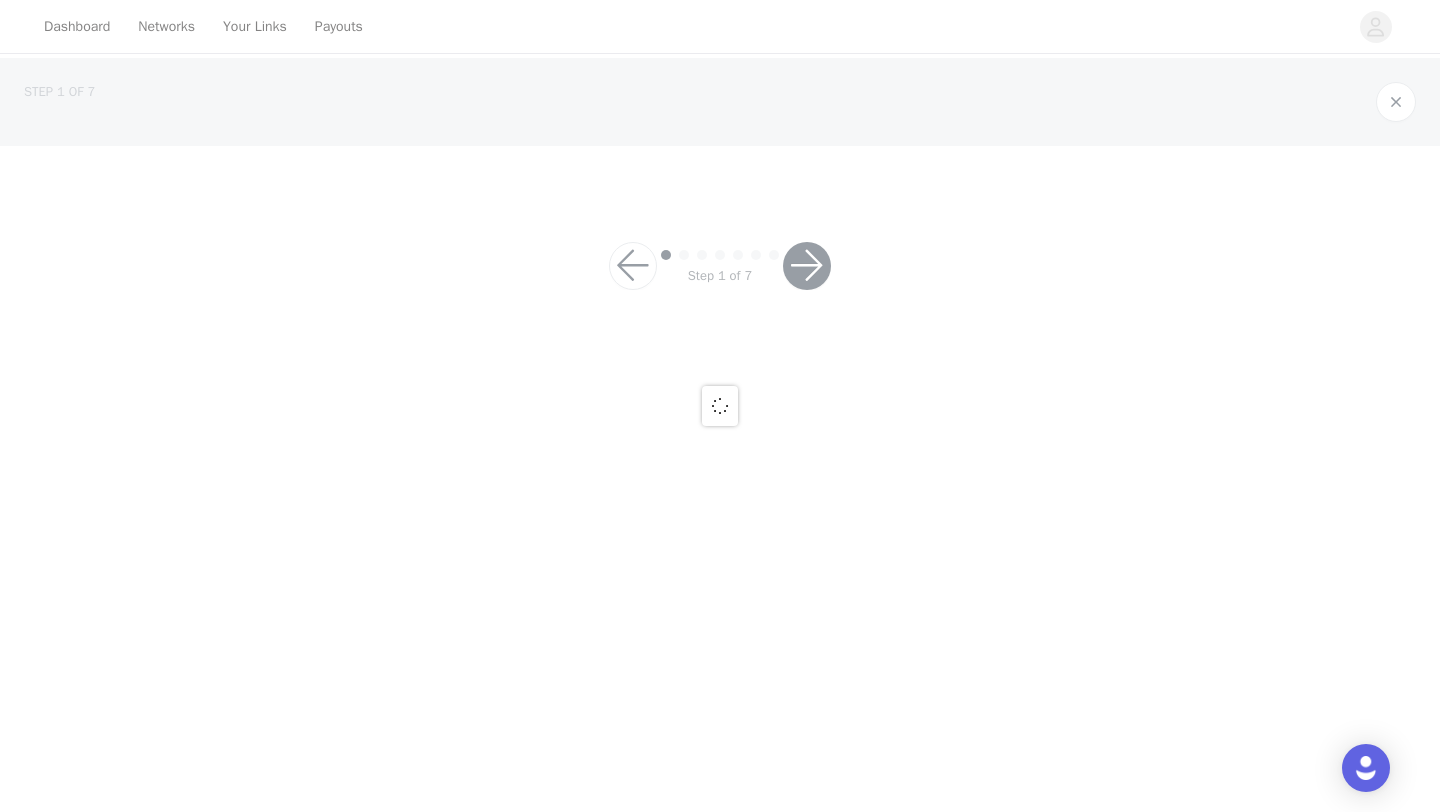 scroll, scrollTop: 0, scrollLeft: 0, axis: both 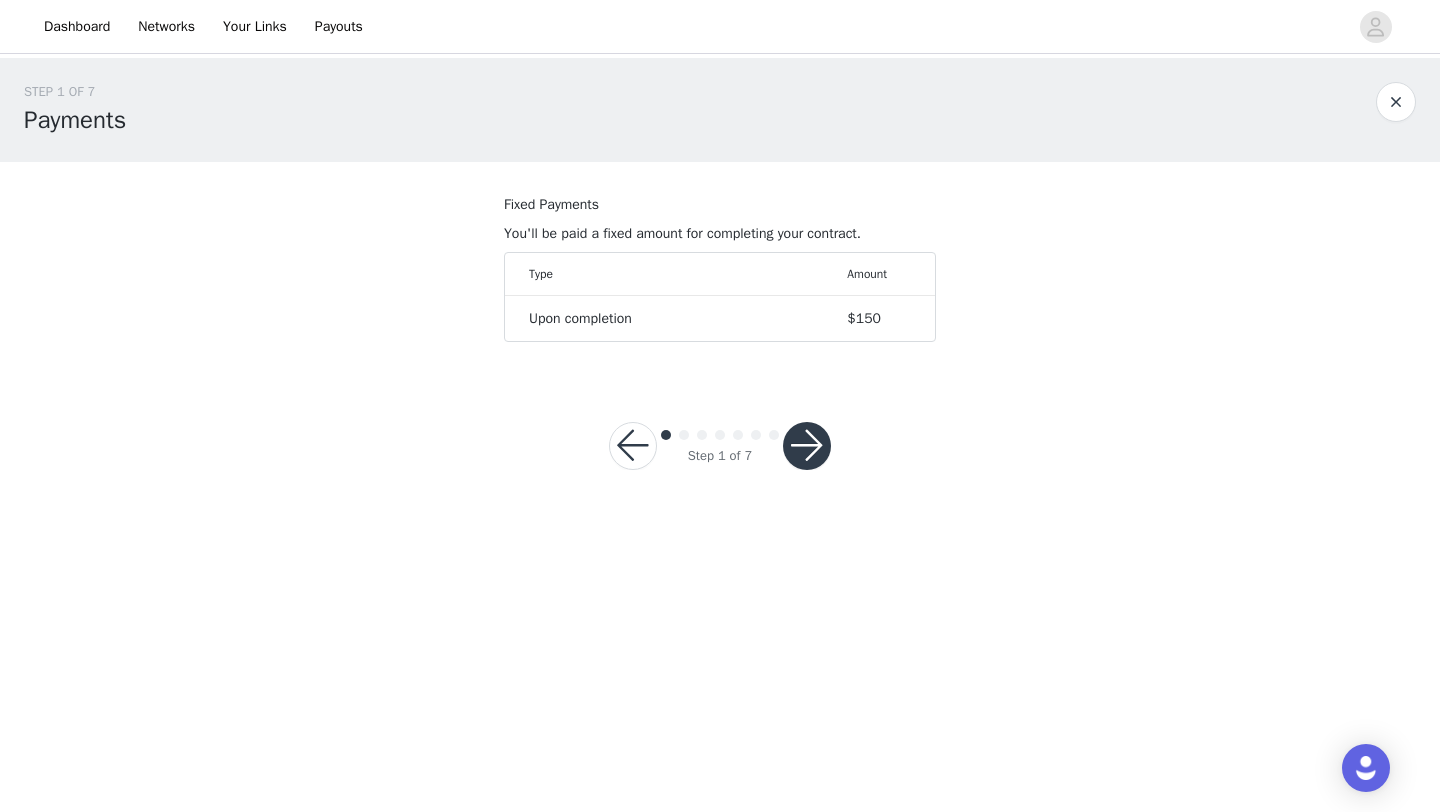 click at bounding box center [807, 446] 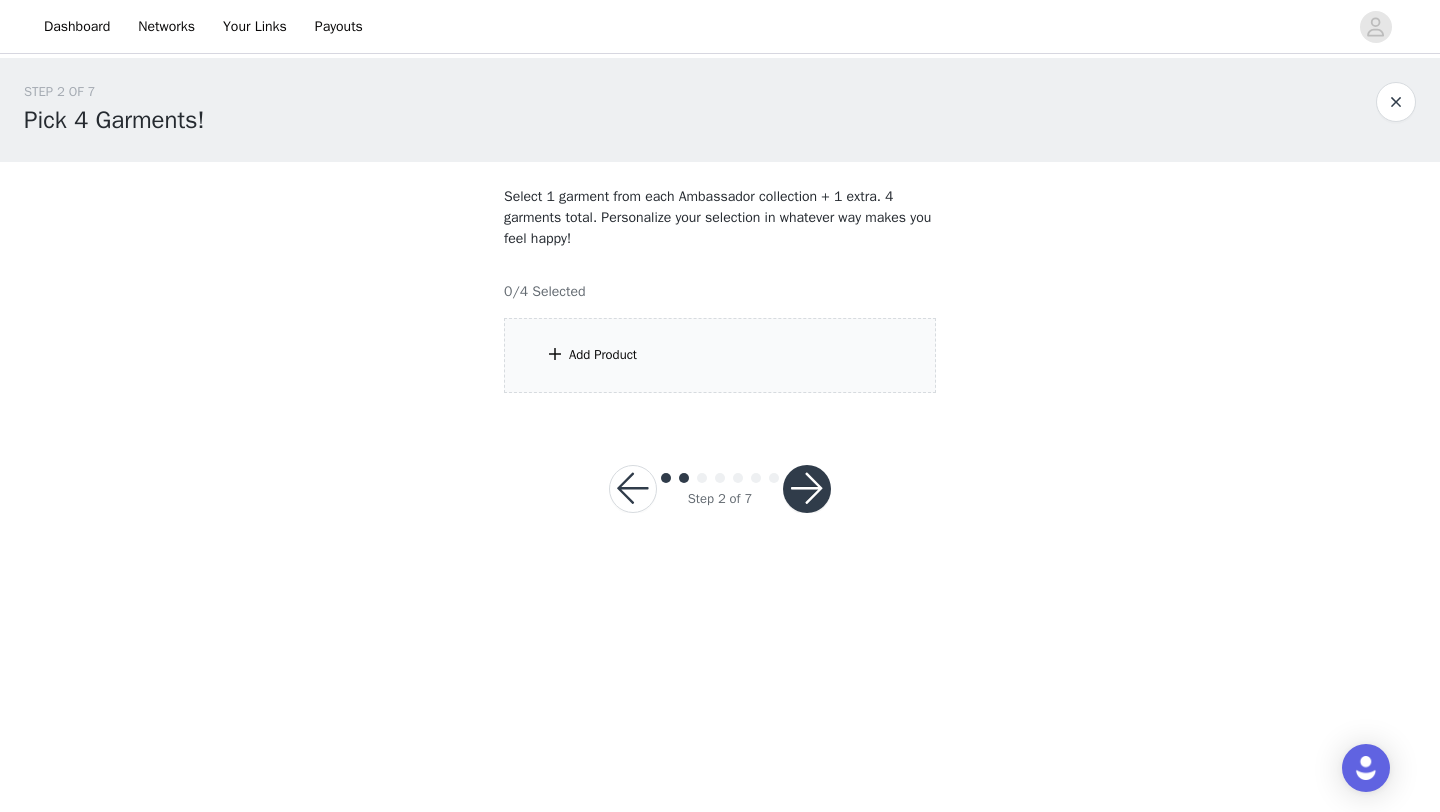 click on "Add Product" at bounding box center [720, 355] 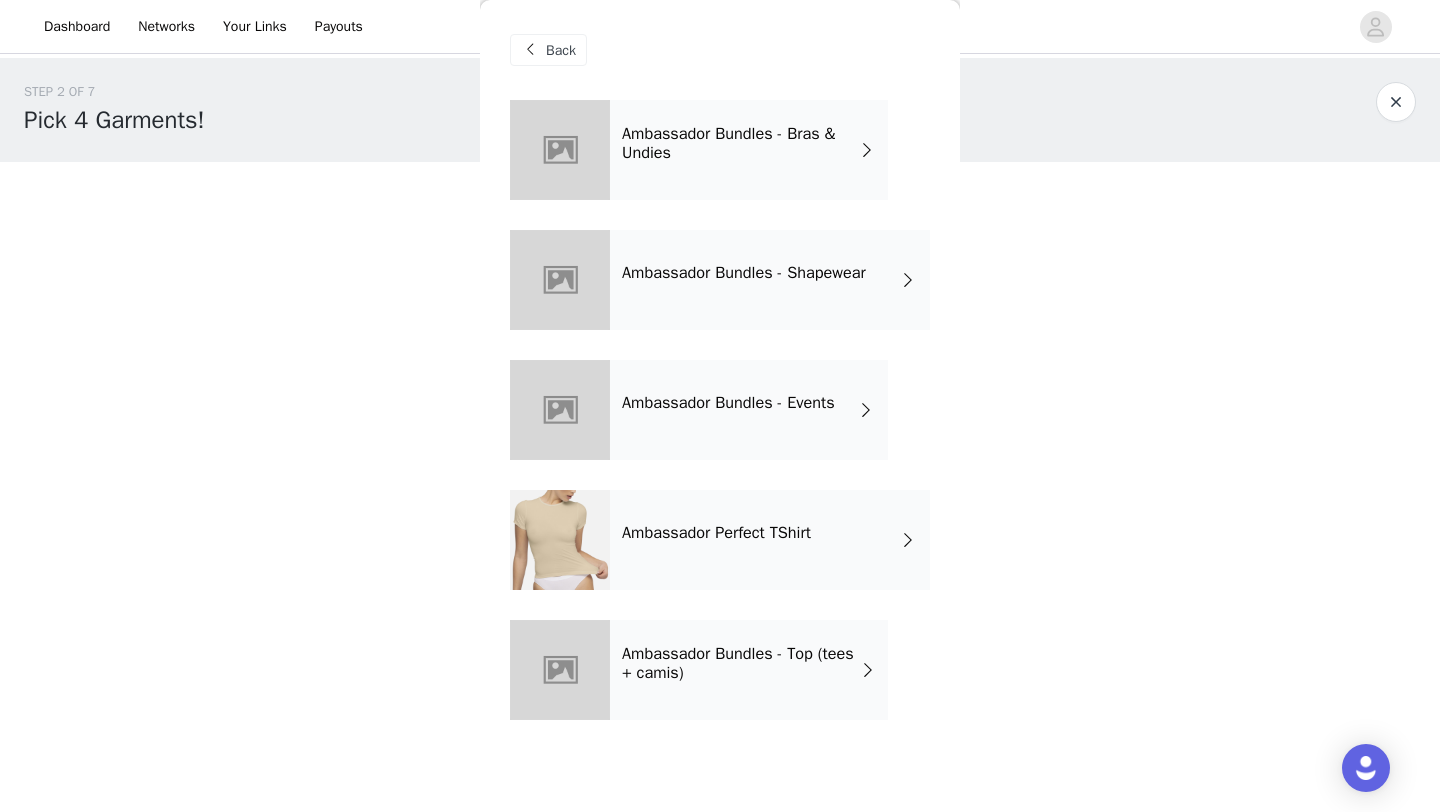 click on "Ambassador Bundles - Events" at bounding box center [728, 403] 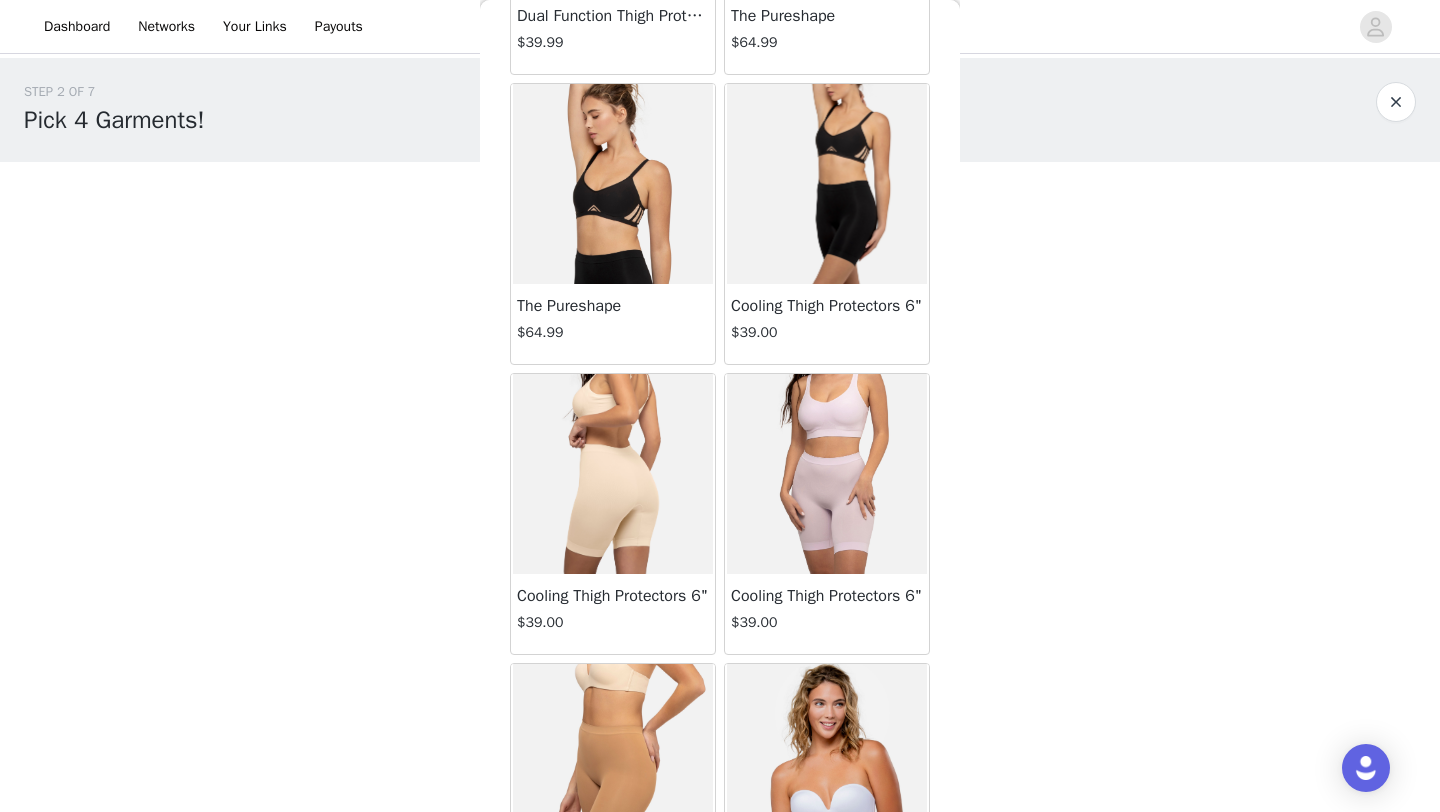 scroll, scrollTop: 2248, scrollLeft: 0, axis: vertical 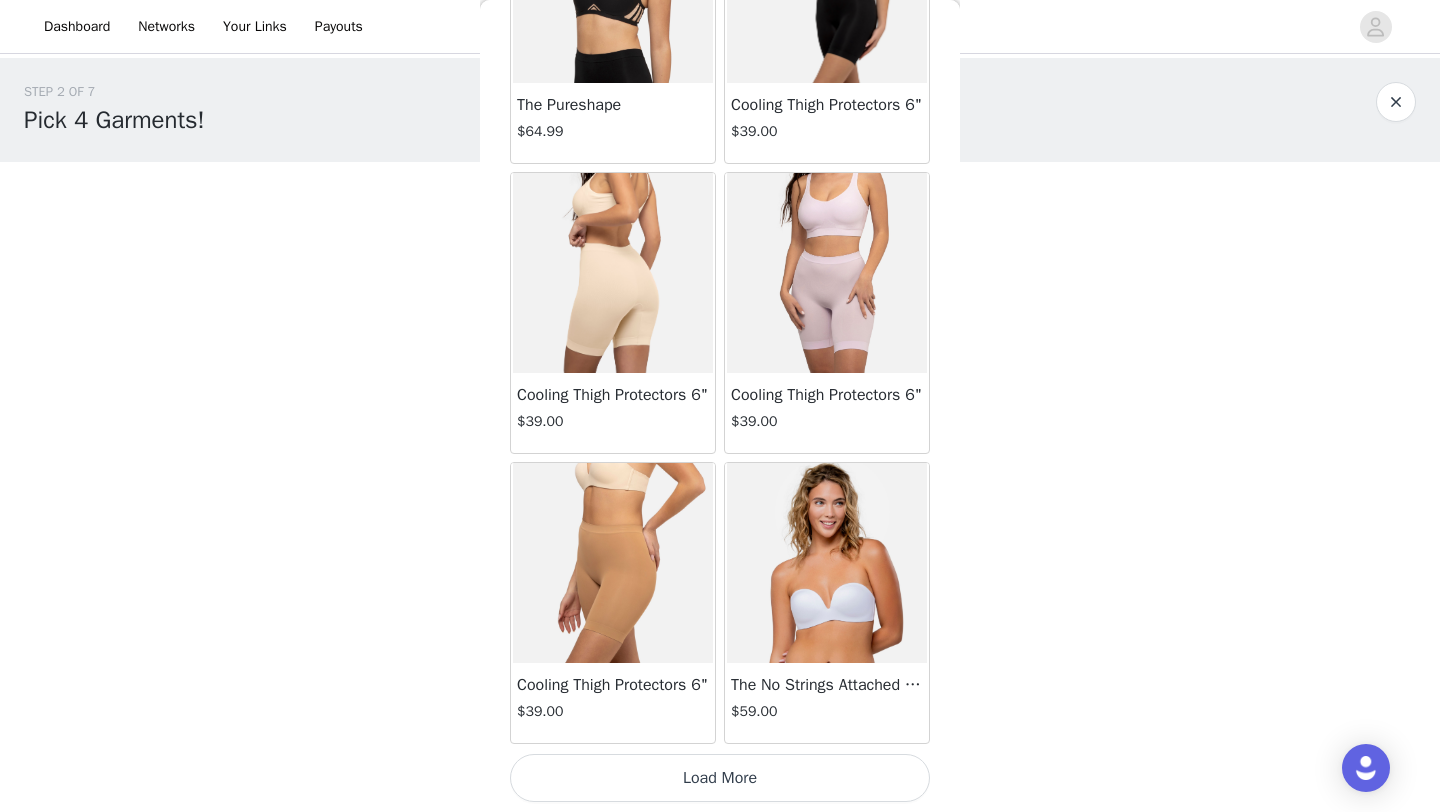 click on "Load More" at bounding box center [720, 778] 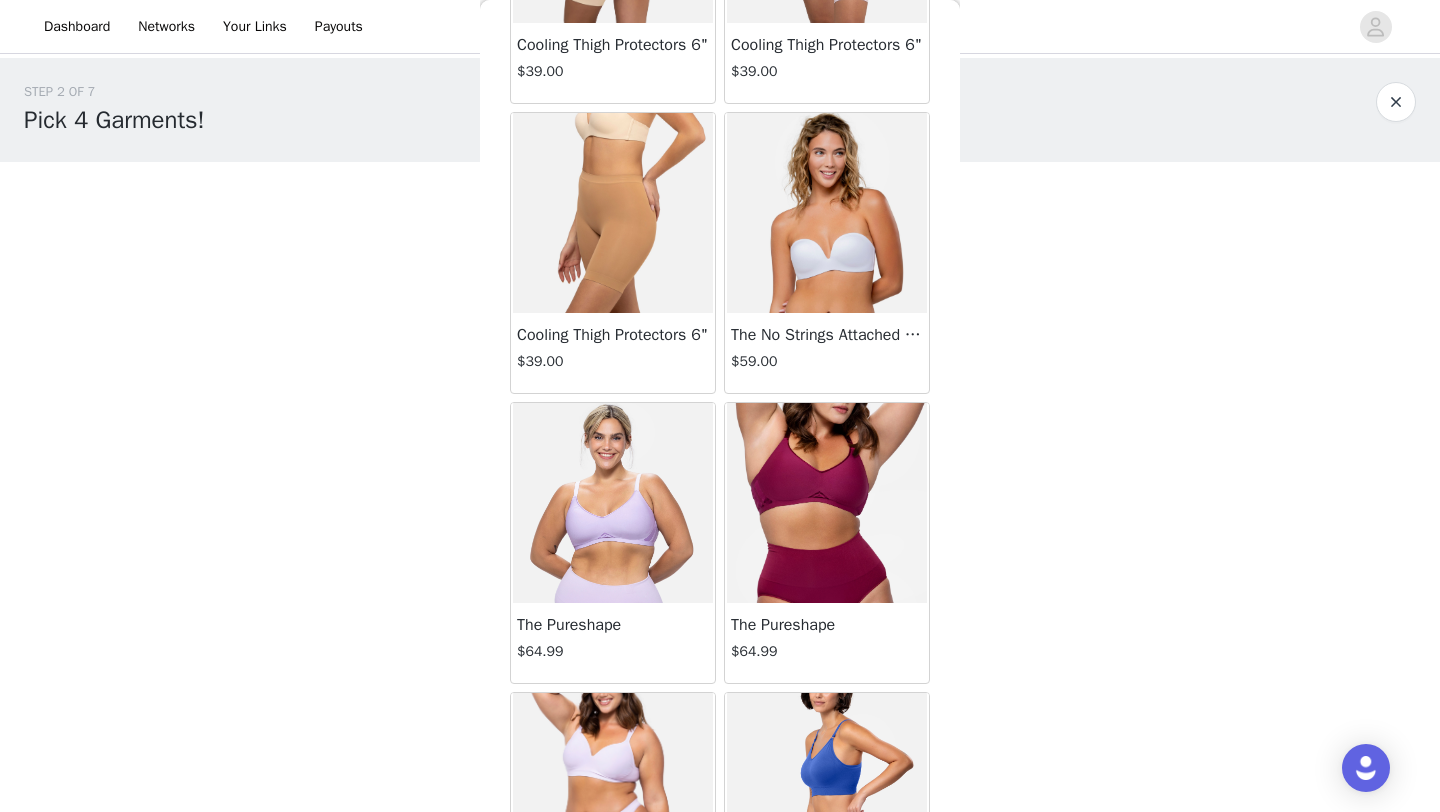 scroll, scrollTop: 2764, scrollLeft: 0, axis: vertical 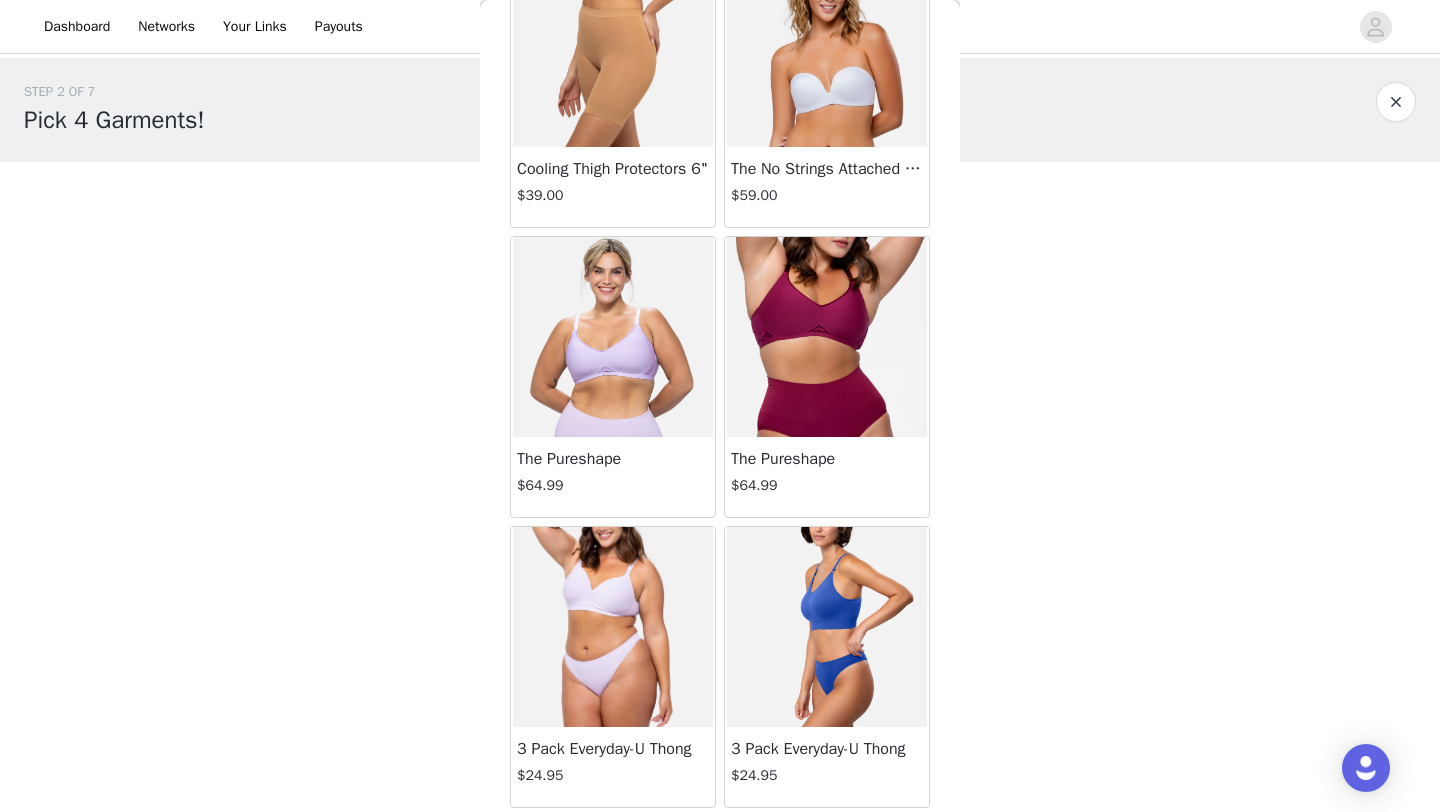 click at bounding box center (613, 337) 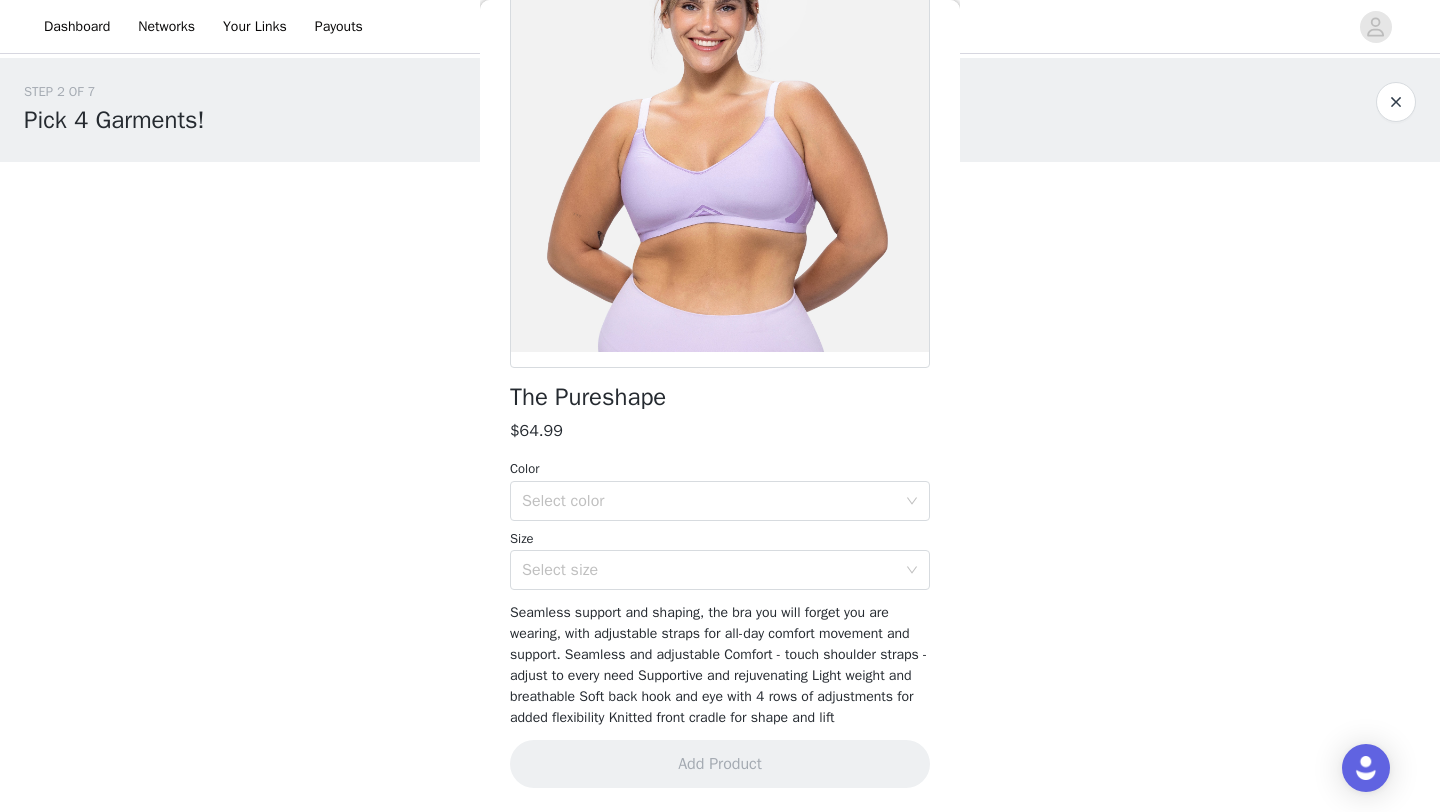 scroll, scrollTop: 203, scrollLeft: 0, axis: vertical 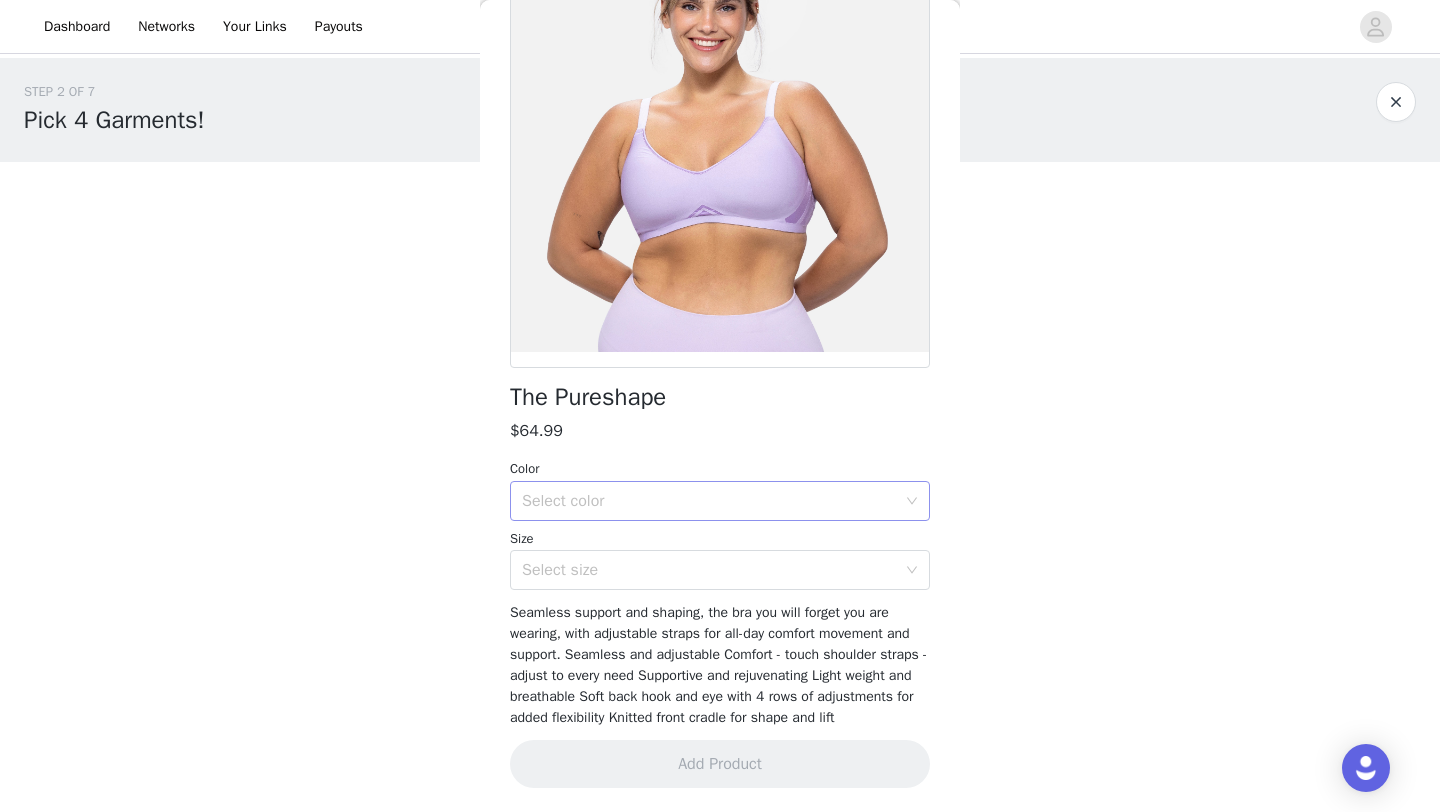 click on "Select color" at bounding box center (709, 501) 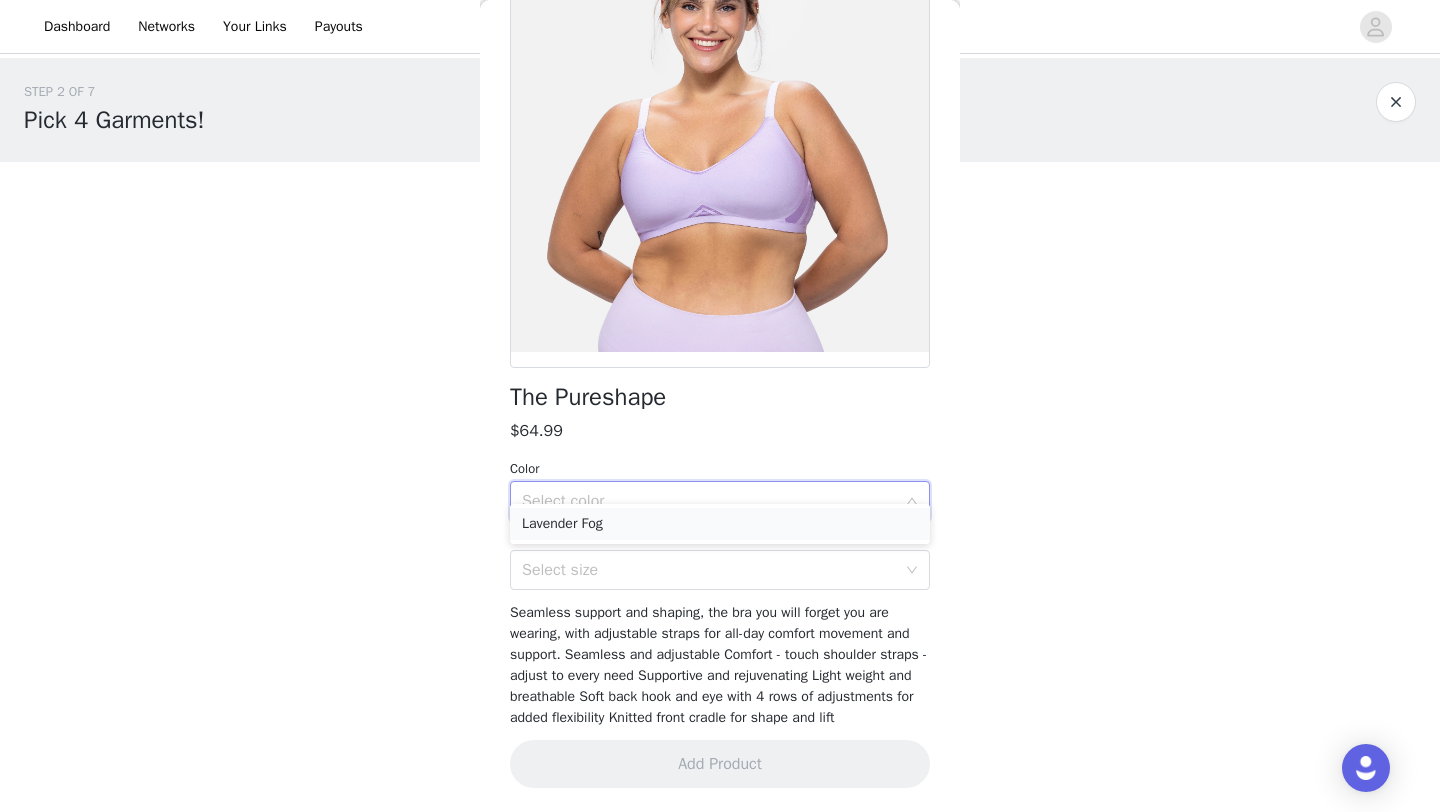 click on "Lavender Fog" at bounding box center (720, 524) 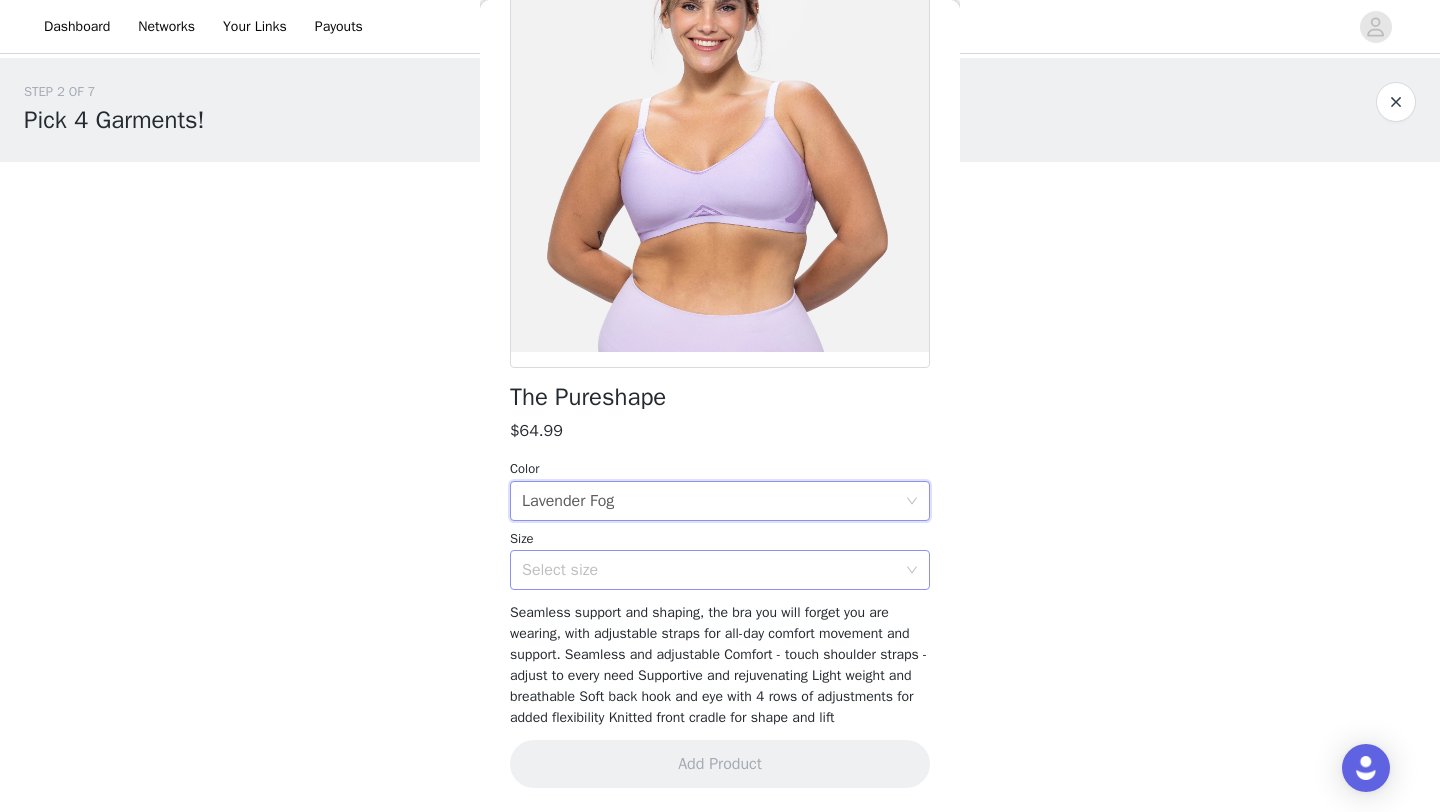 click on "Select size" at bounding box center (709, 570) 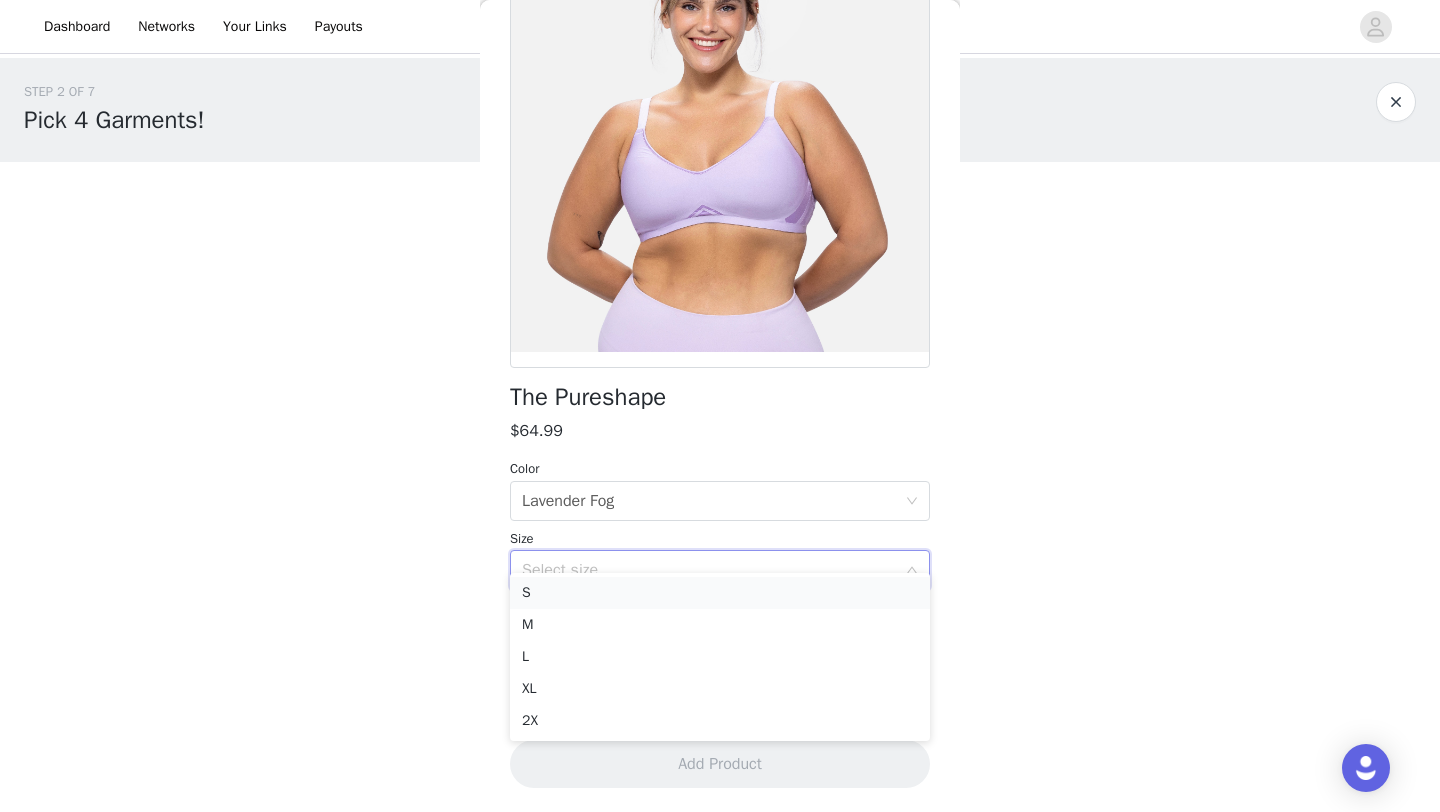 click on "S" at bounding box center (720, 593) 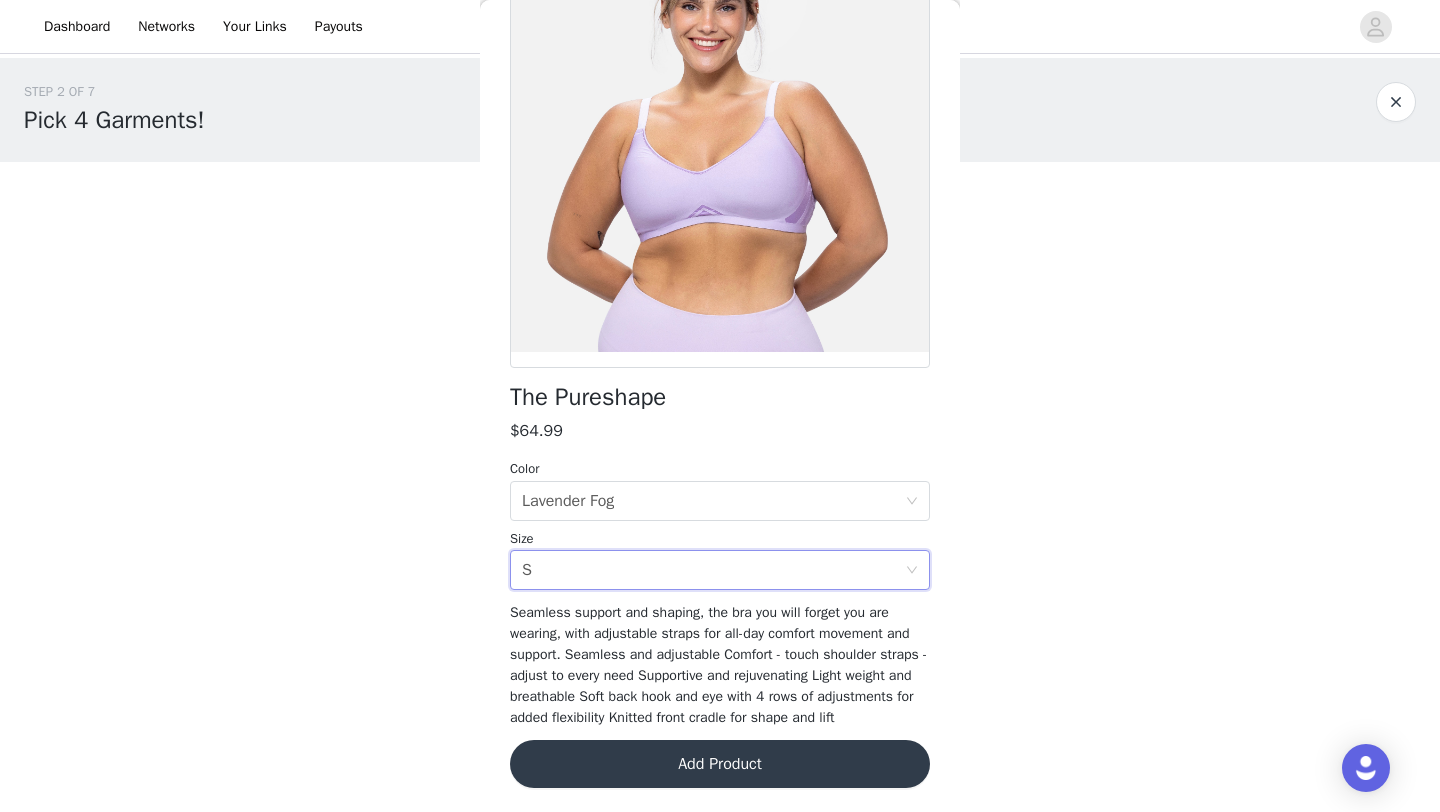 click on "Add Product" at bounding box center [720, 764] 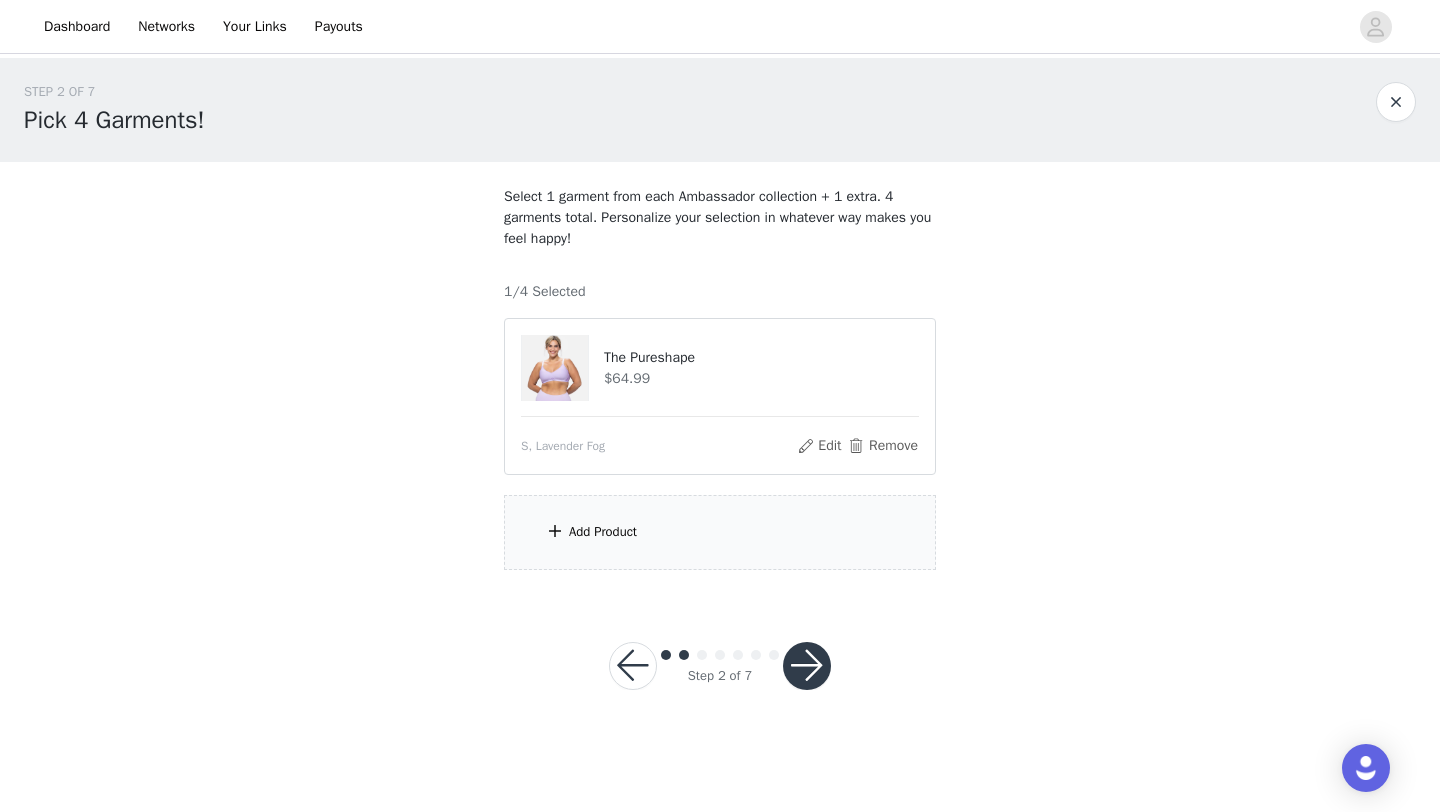 click on "Add Product" at bounding box center [720, 532] 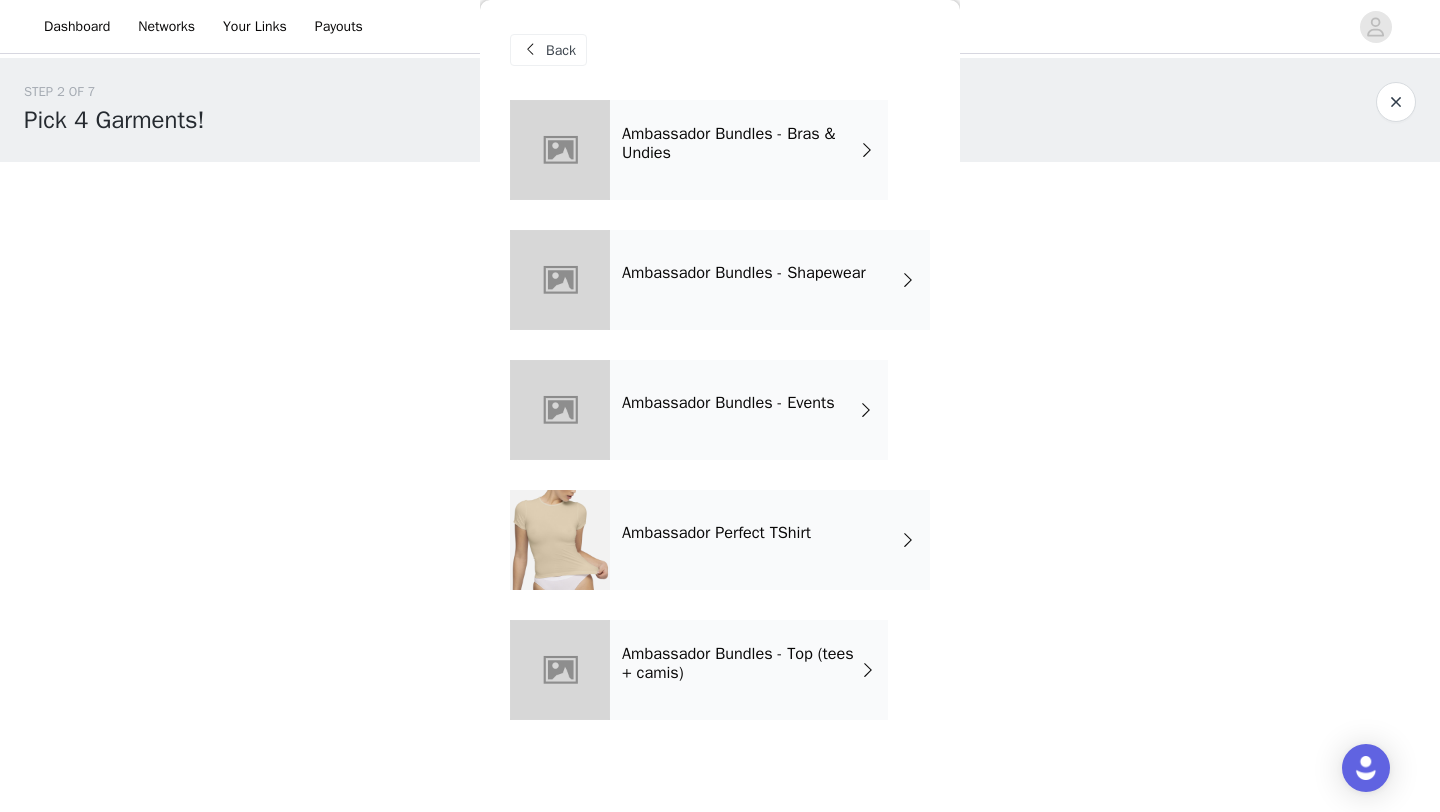 click on "Ambassador Perfect TShirt" at bounding box center (770, 540) 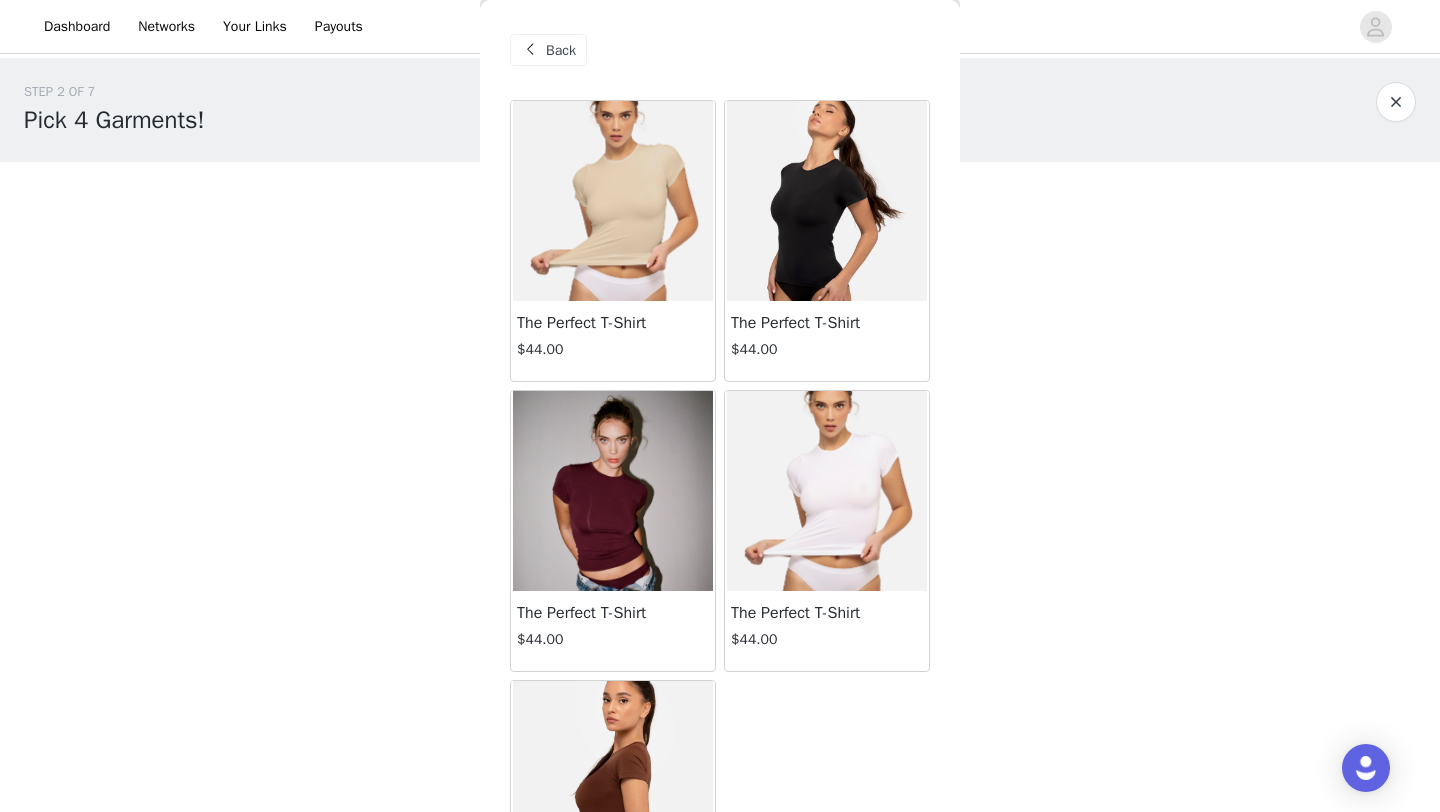 scroll, scrollTop: 154, scrollLeft: 0, axis: vertical 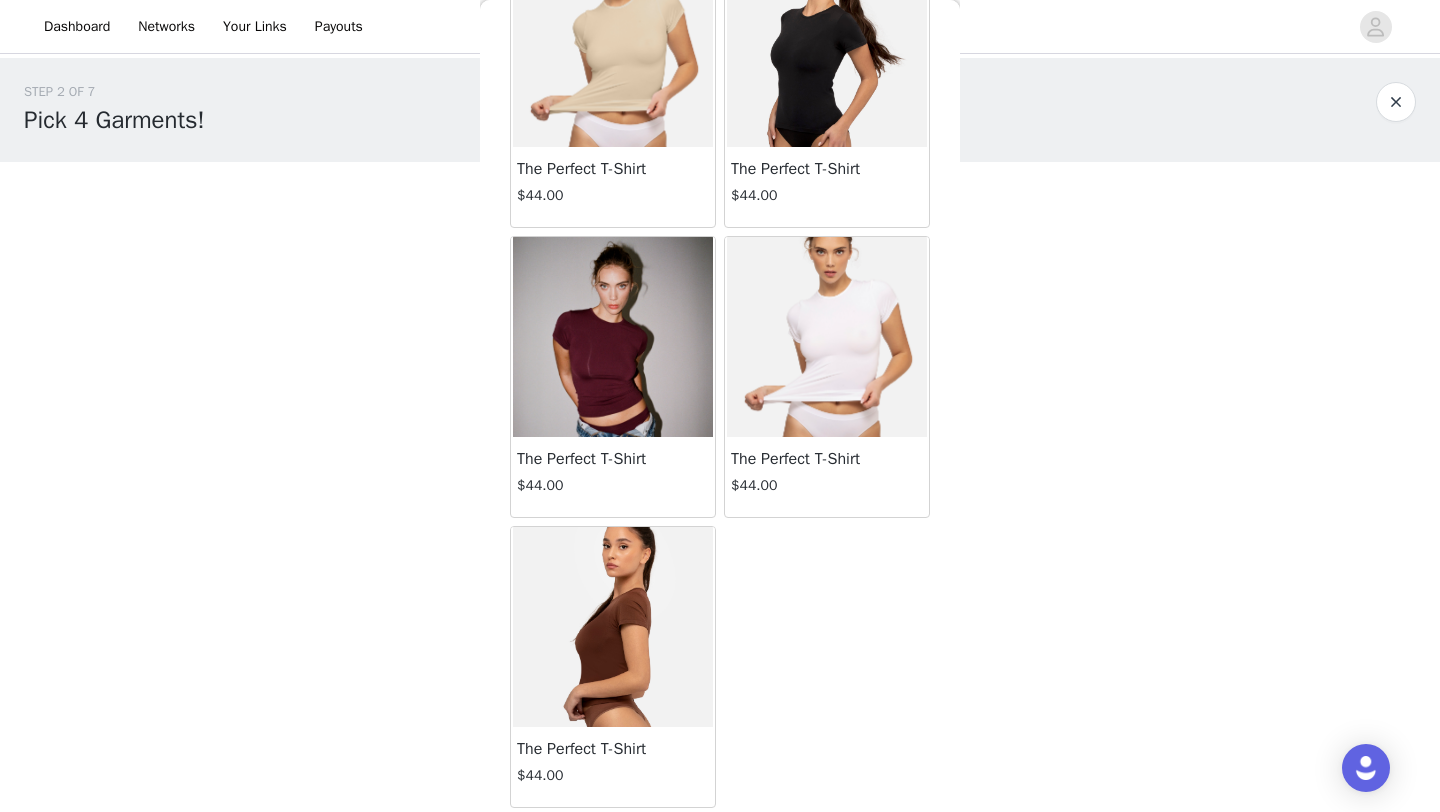 click at bounding box center (613, 337) 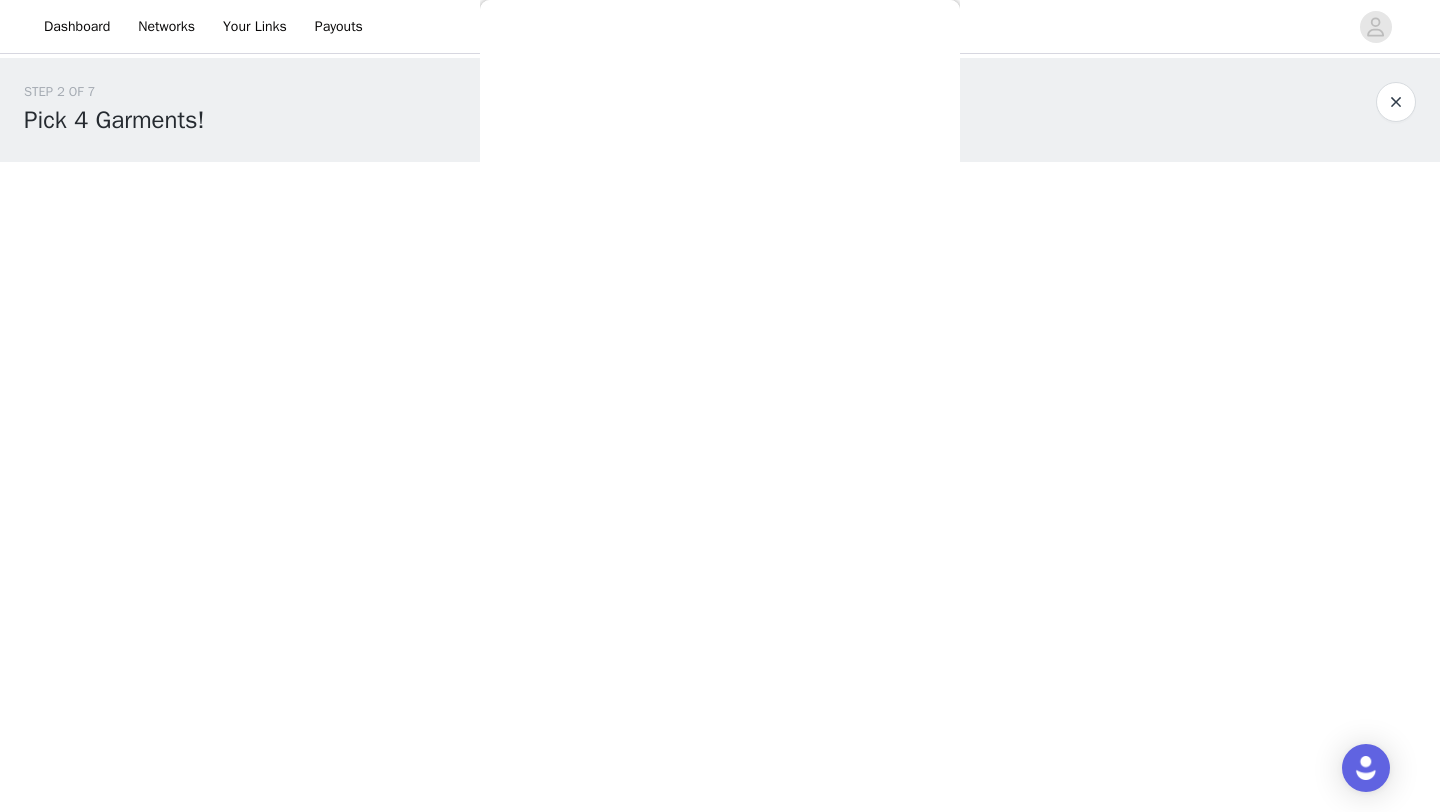scroll, scrollTop: 0, scrollLeft: 0, axis: both 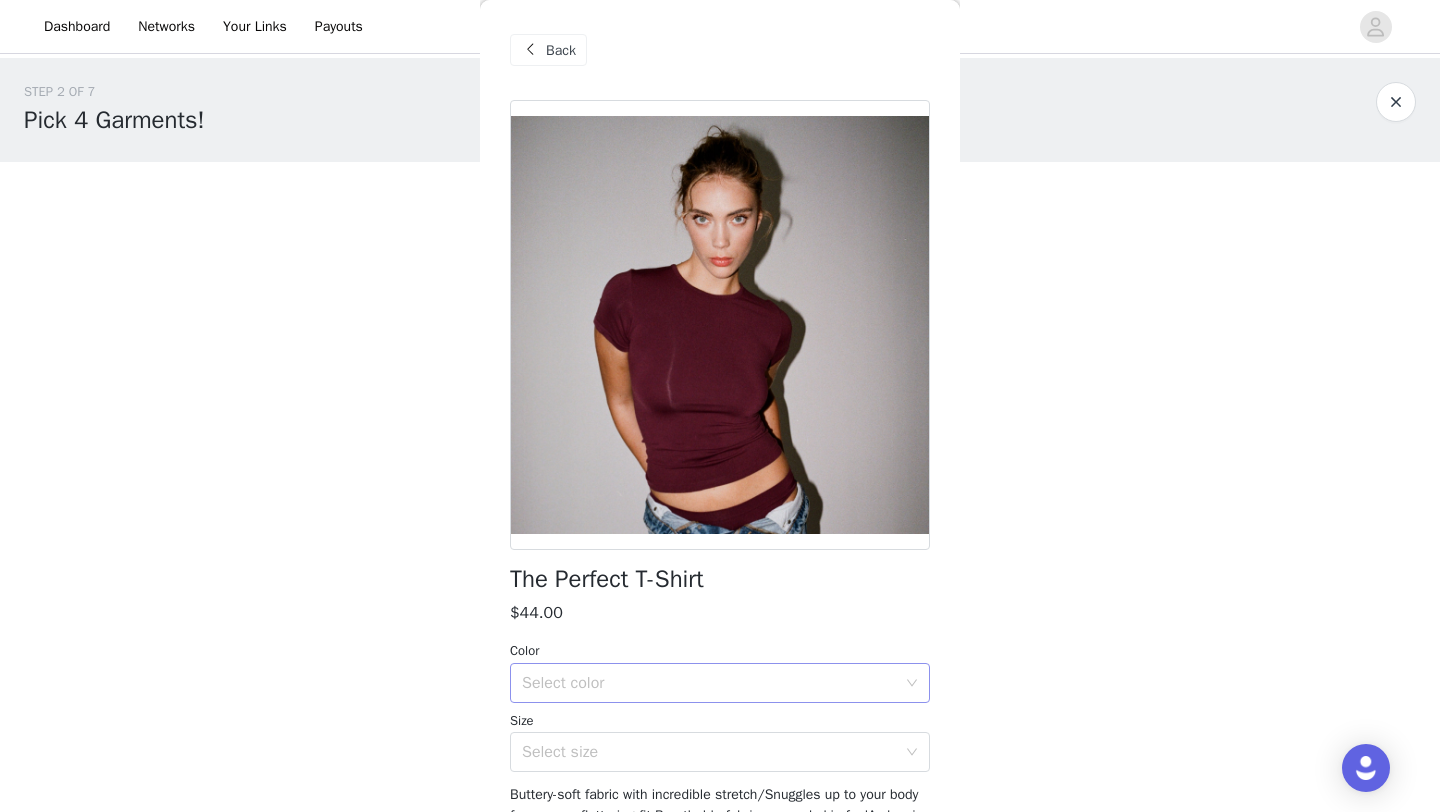 click on "Select color" at bounding box center (709, 683) 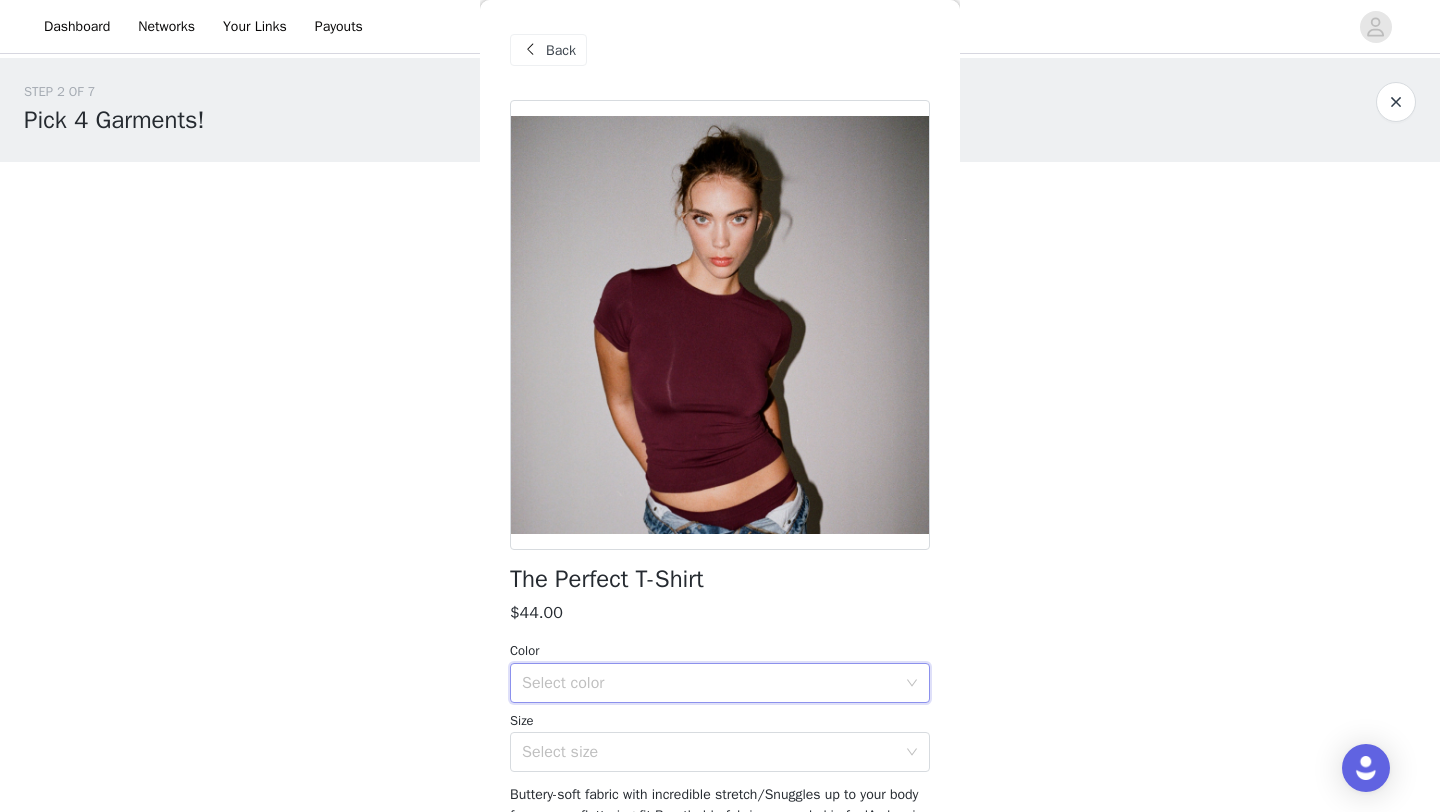 click on "The Perfect T-Shirt $44.00 Color Select color Size Select size Buttery-soft fabric with incredible stretch/Snuggles up to your body for a super flattering fit.Breathable fabric, second-skin feelA classic crew neck and short sleeves.Great for any occasion—dressing up or keeping it casual! Add Product" at bounding box center (720, 526) 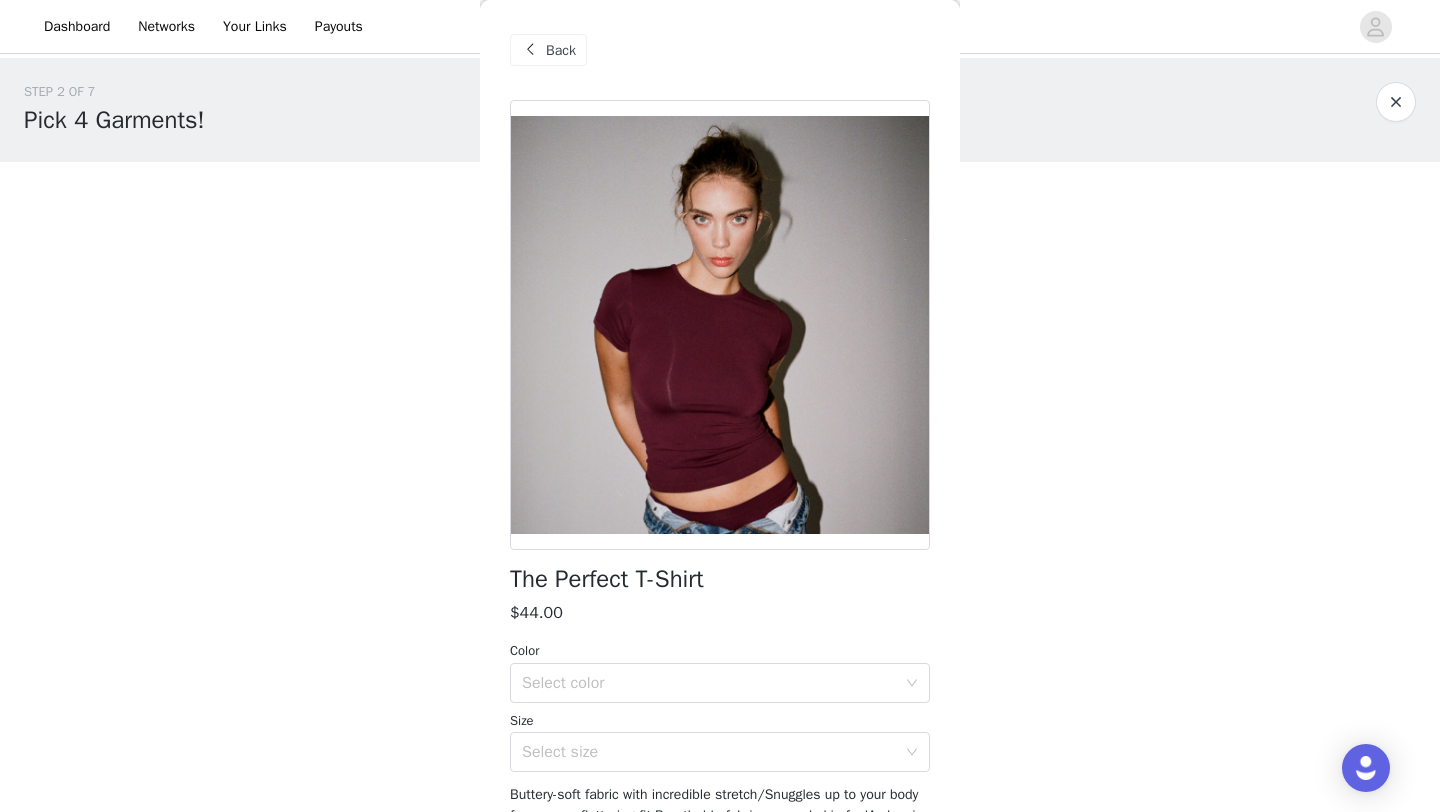 click on "Back" at bounding box center (561, 50) 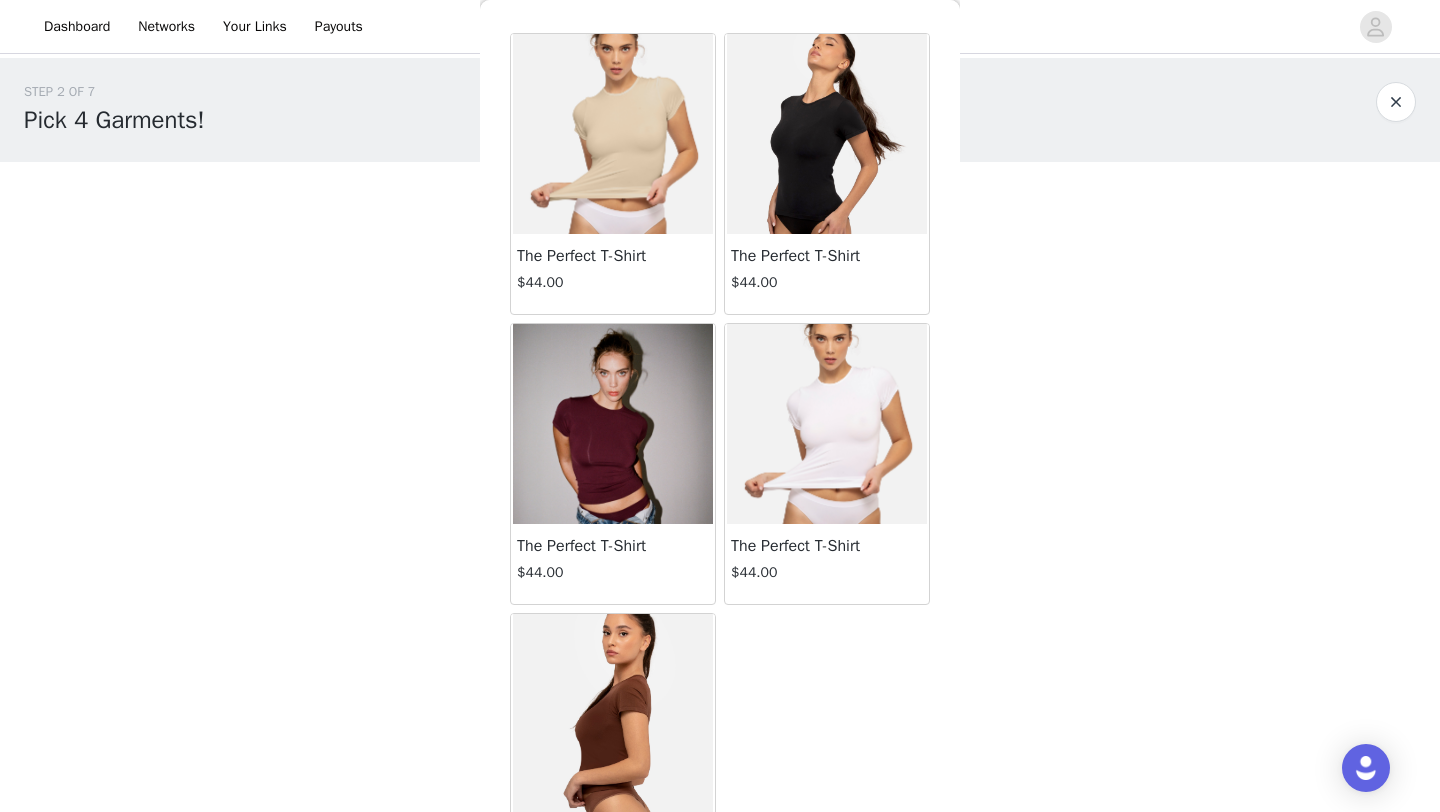 scroll, scrollTop: 42, scrollLeft: 0, axis: vertical 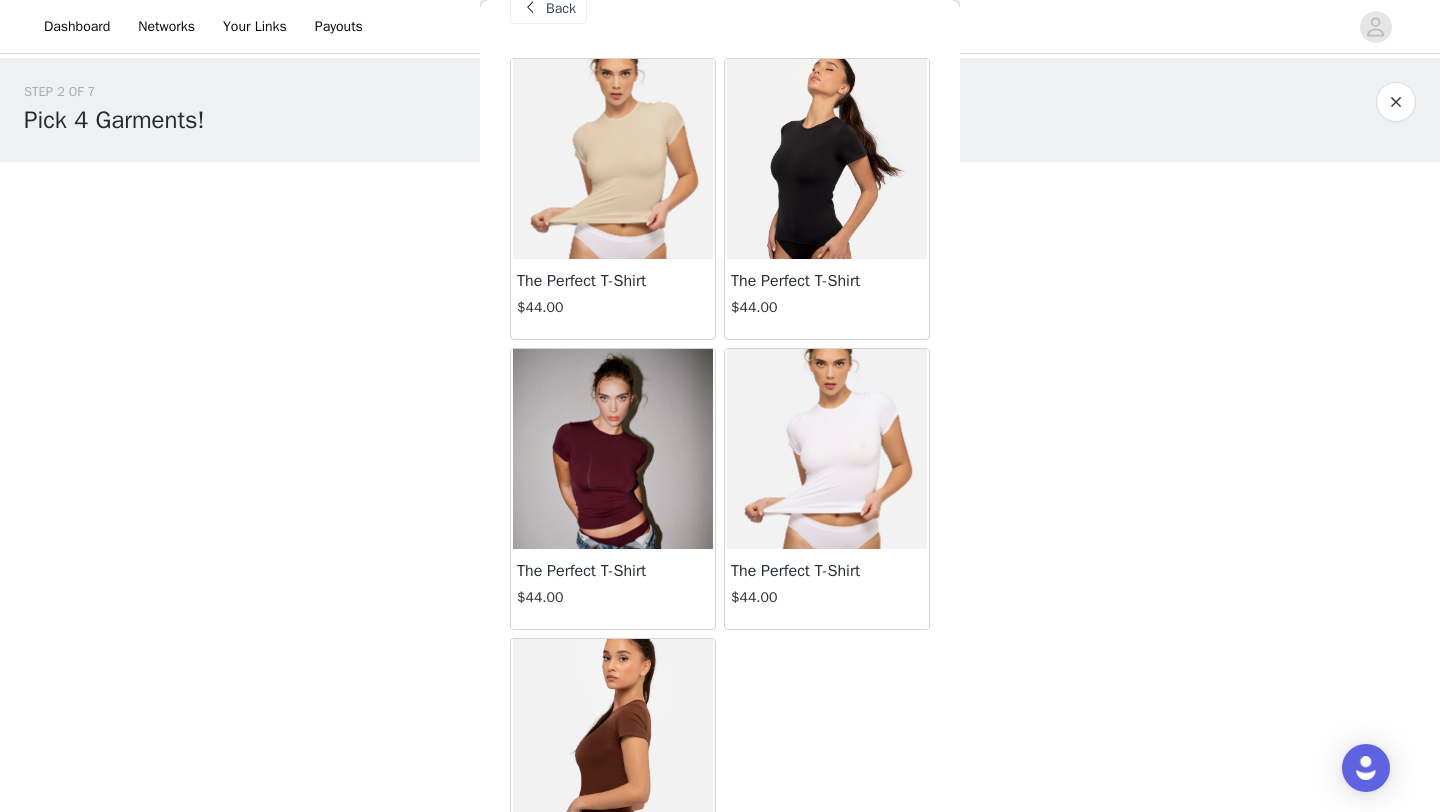 click at bounding box center (613, 449) 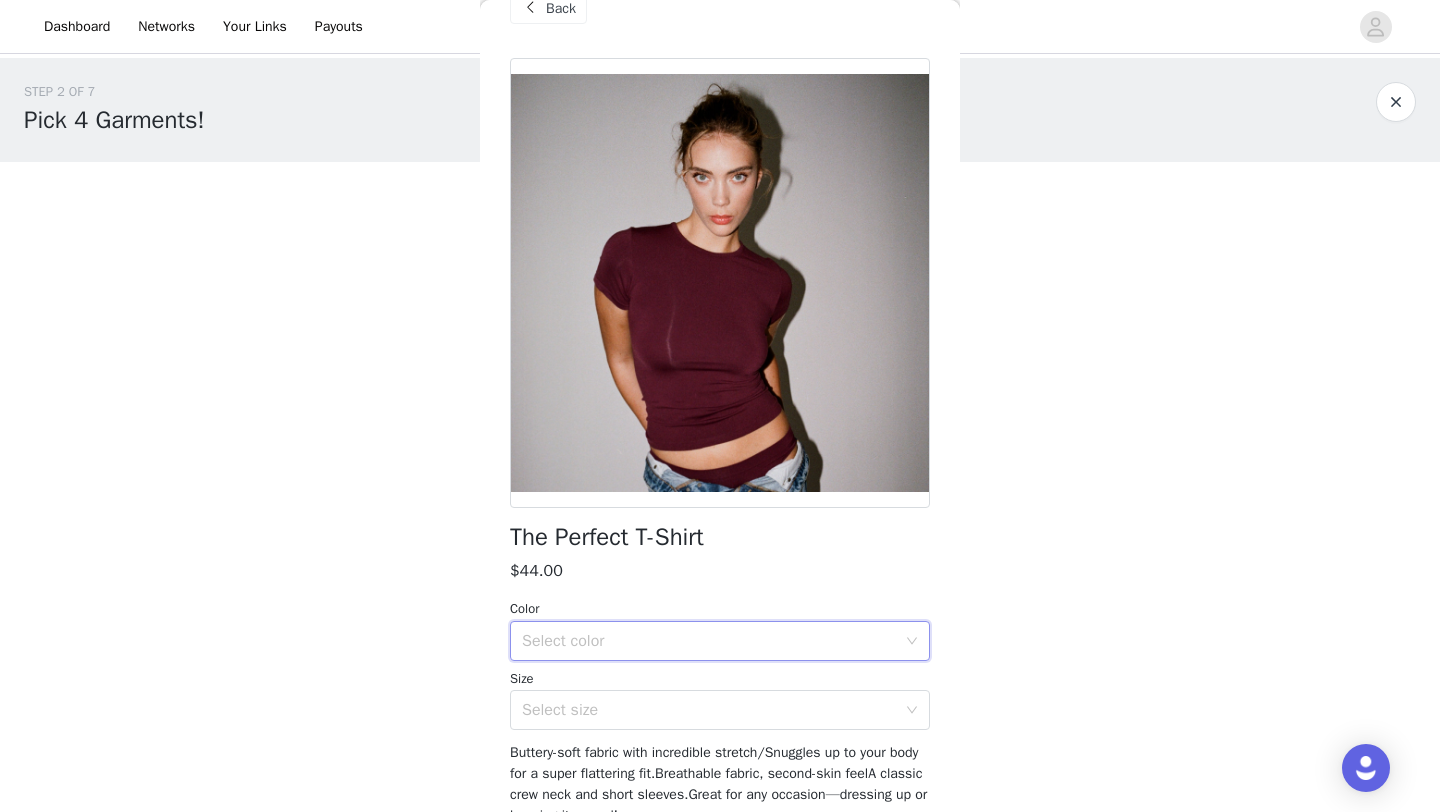 click on "Select color" at bounding box center [713, 641] 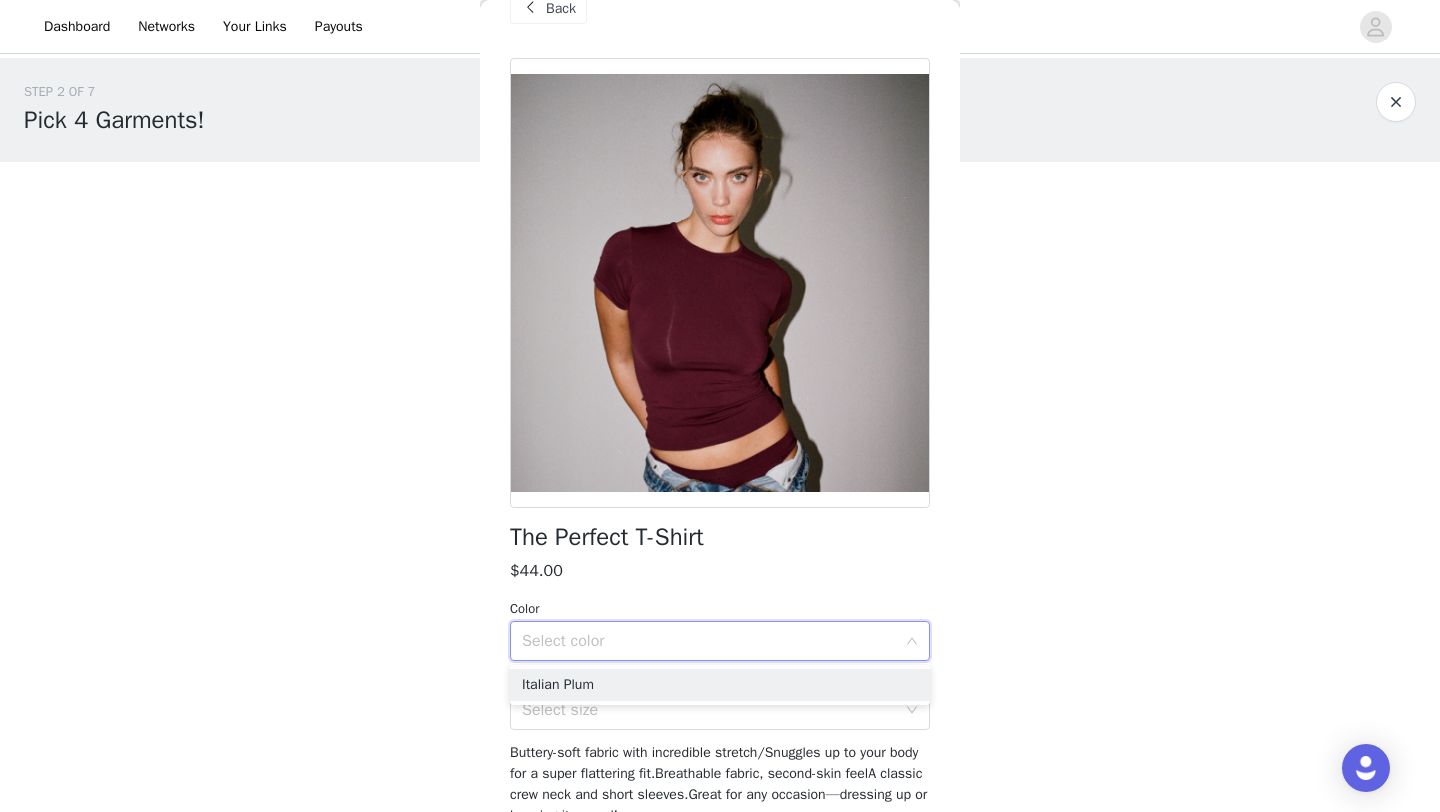click on "Select color" at bounding box center (713, 641) 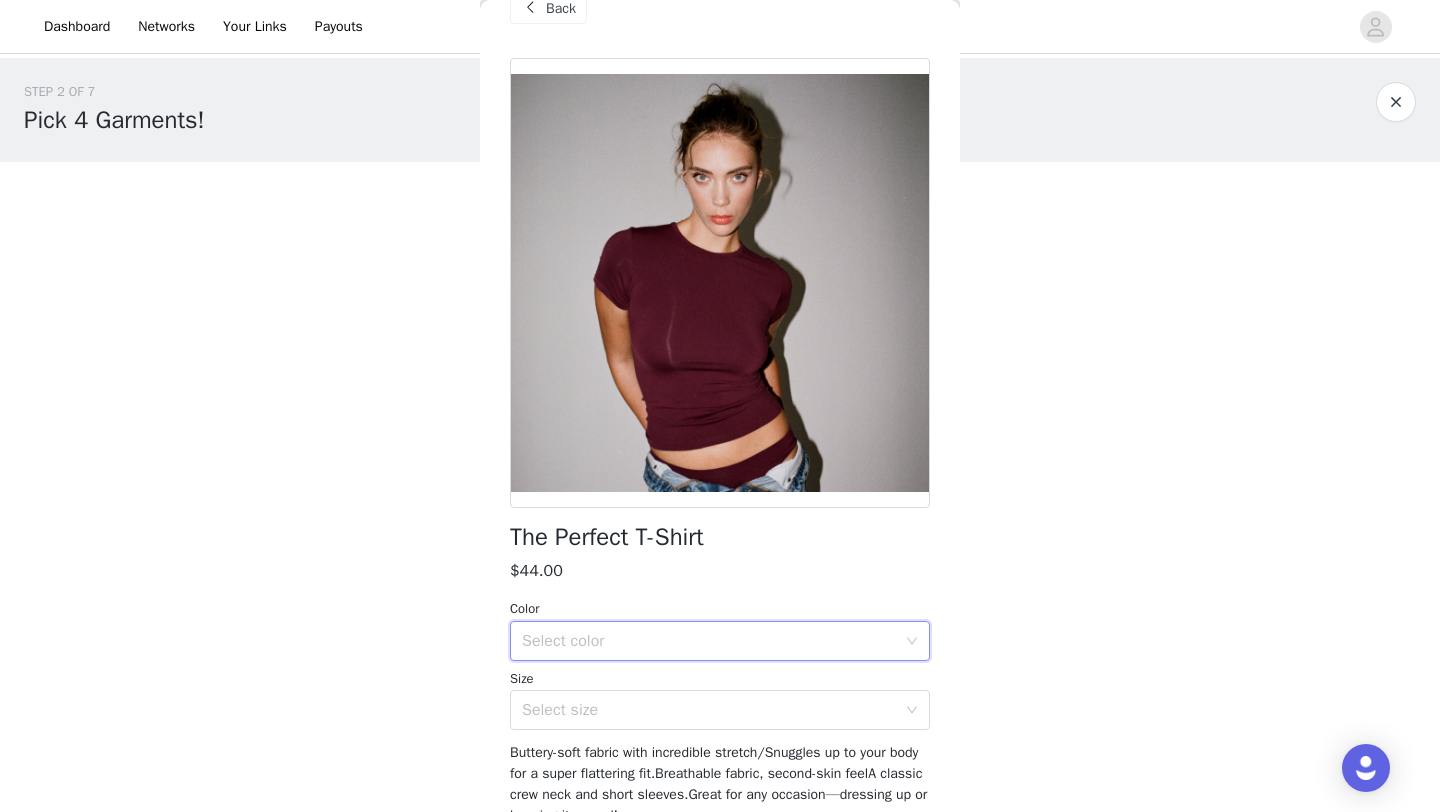 click on "Size" at bounding box center (720, 679) 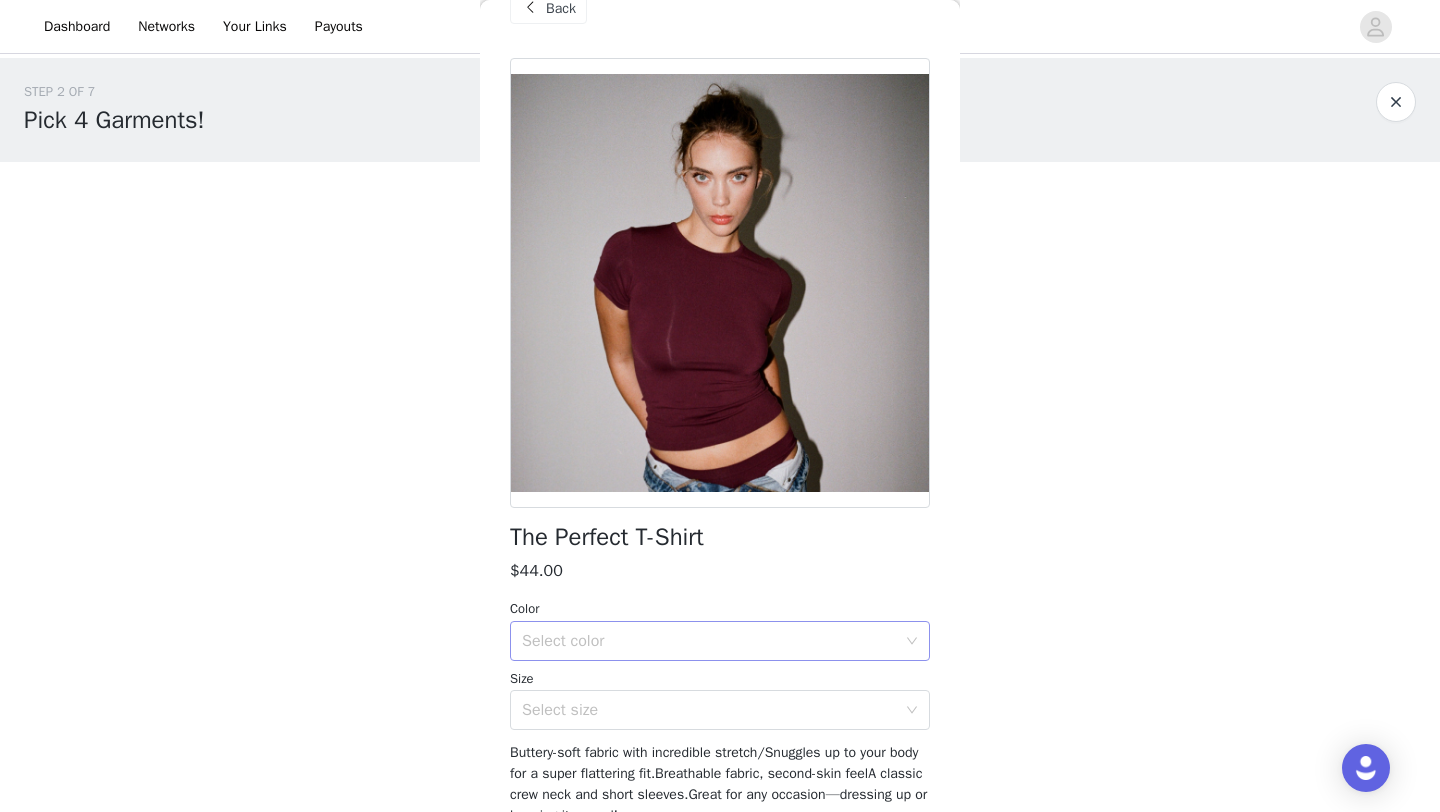 click on "Select color" at bounding box center (713, 641) 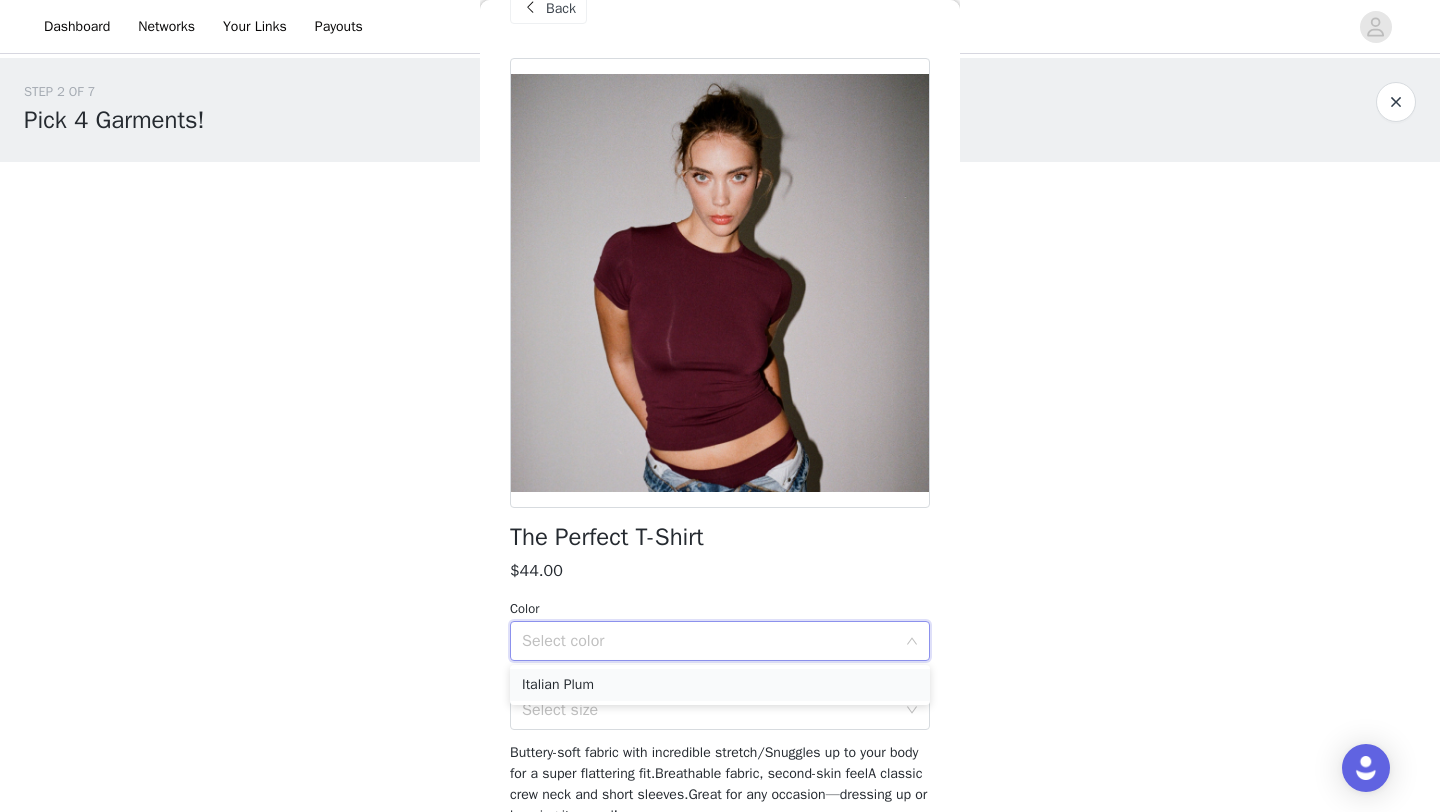 click on "Italian Plum" at bounding box center [720, 685] 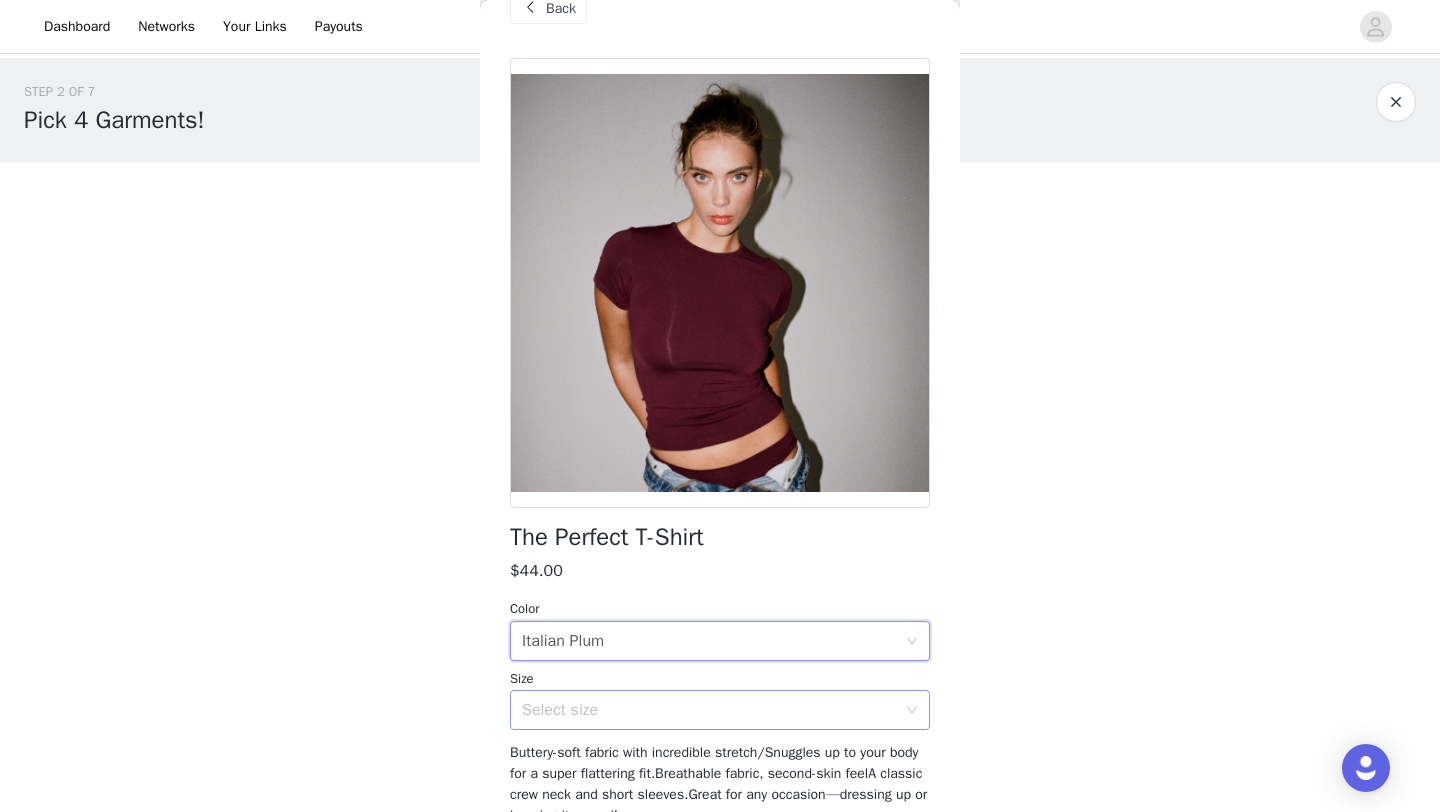 click on "Select size" at bounding box center (709, 710) 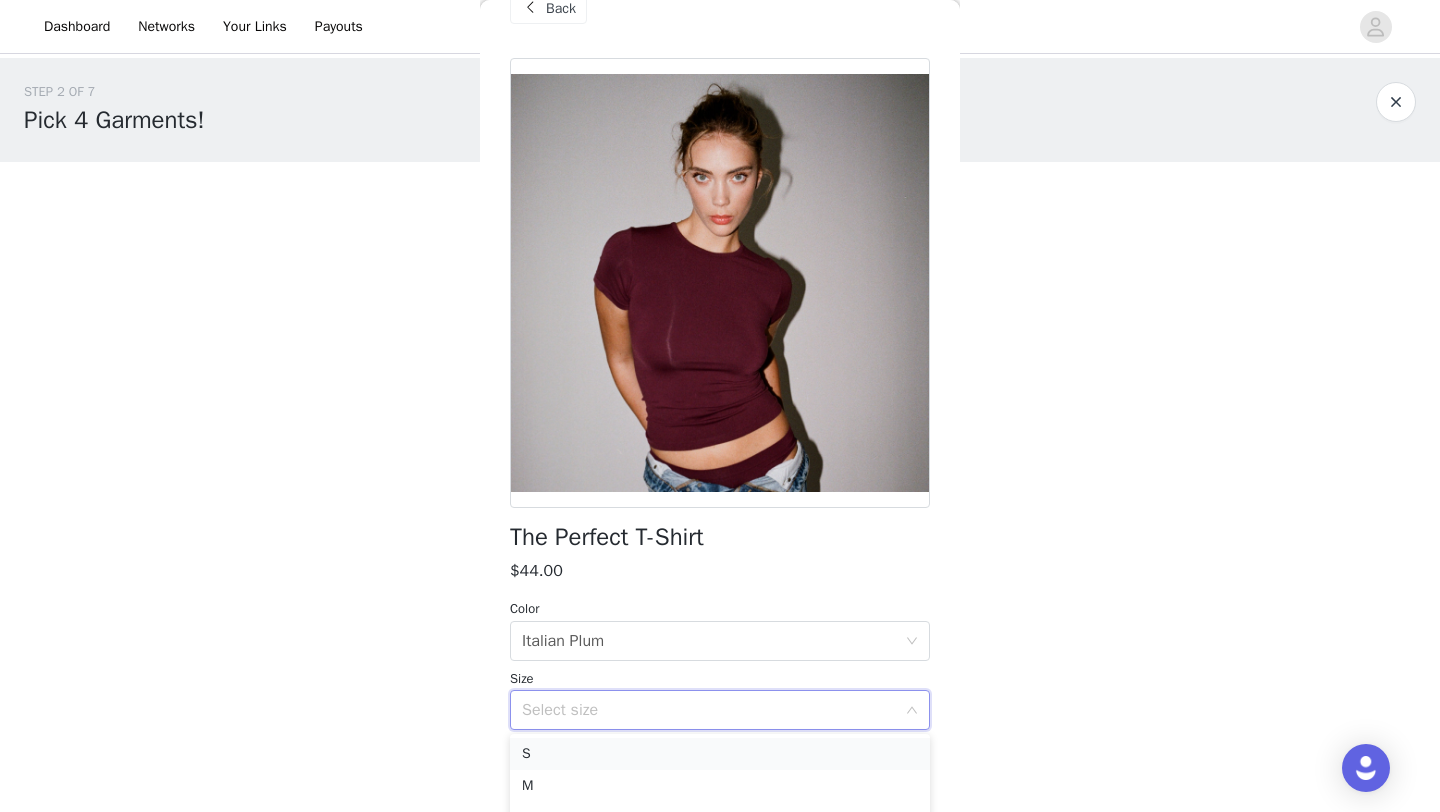 click on "S" at bounding box center (720, 754) 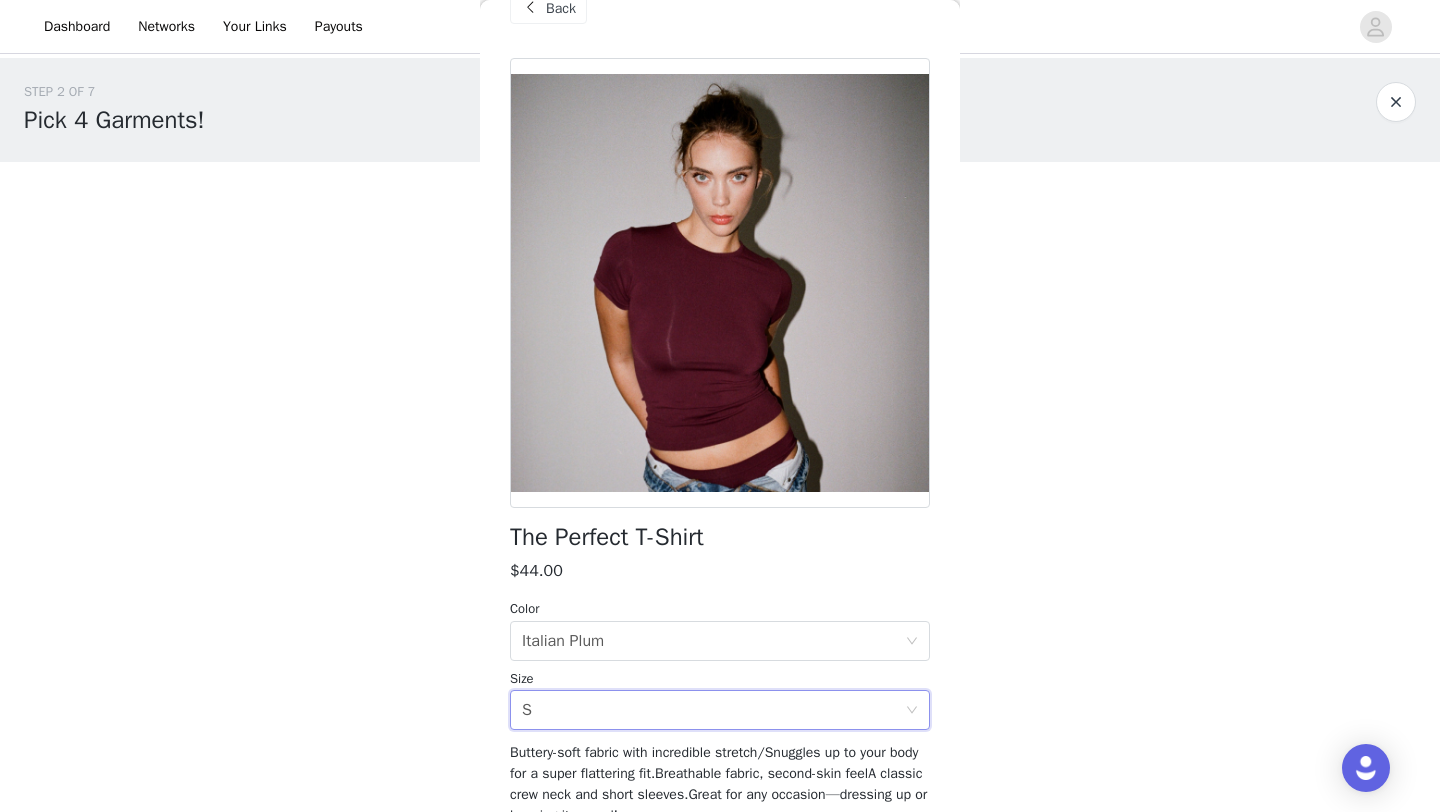 scroll, scrollTop: 140, scrollLeft: 0, axis: vertical 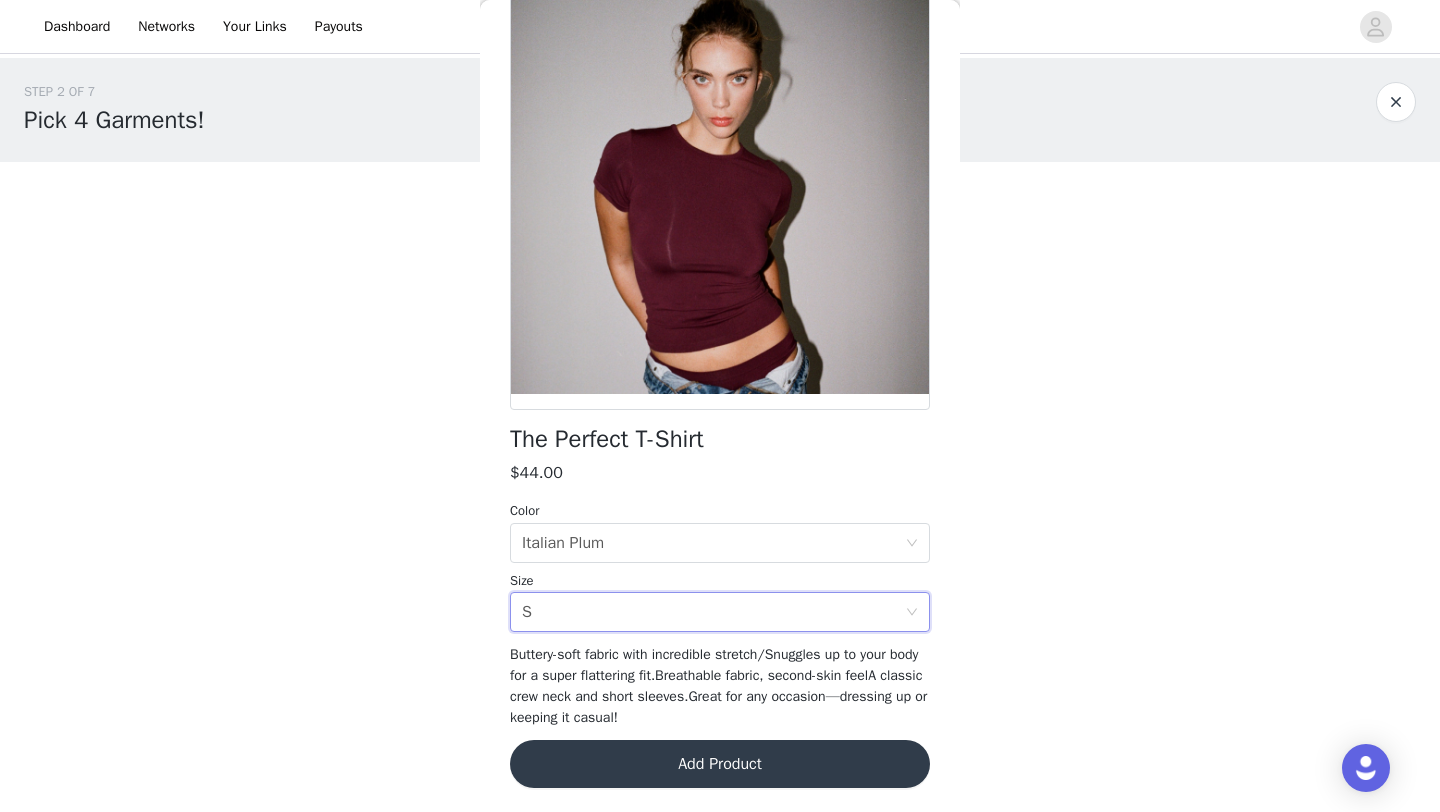 click on "Add Product" at bounding box center [720, 764] 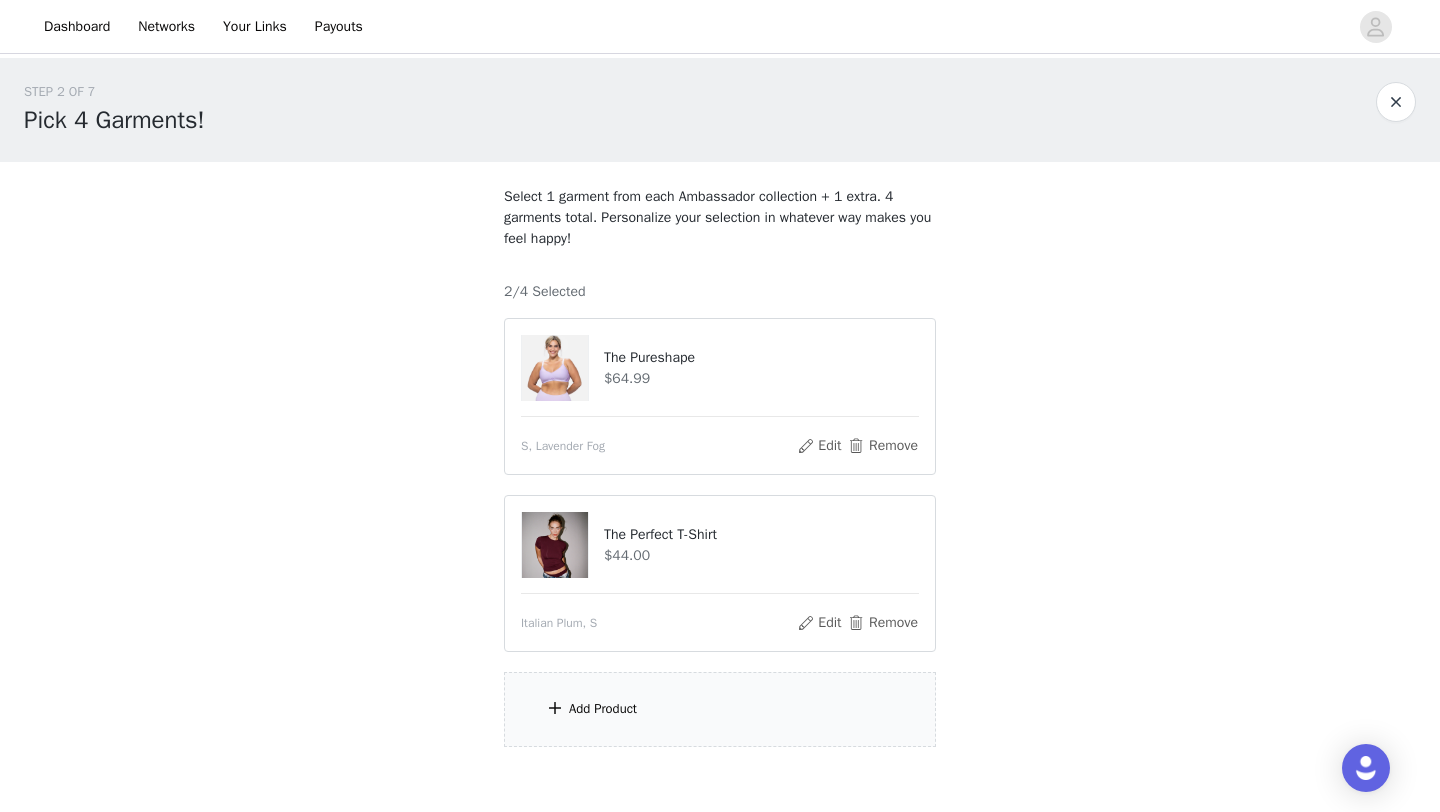 scroll, scrollTop: 102, scrollLeft: 0, axis: vertical 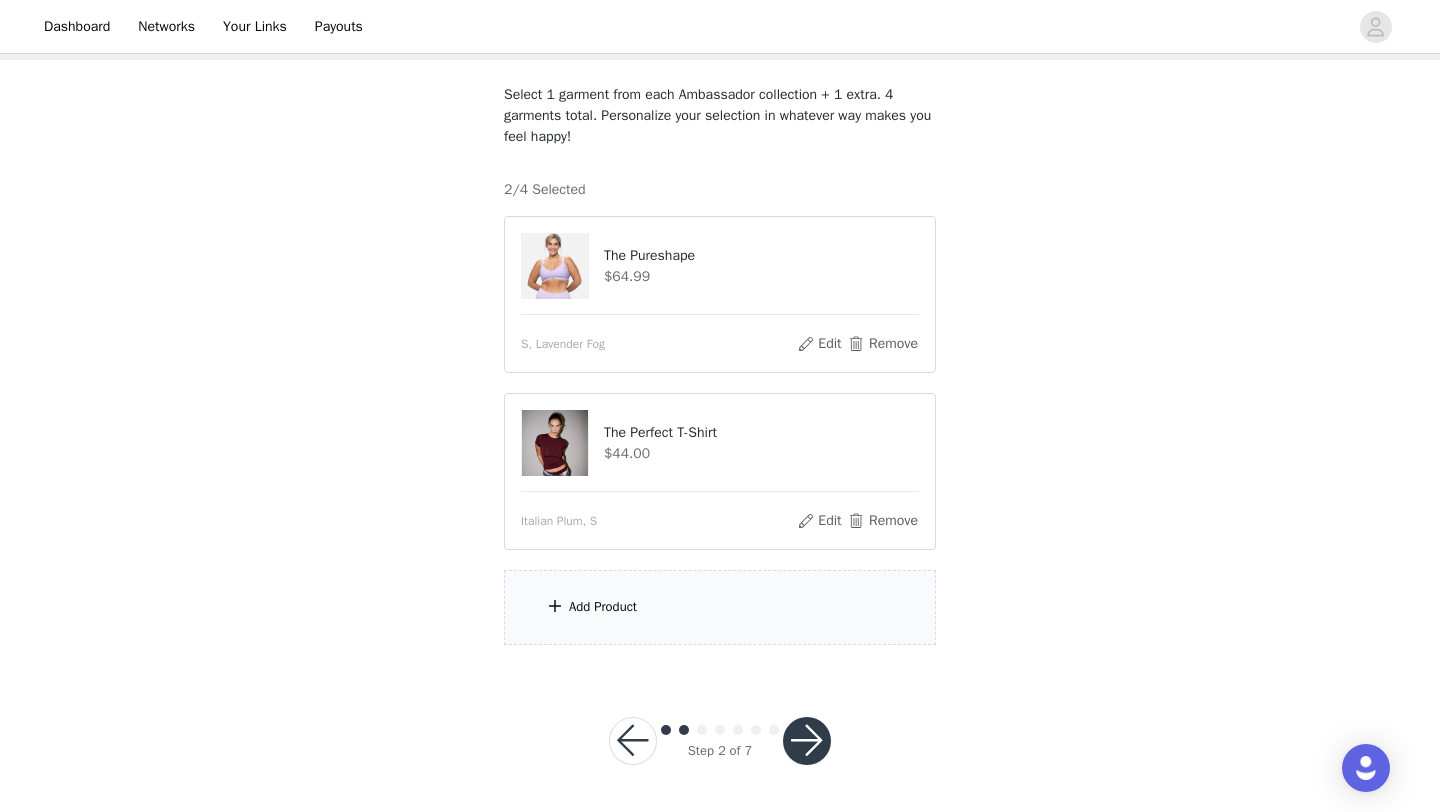 click on "Add Product" at bounding box center [720, 607] 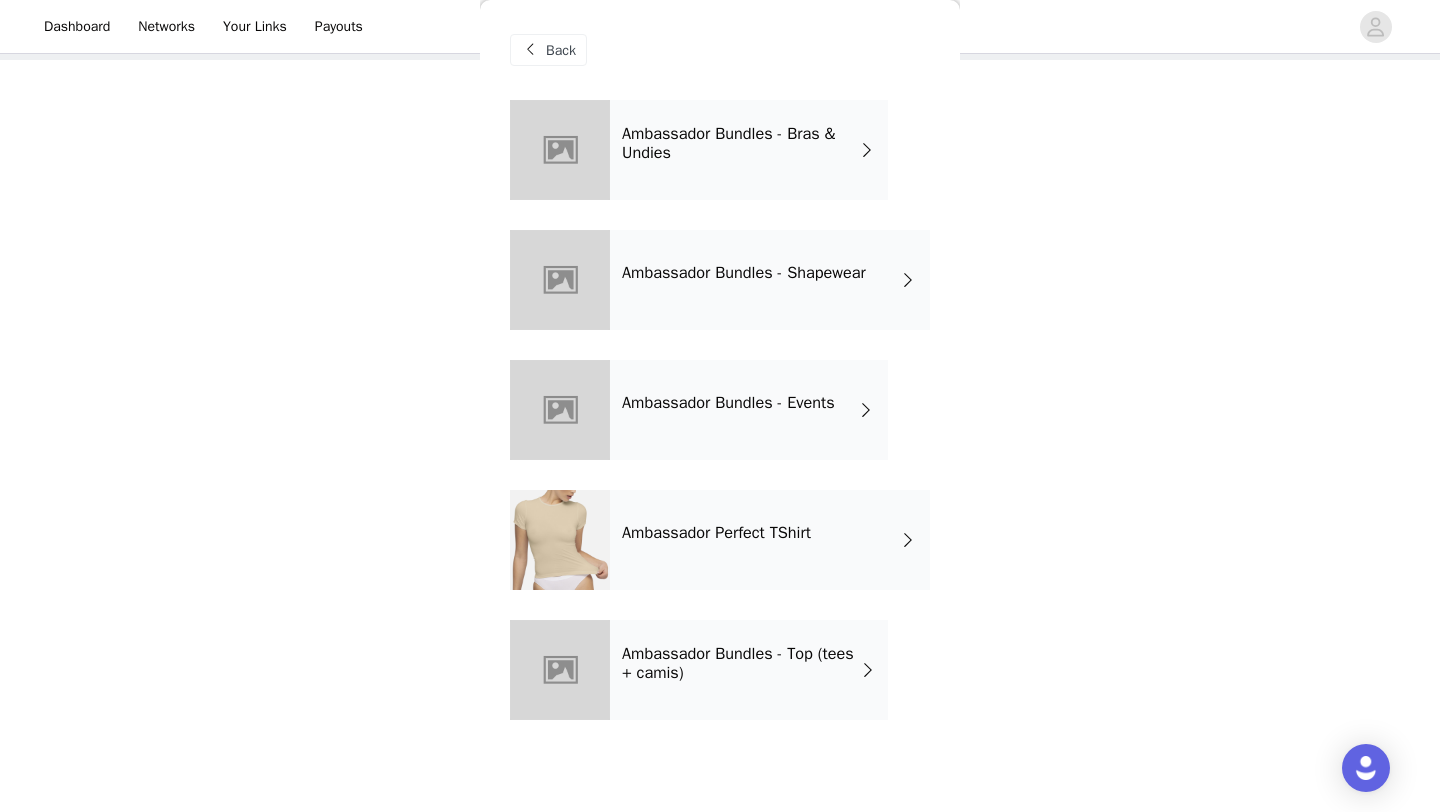 click on "Ambassador Bundles - Bras & Undies" at bounding box center (749, 150) 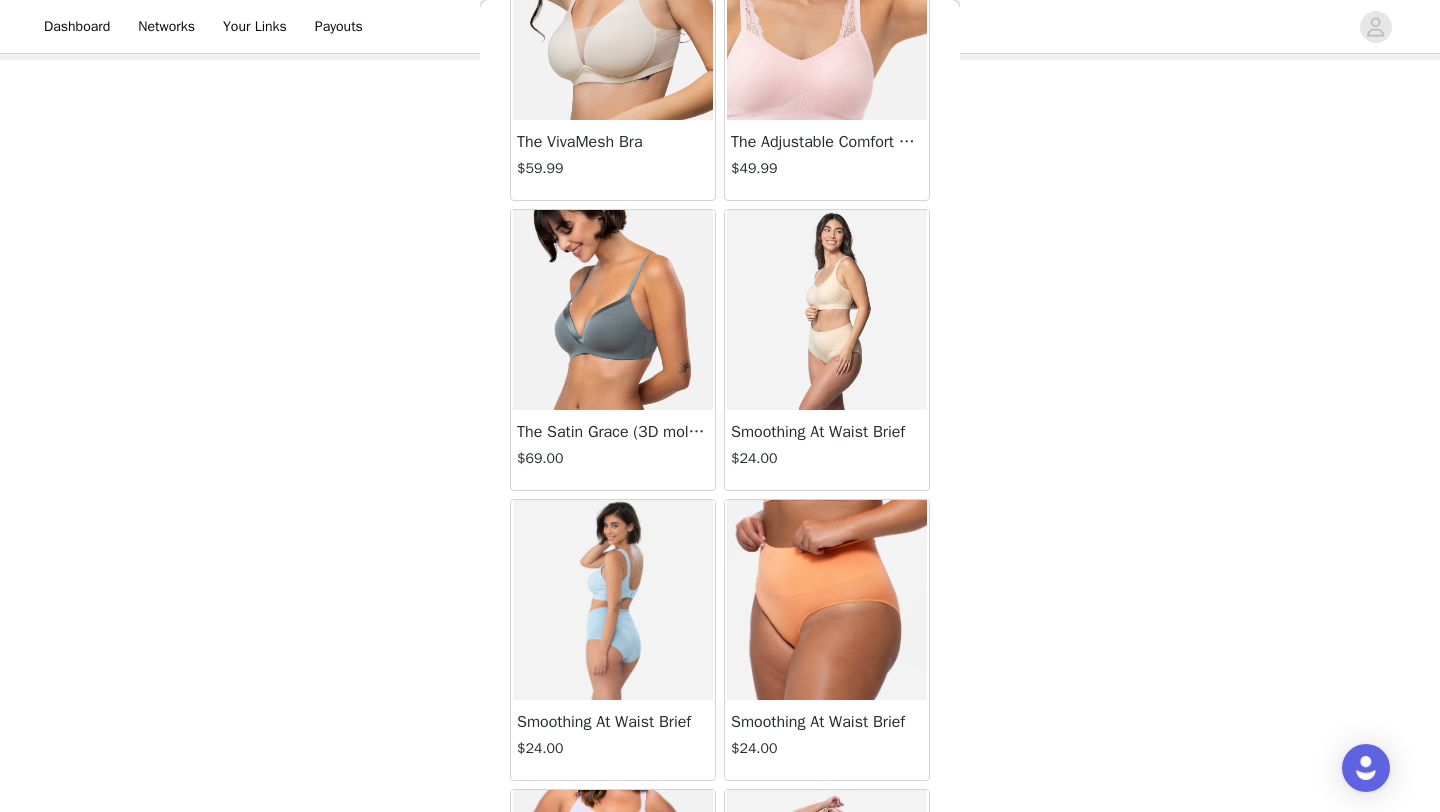 scroll, scrollTop: 2248, scrollLeft: 0, axis: vertical 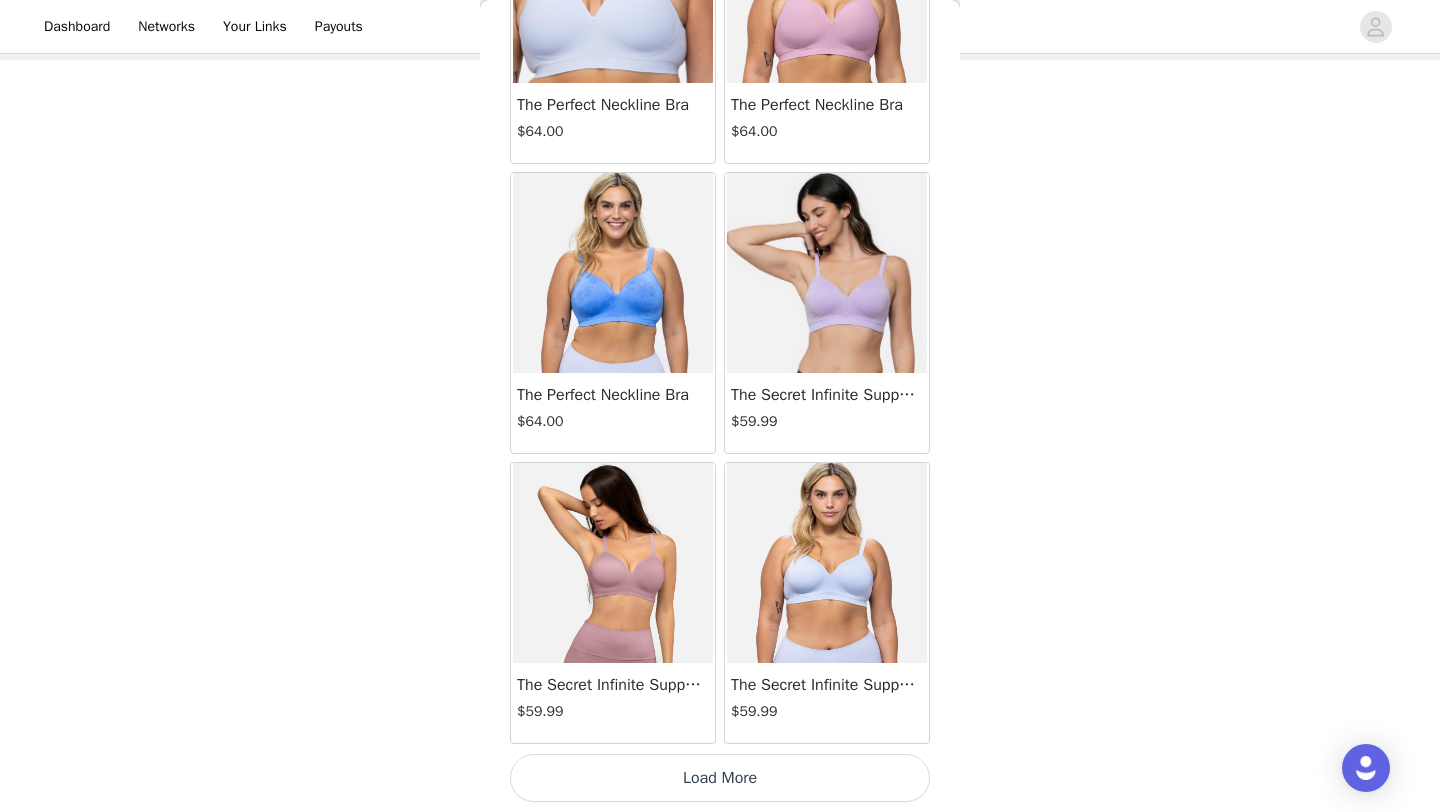 click on "Load More" at bounding box center (720, 778) 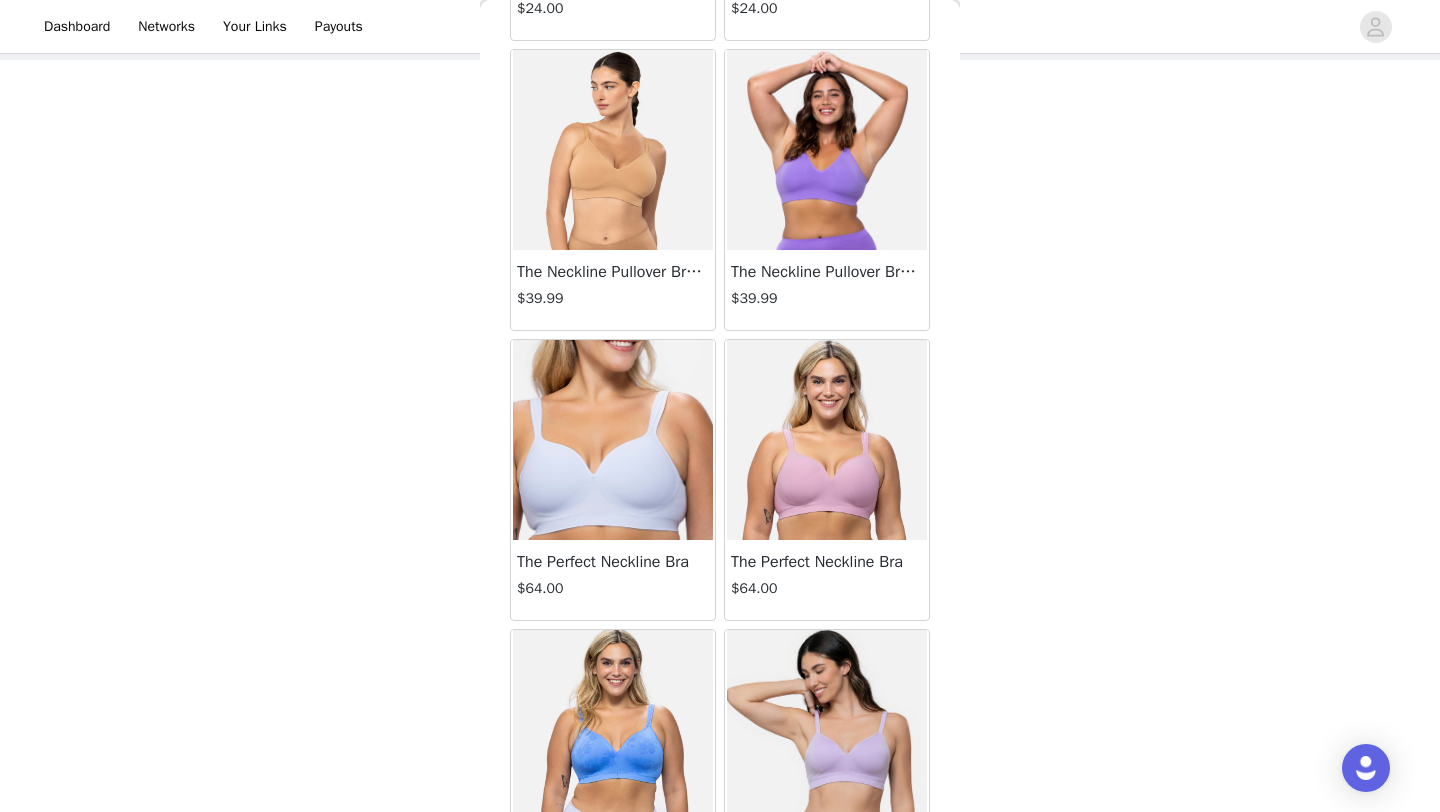 scroll, scrollTop: 1387, scrollLeft: 0, axis: vertical 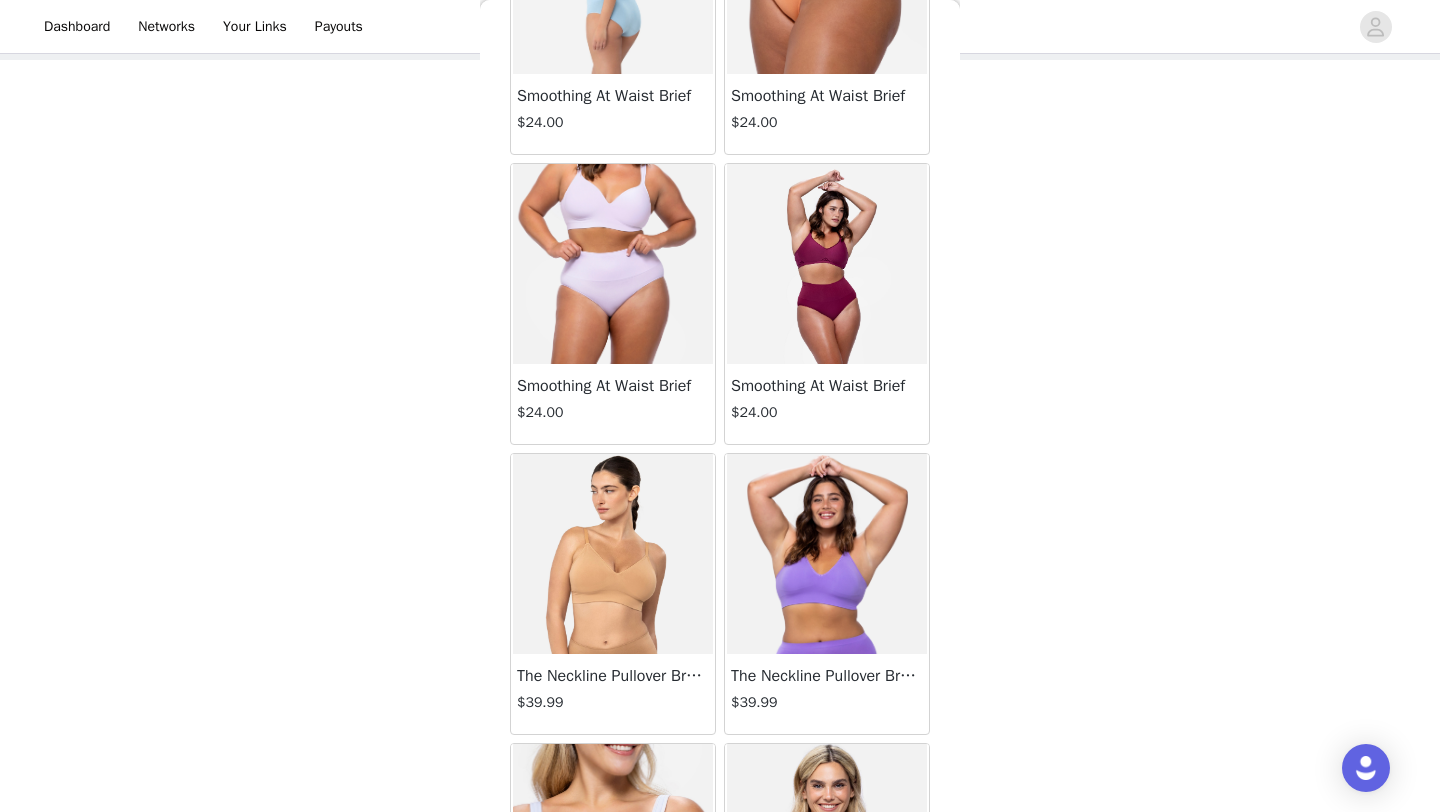 click on "Smoothing At Waist Brief" at bounding box center (613, 386) 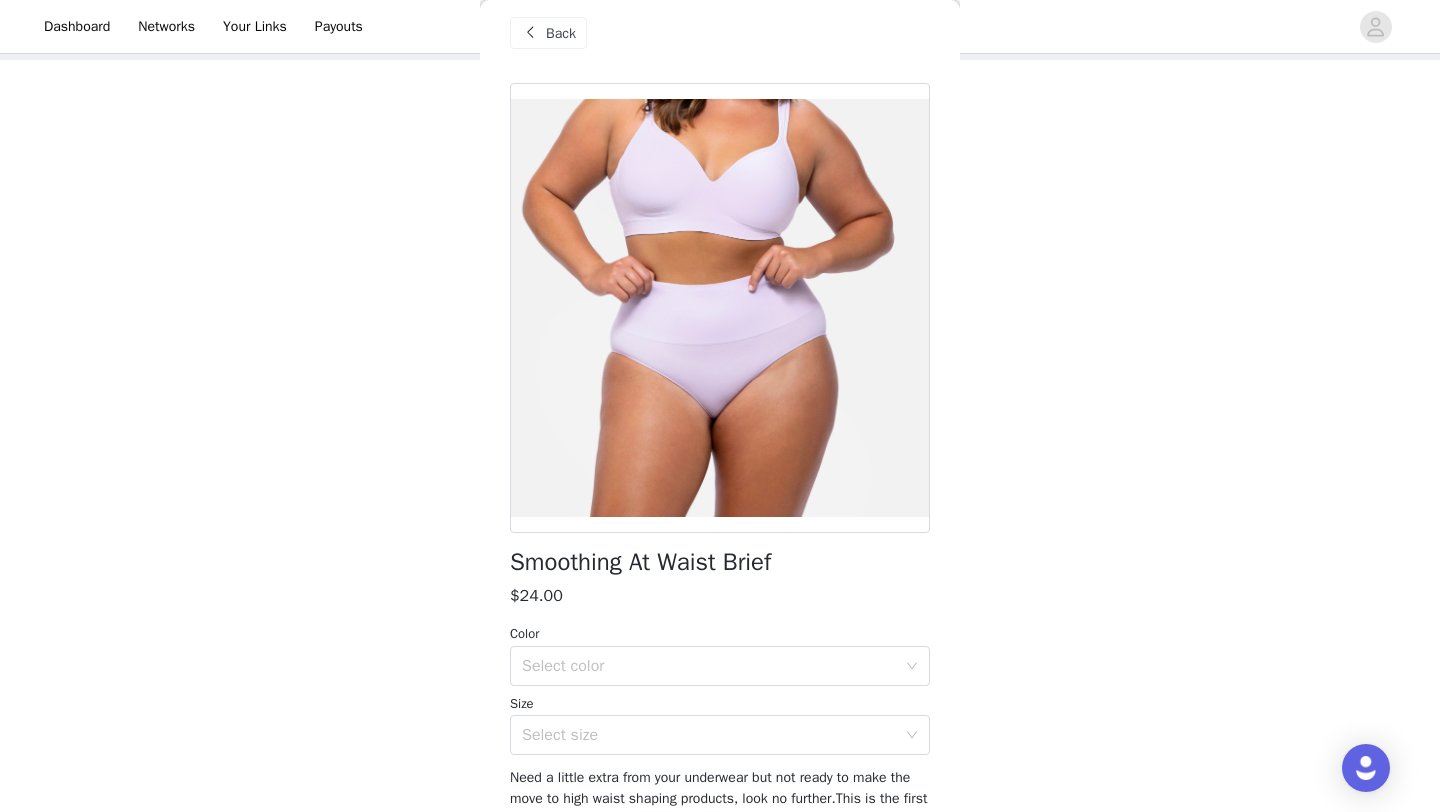 scroll, scrollTop: 25, scrollLeft: 0, axis: vertical 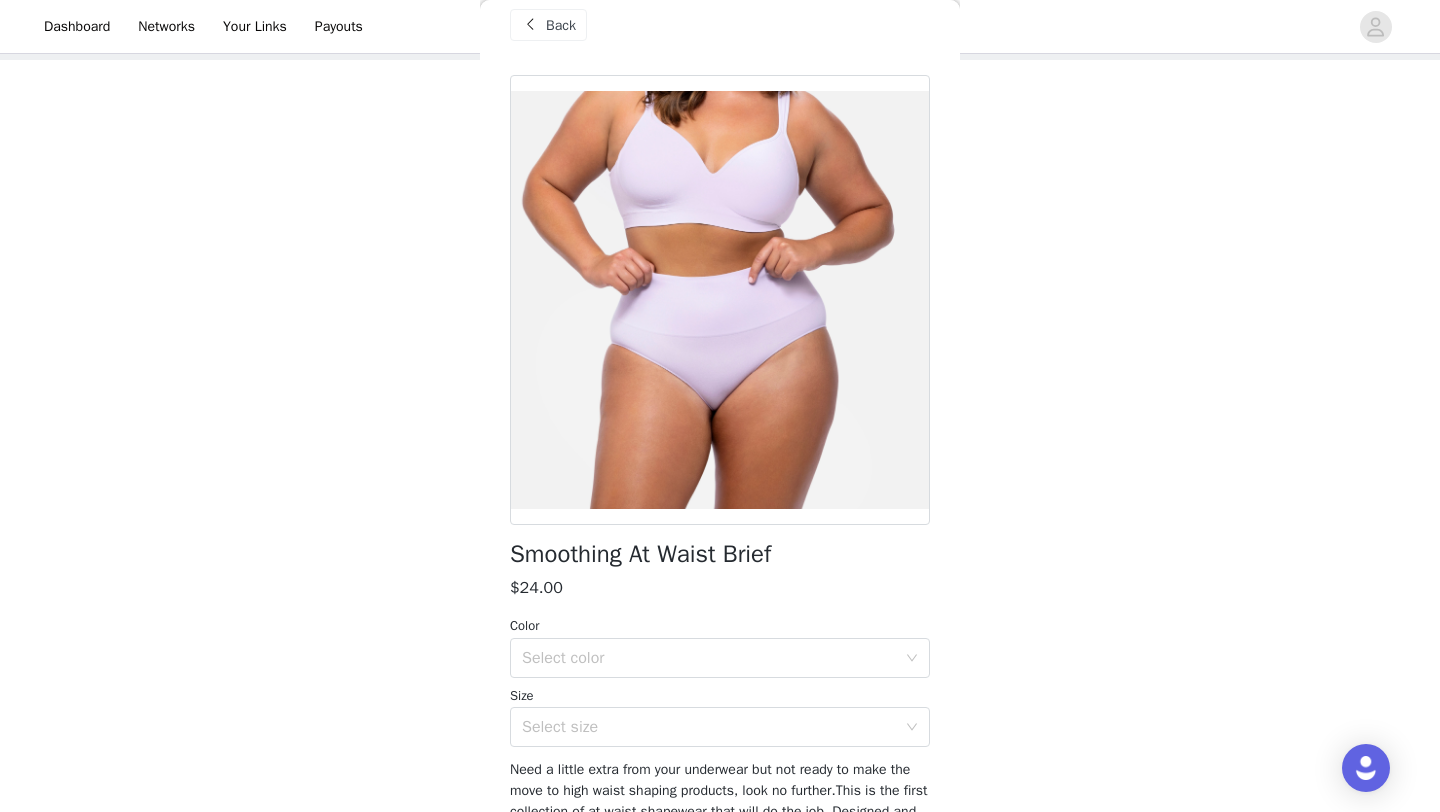 click on "Back" at bounding box center (561, 25) 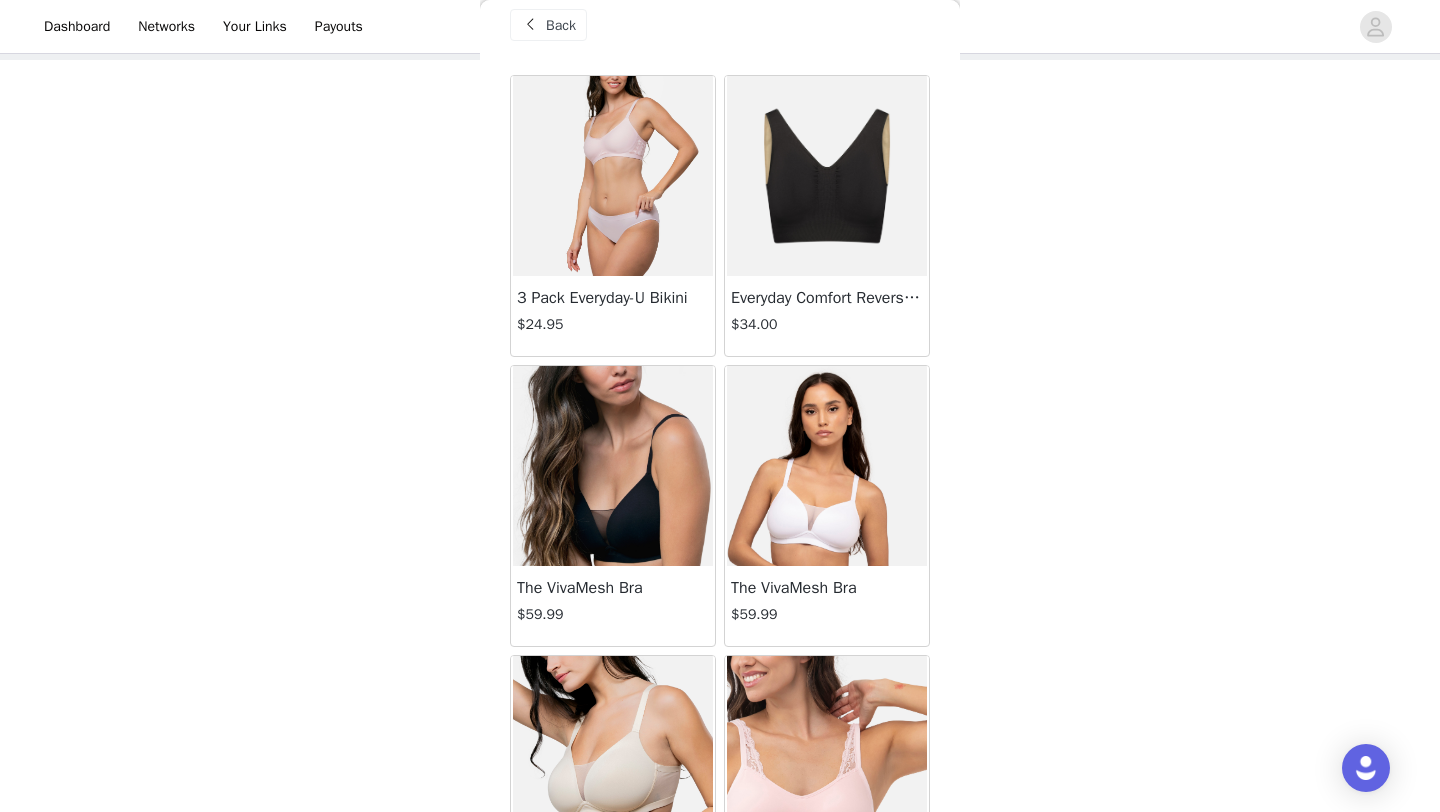 scroll, scrollTop: 0, scrollLeft: 0, axis: both 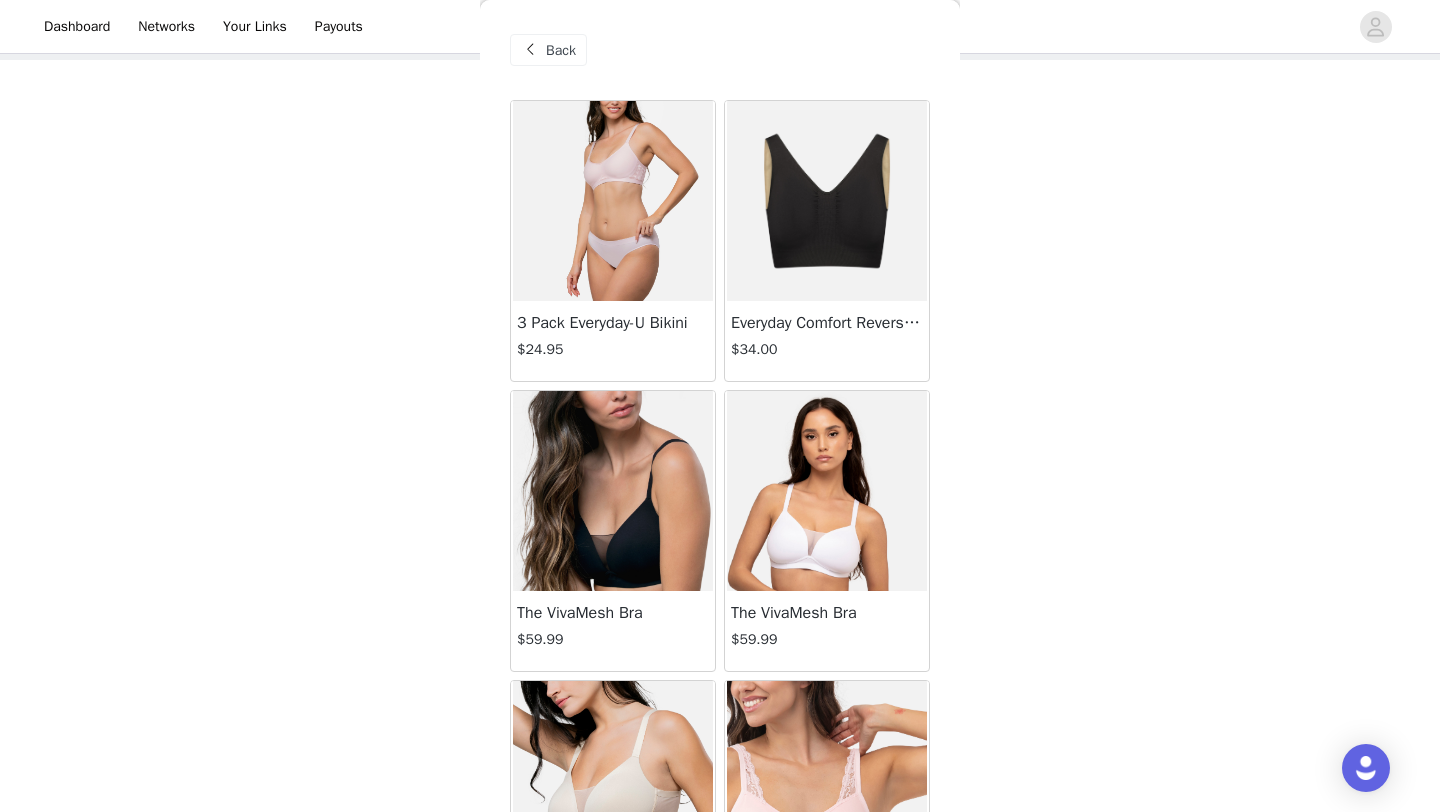 click on "$34.00" at bounding box center [827, 349] 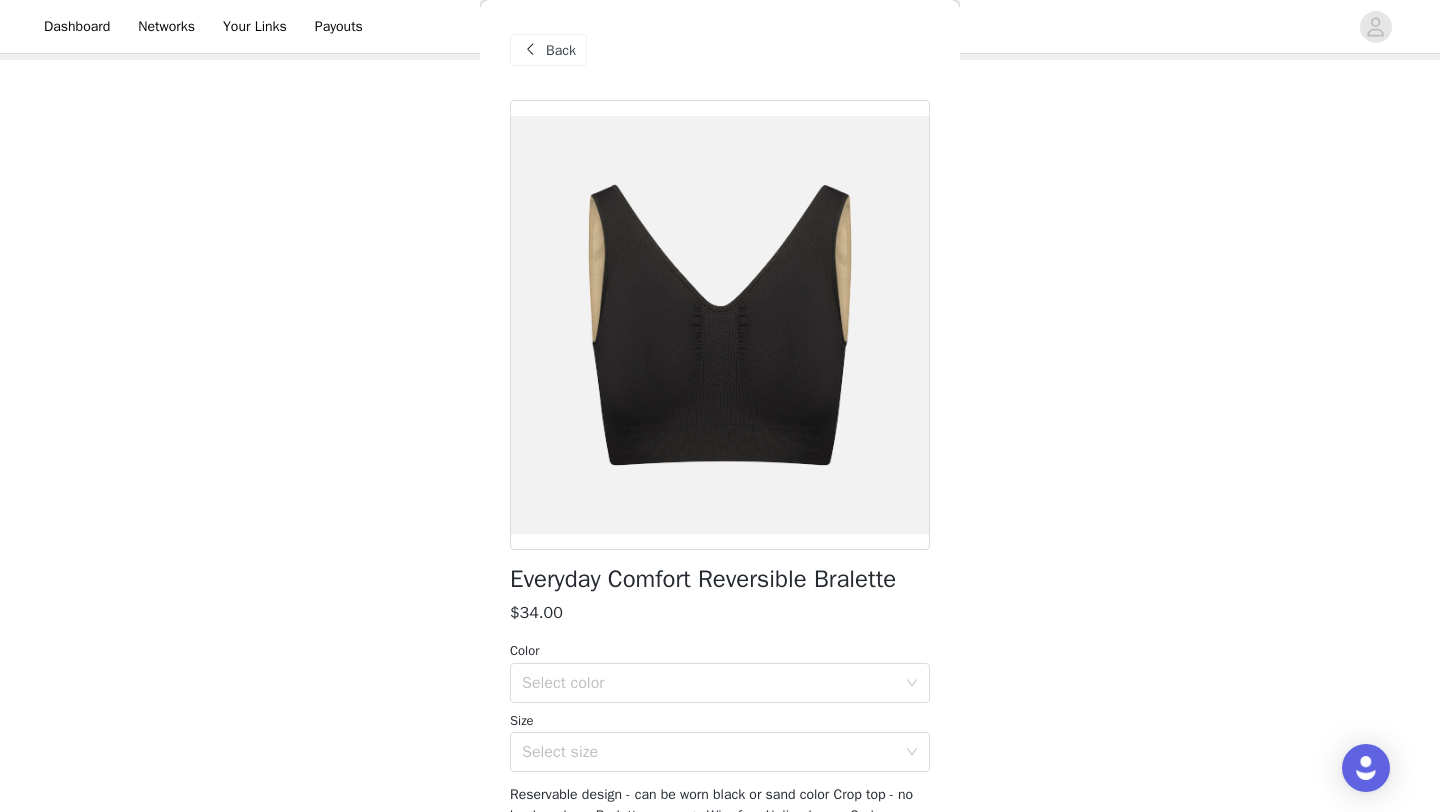 scroll, scrollTop: 140, scrollLeft: 0, axis: vertical 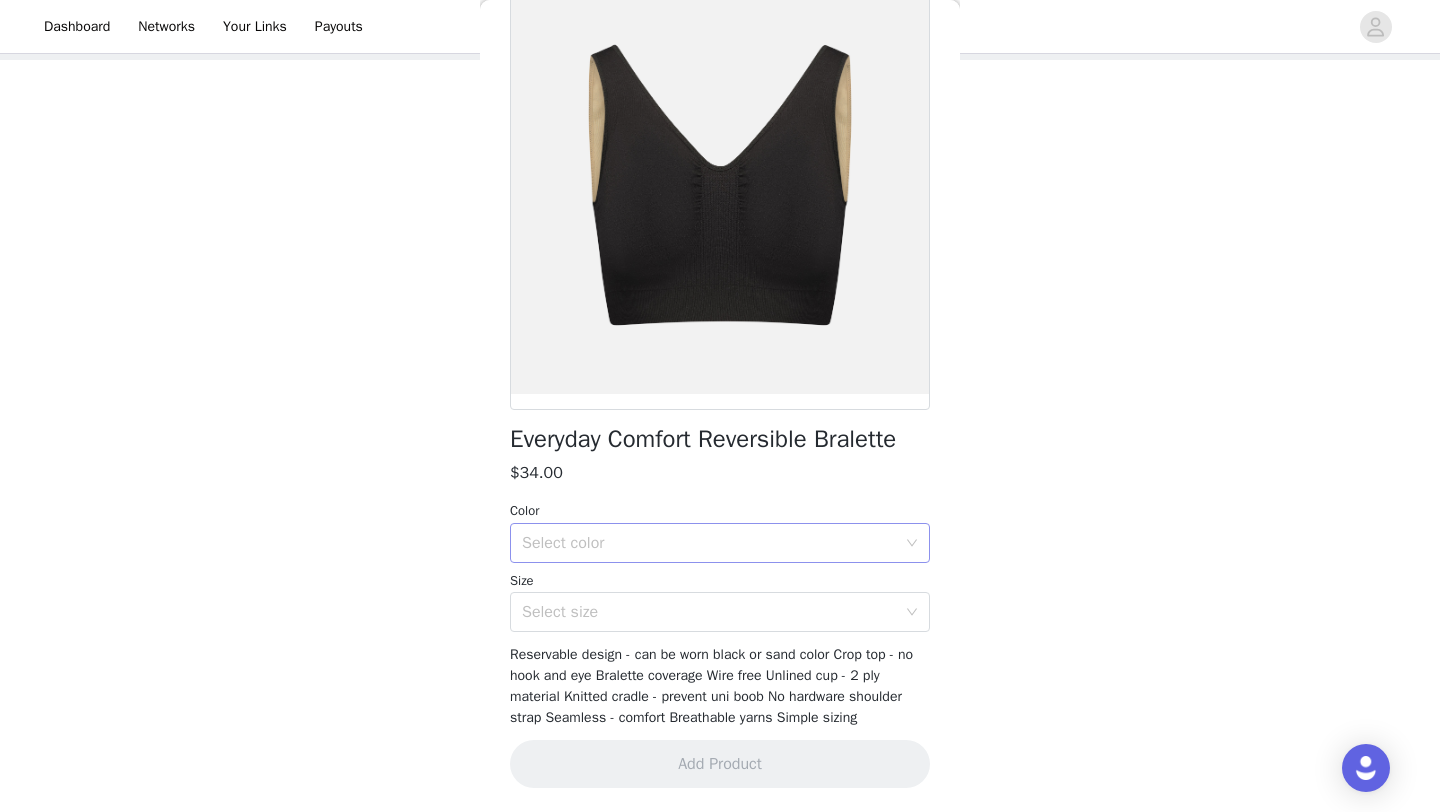 click on "Select color" at bounding box center [709, 543] 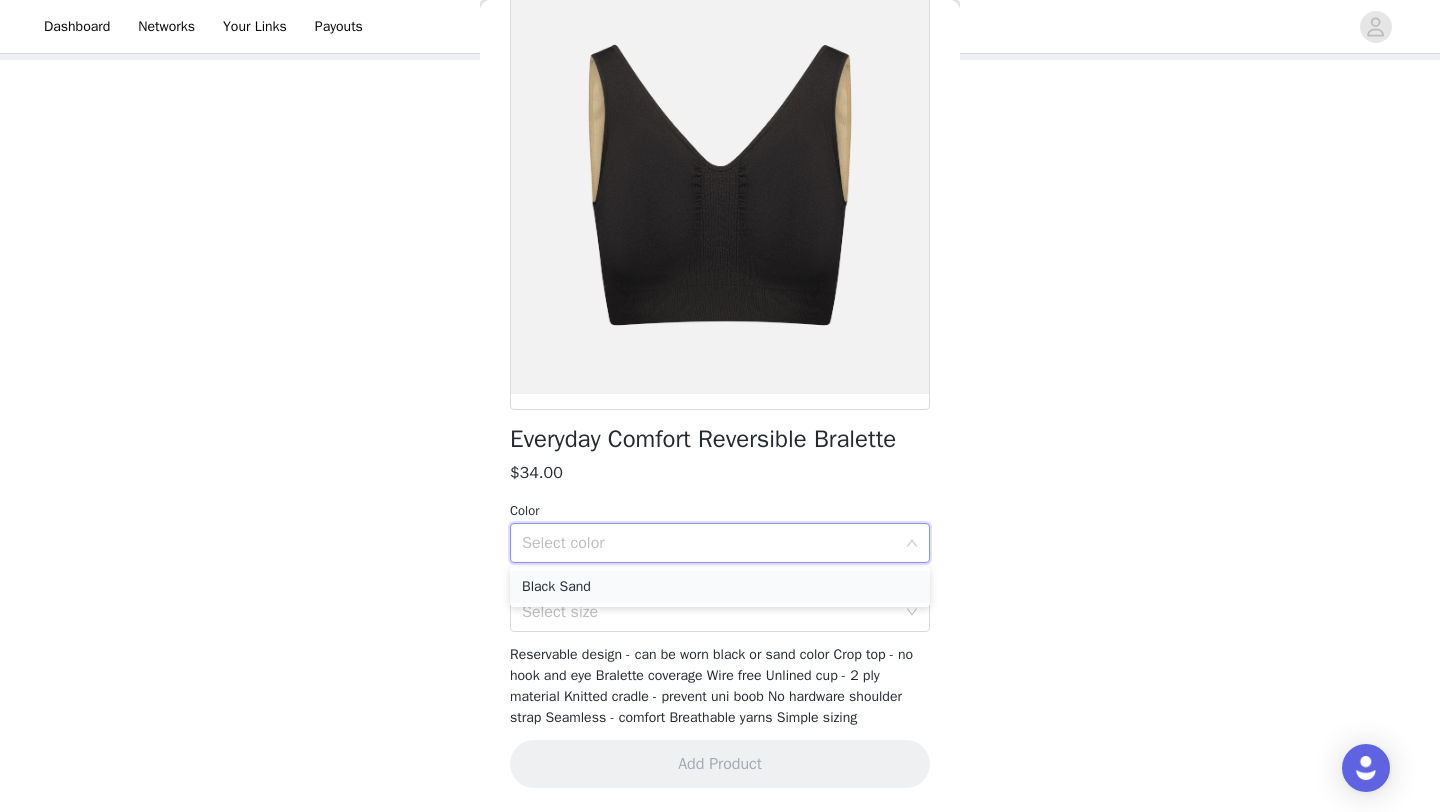 click on "Black Sand" at bounding box center (720, 587) 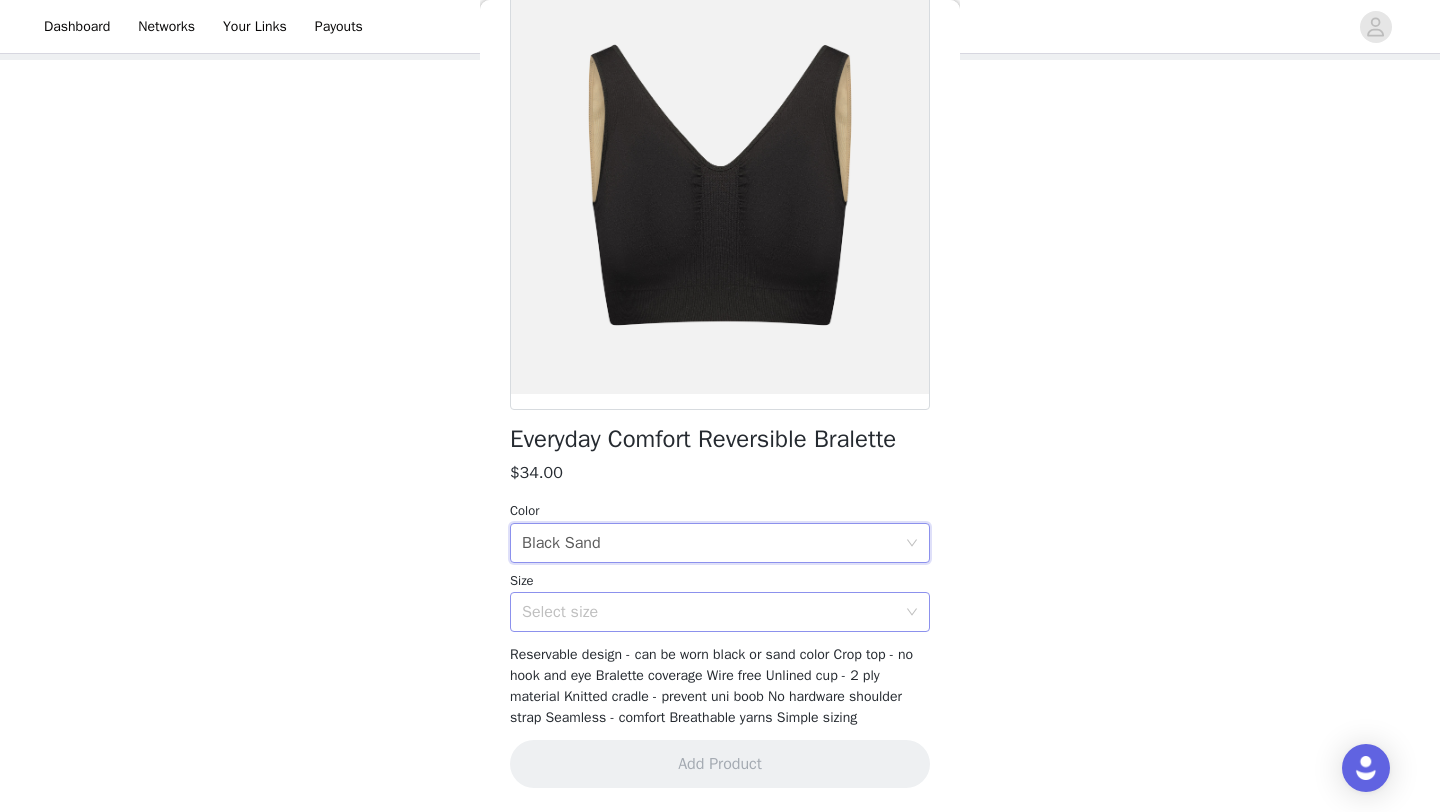 click on "Select size" at bounding box center (709, 612) 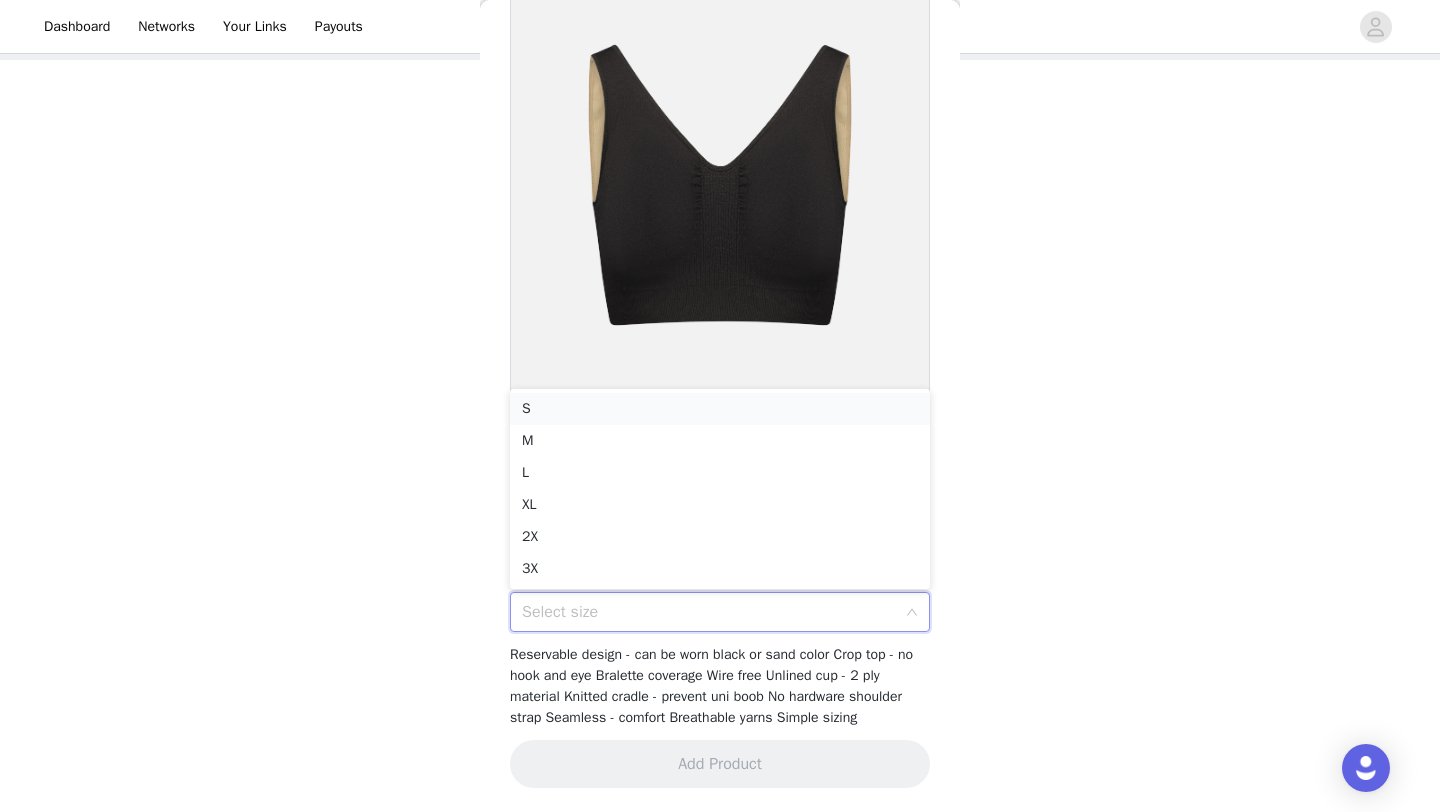 click on "S" at bounding box center [720, 409] 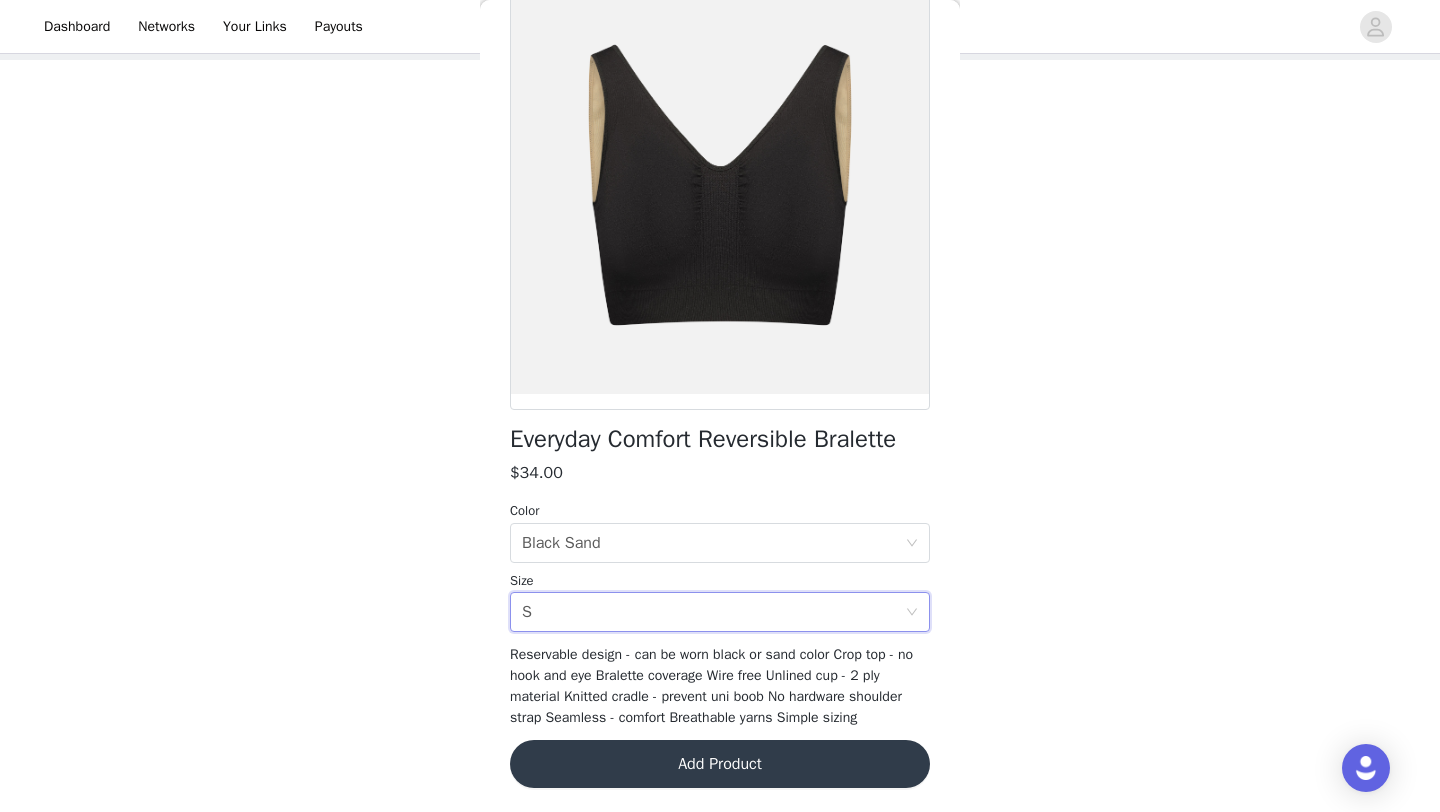 scroll, scrollTop: 0, scrollLeft: 0, axis: both 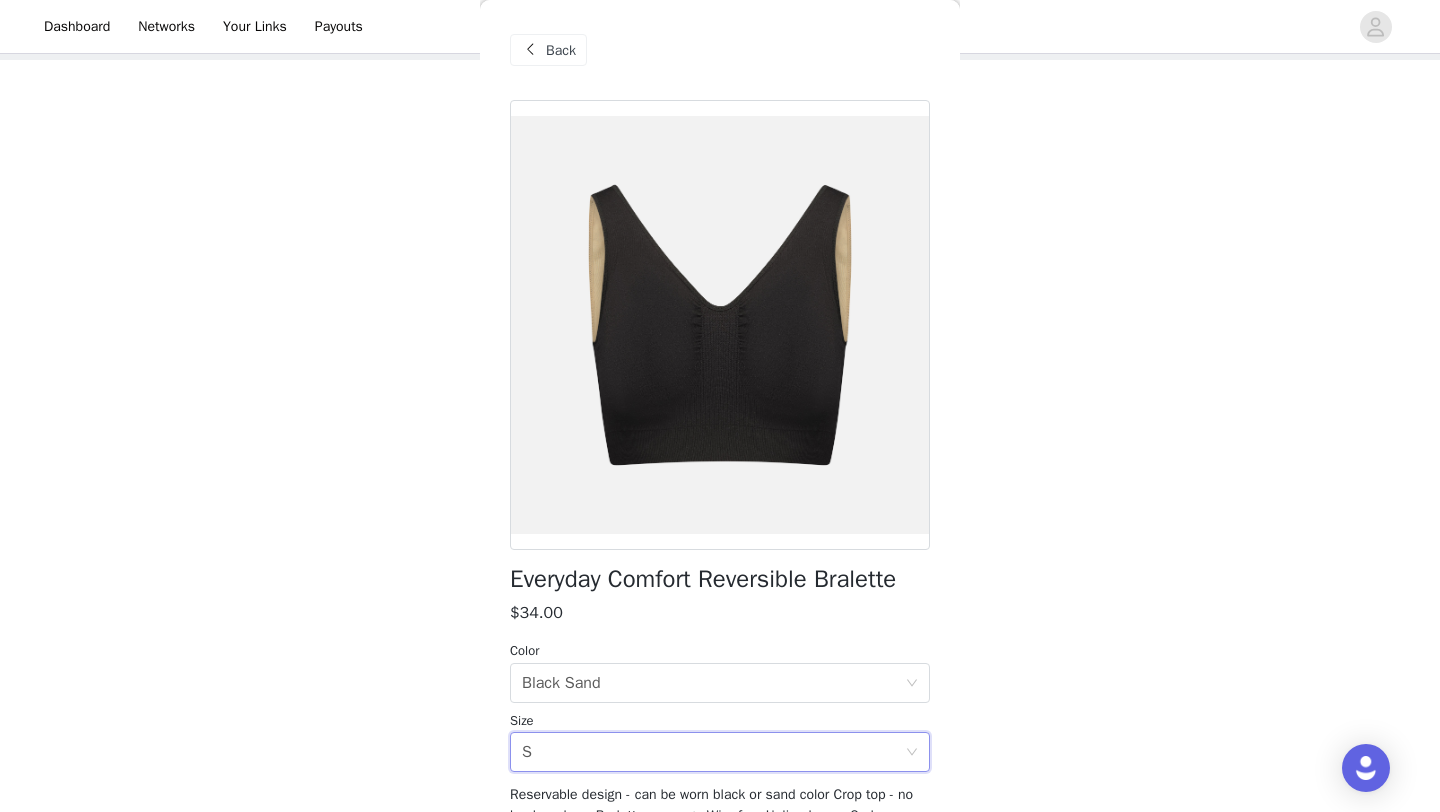 click on "Back" at bounding box center (548, 50) 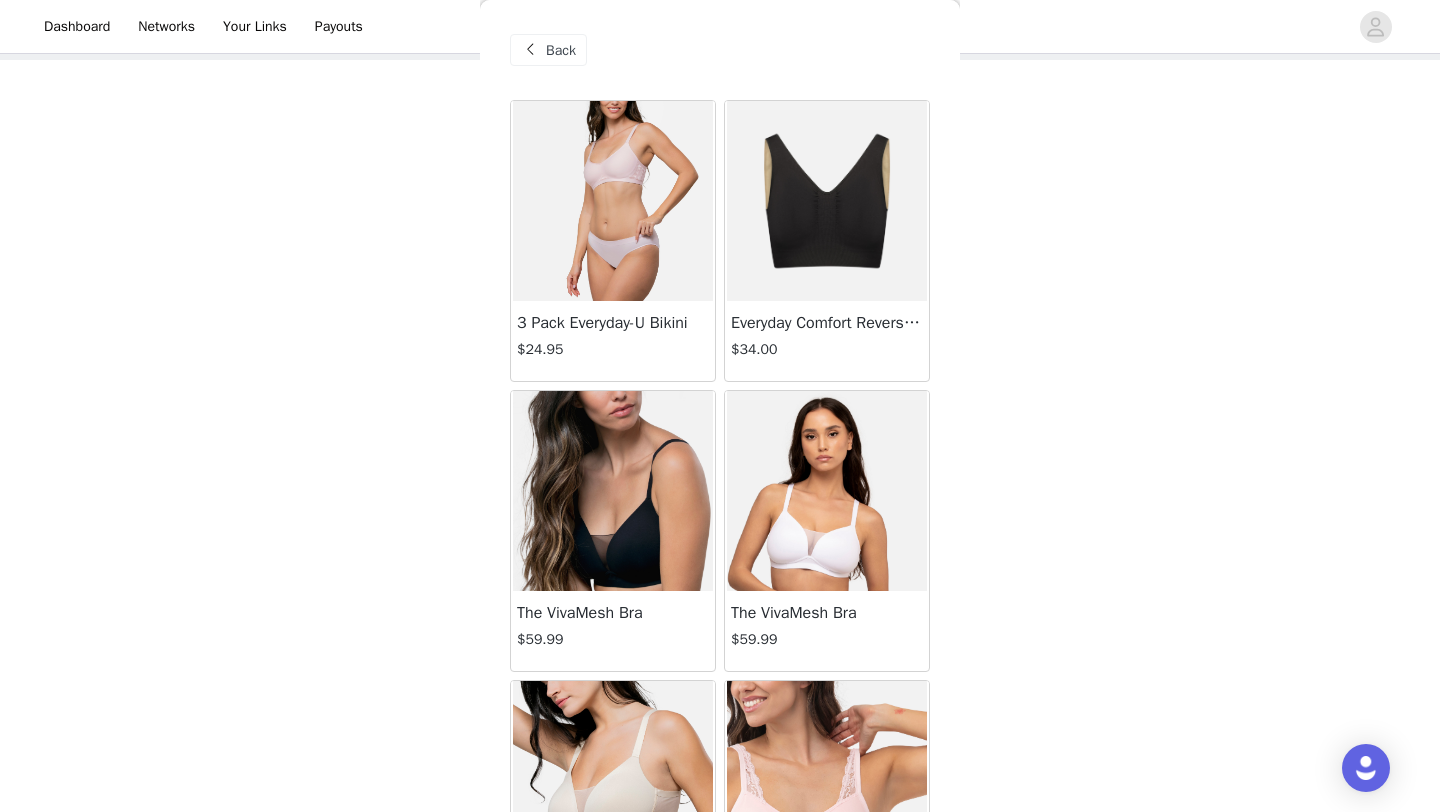click on "Everyday Comfort Reversible Bralette" at bounding box center (827, 323) 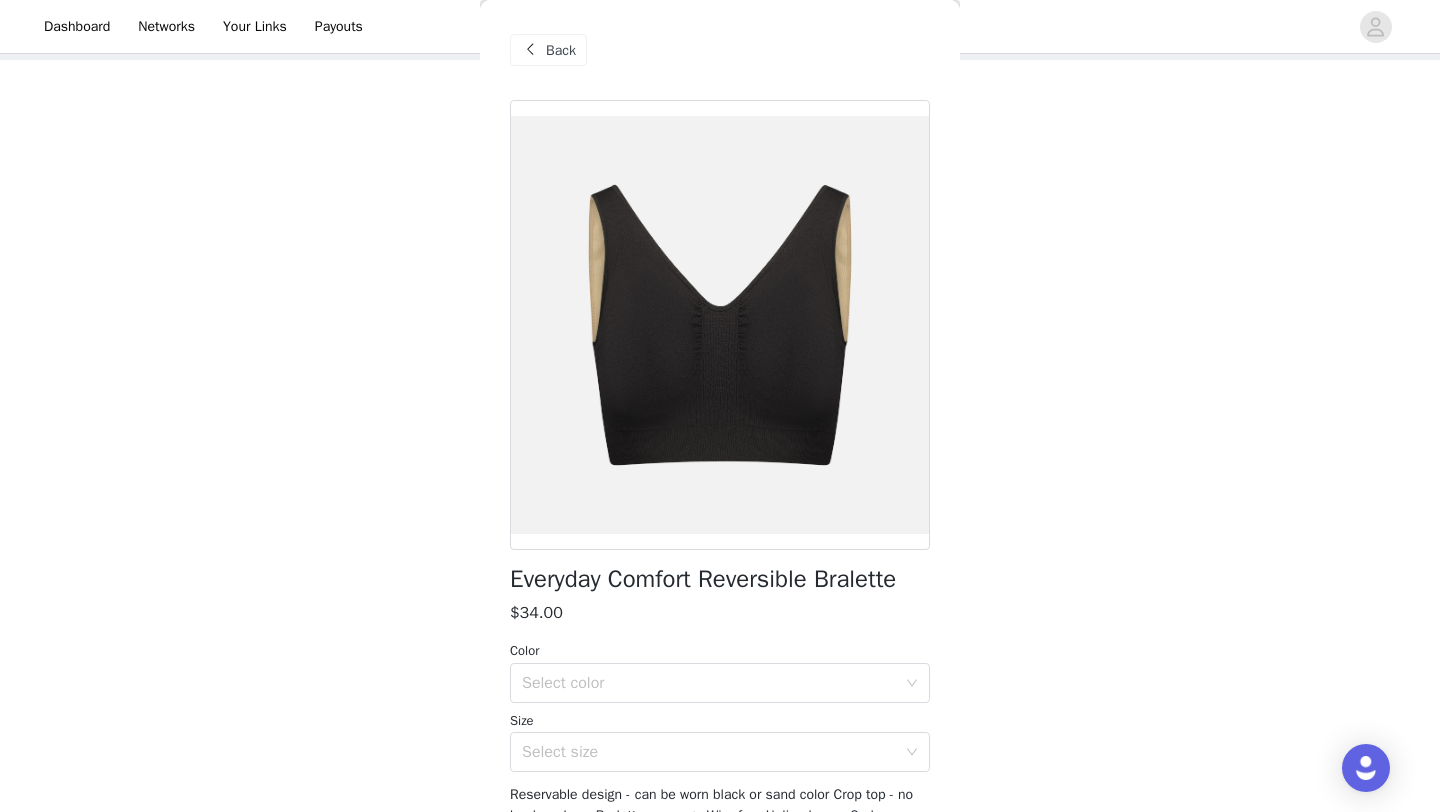 scroll, scrollTop: 140, scrollLeft: 0, axis: vertical 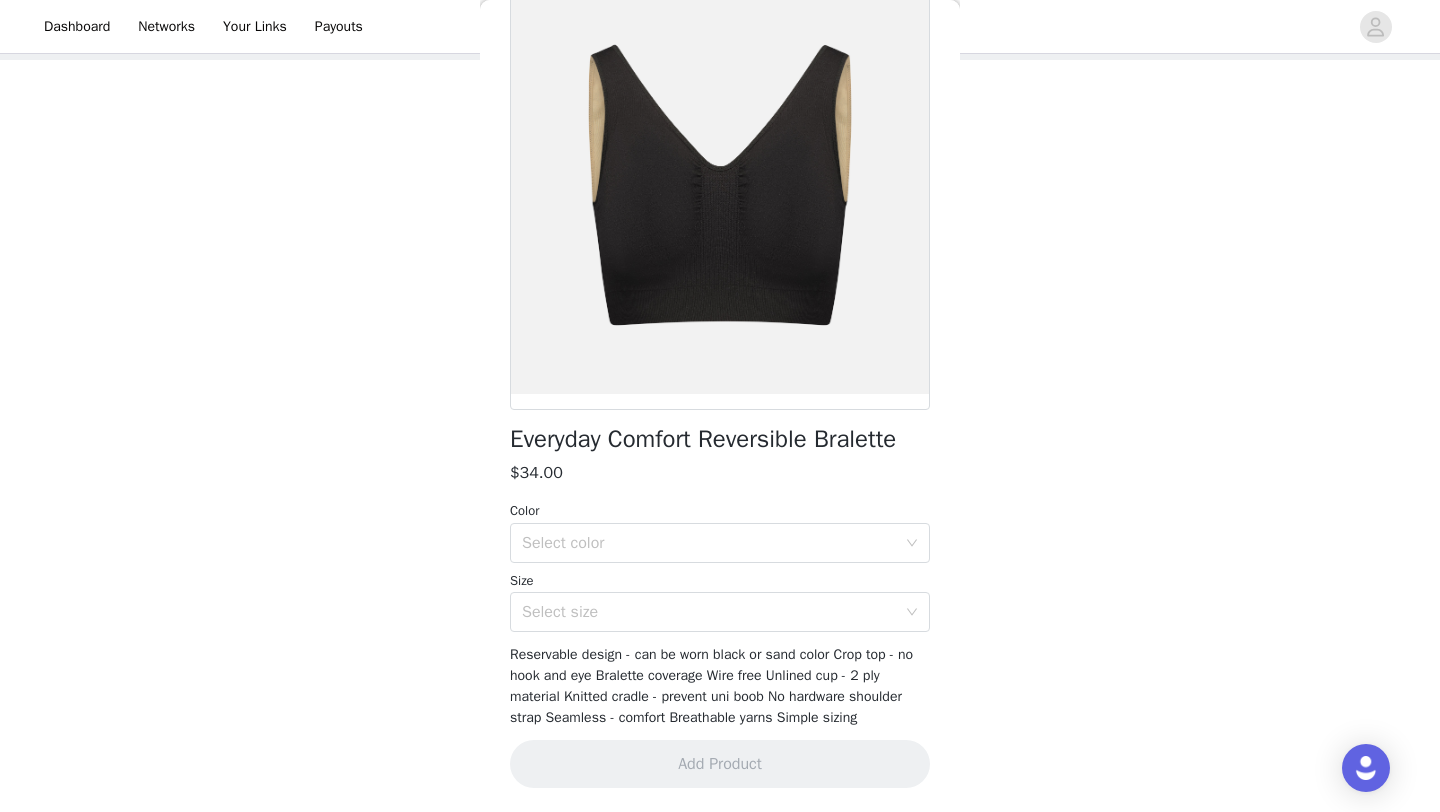 click on "Select color" at bounding box center (709, 543) 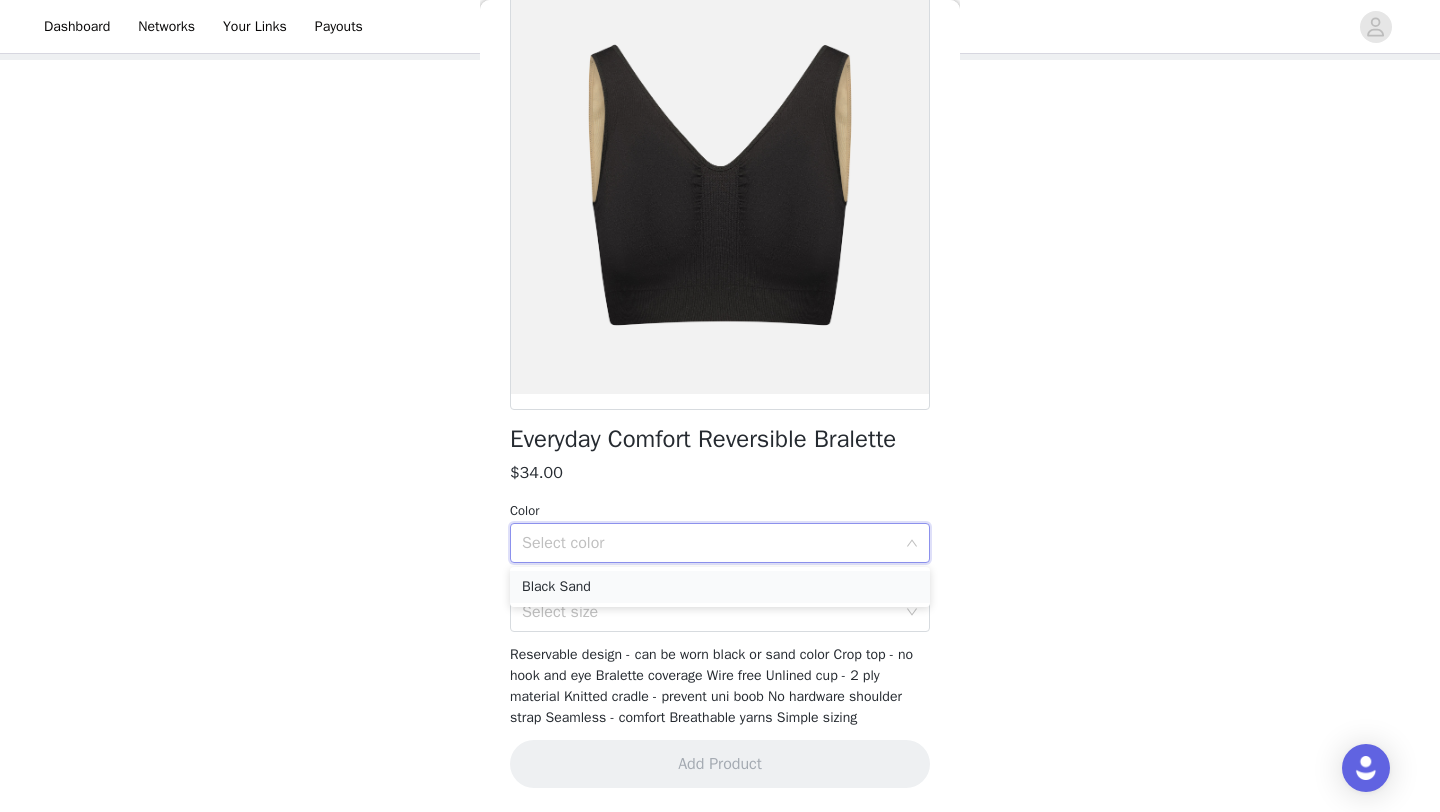 click on "Black Sand" at bounding box center (720, 587) 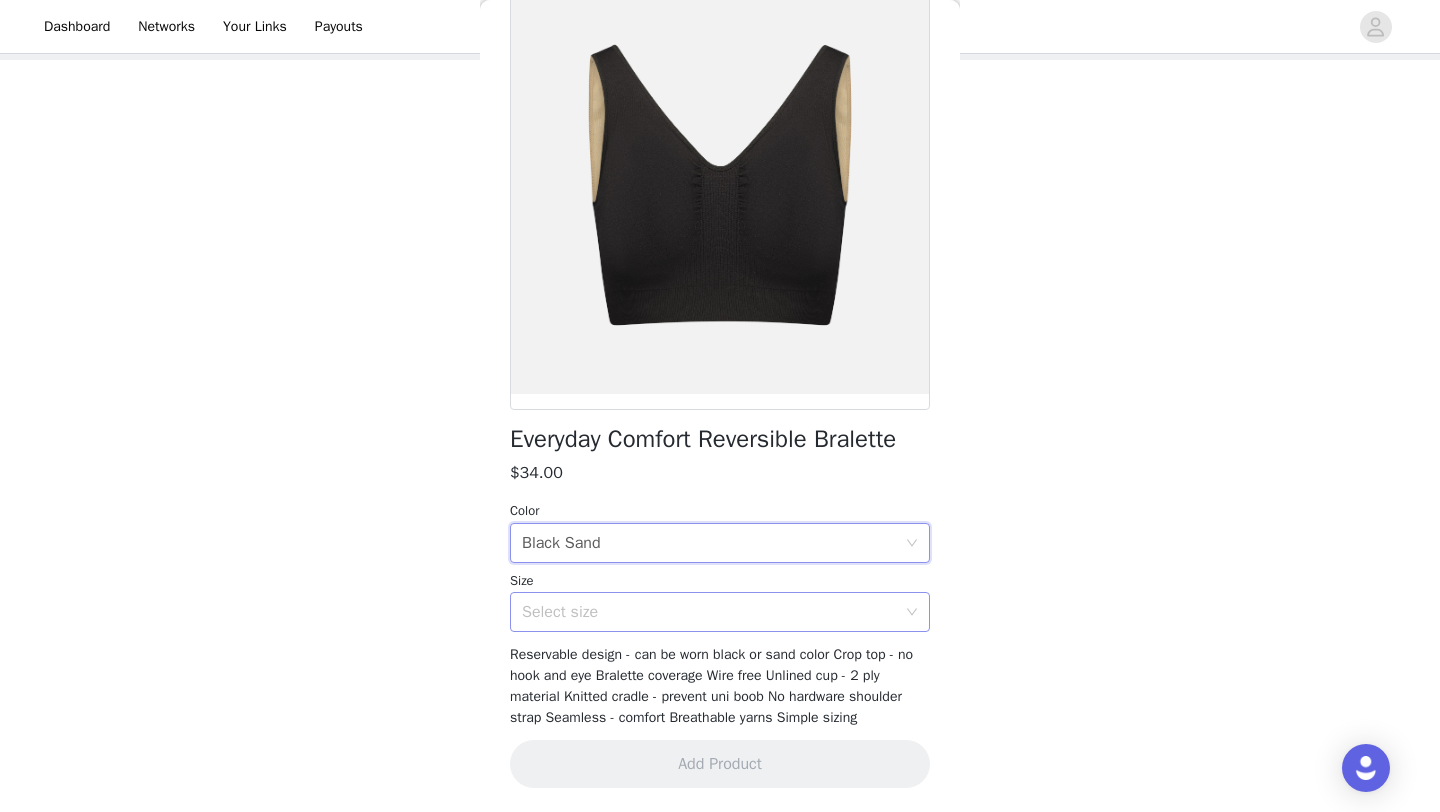 click on "Select size" at bounding box center [713, 612] 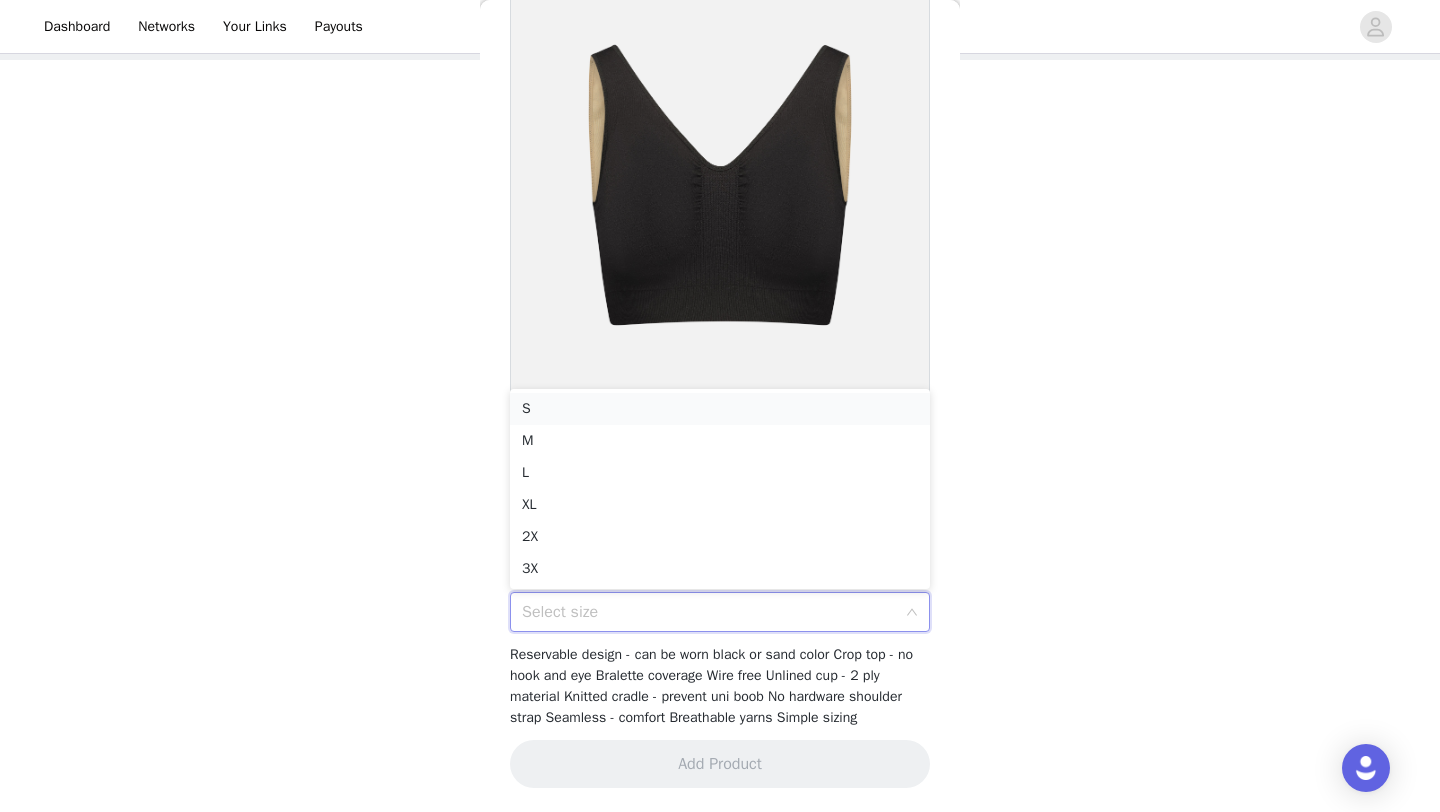 click on "S" at bounding box center [720, 409] 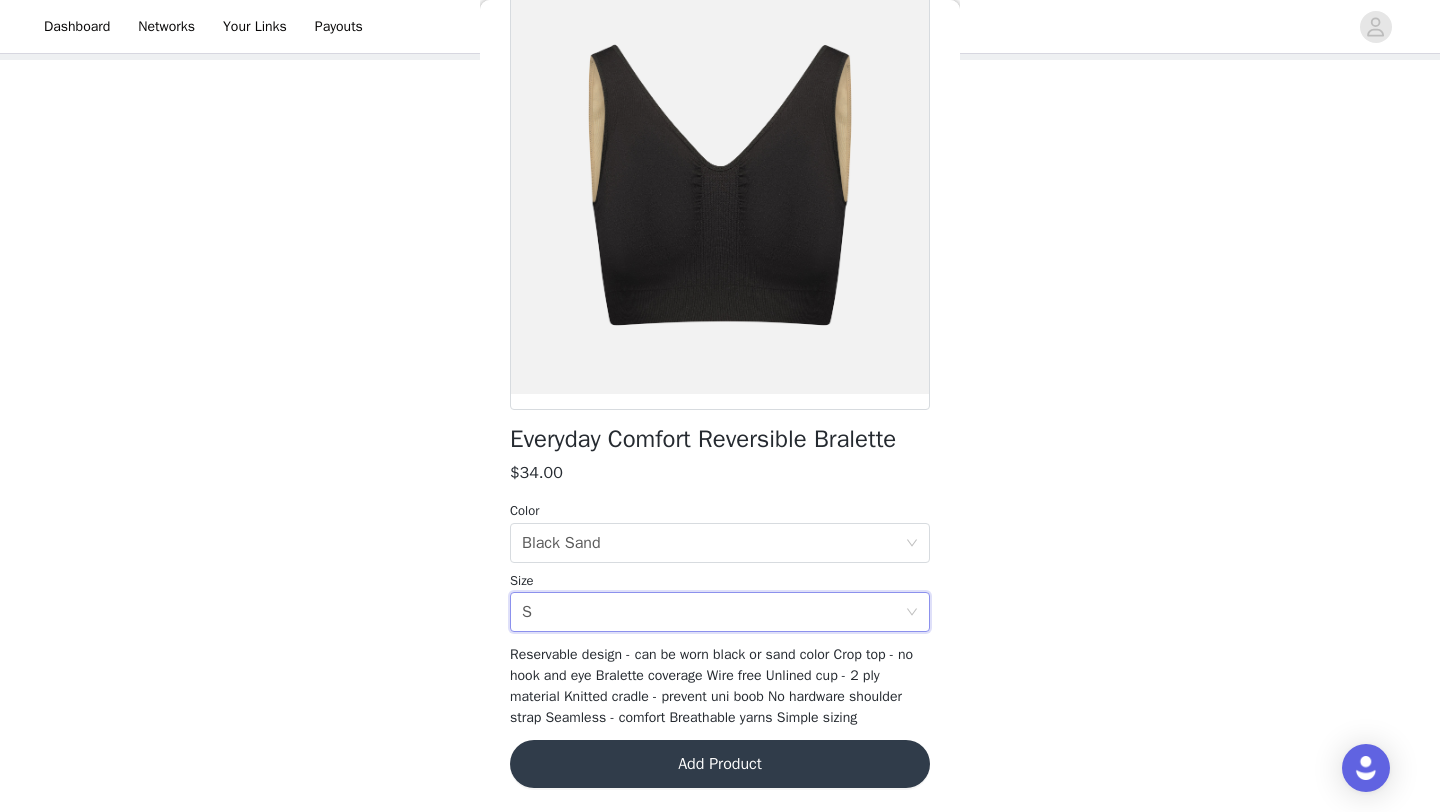 click on "Add Product" at bounding box center (720, 764) 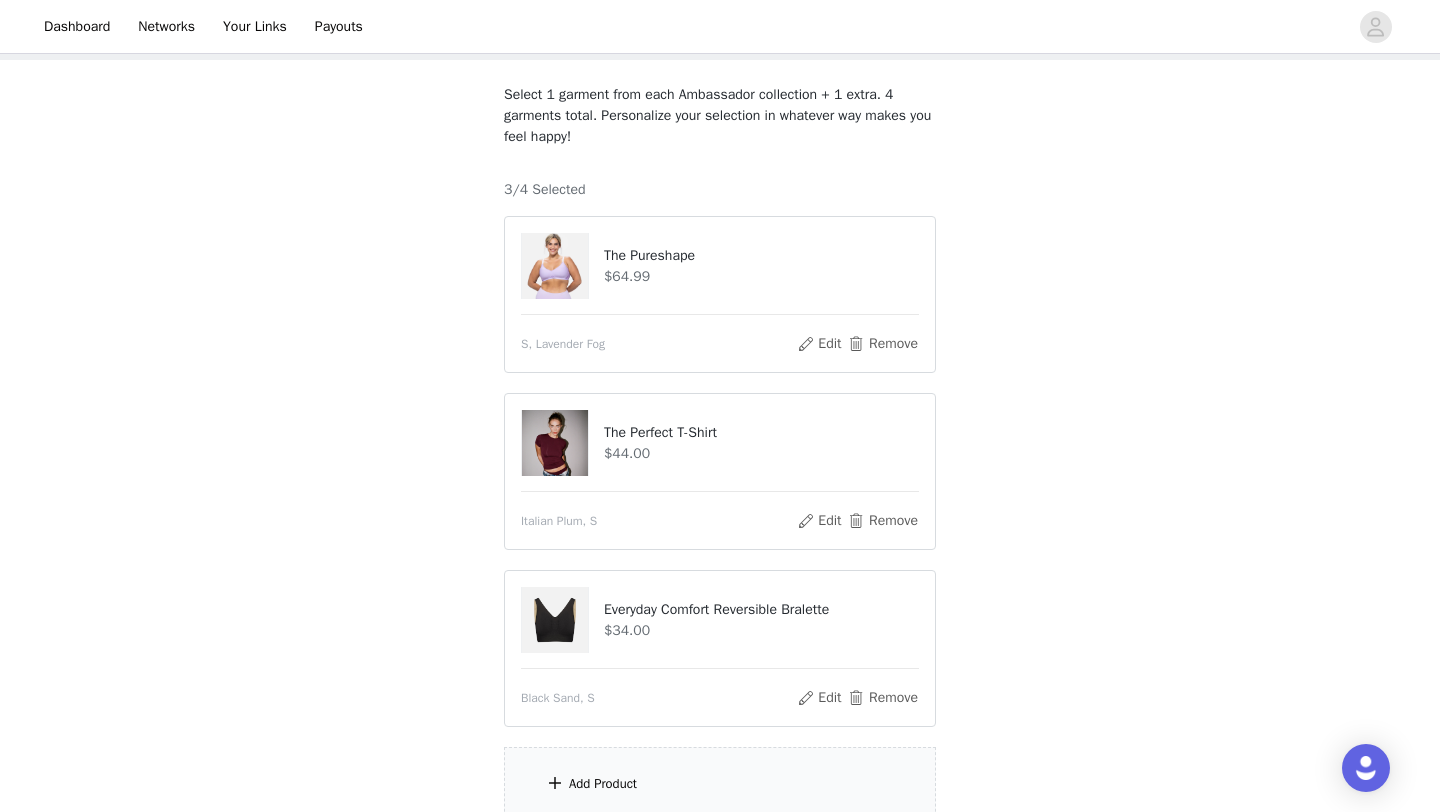 scroll, scrollTop: 226, scrollLeft: 0, axis: vertical 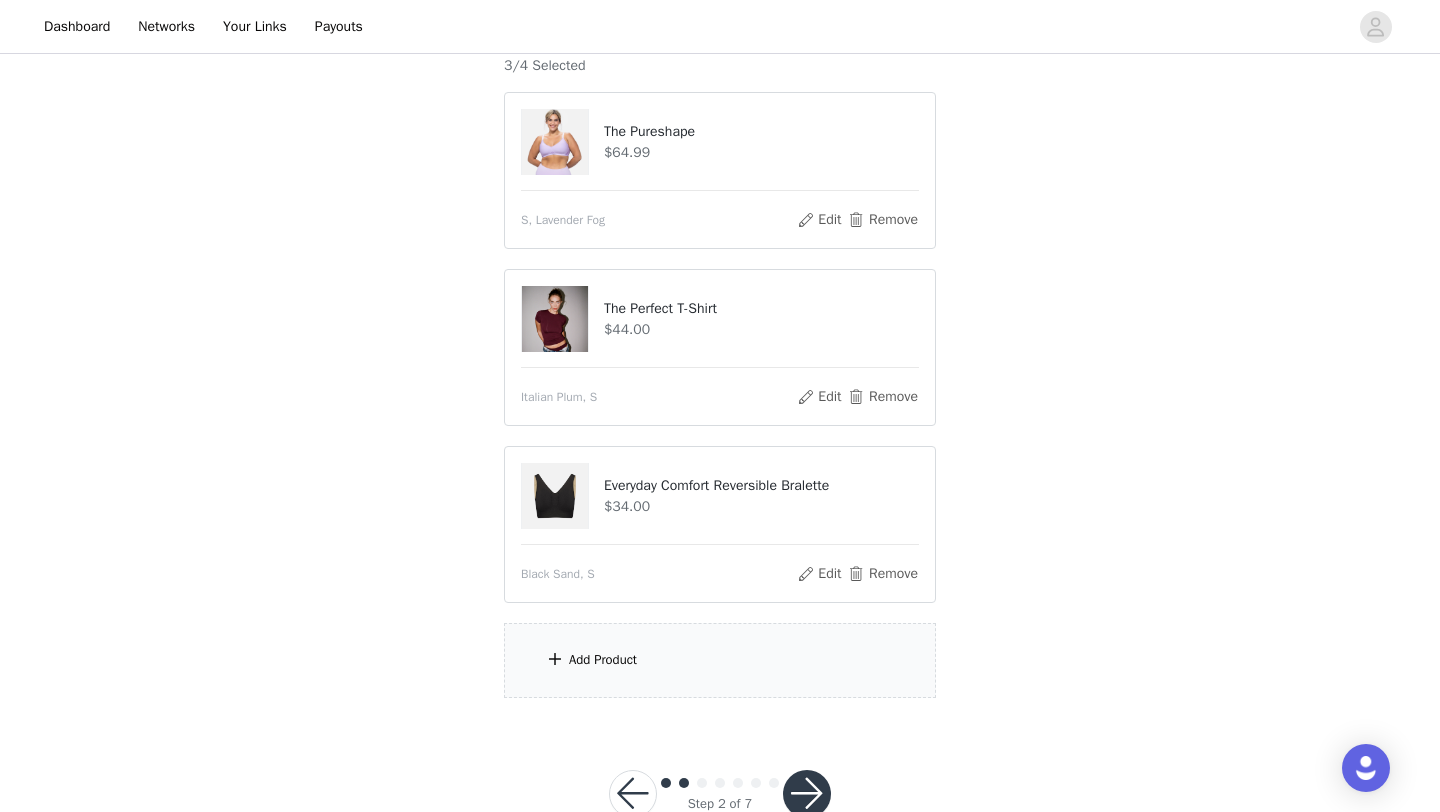click on "Add Product" at bounding box center (720, 660) 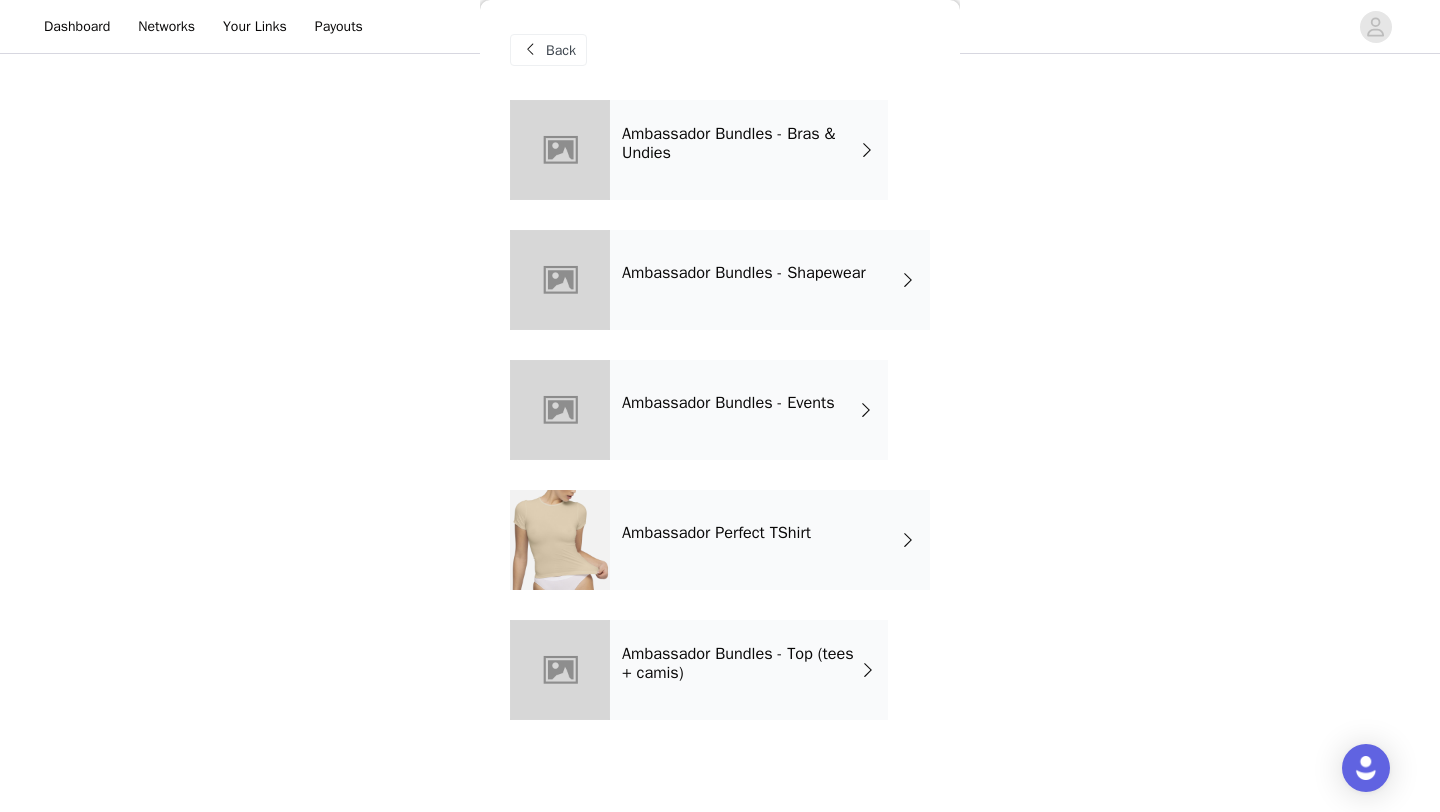 click on "Ambassador Bundles - Bras & Undies" at bounding box center (749, 150) 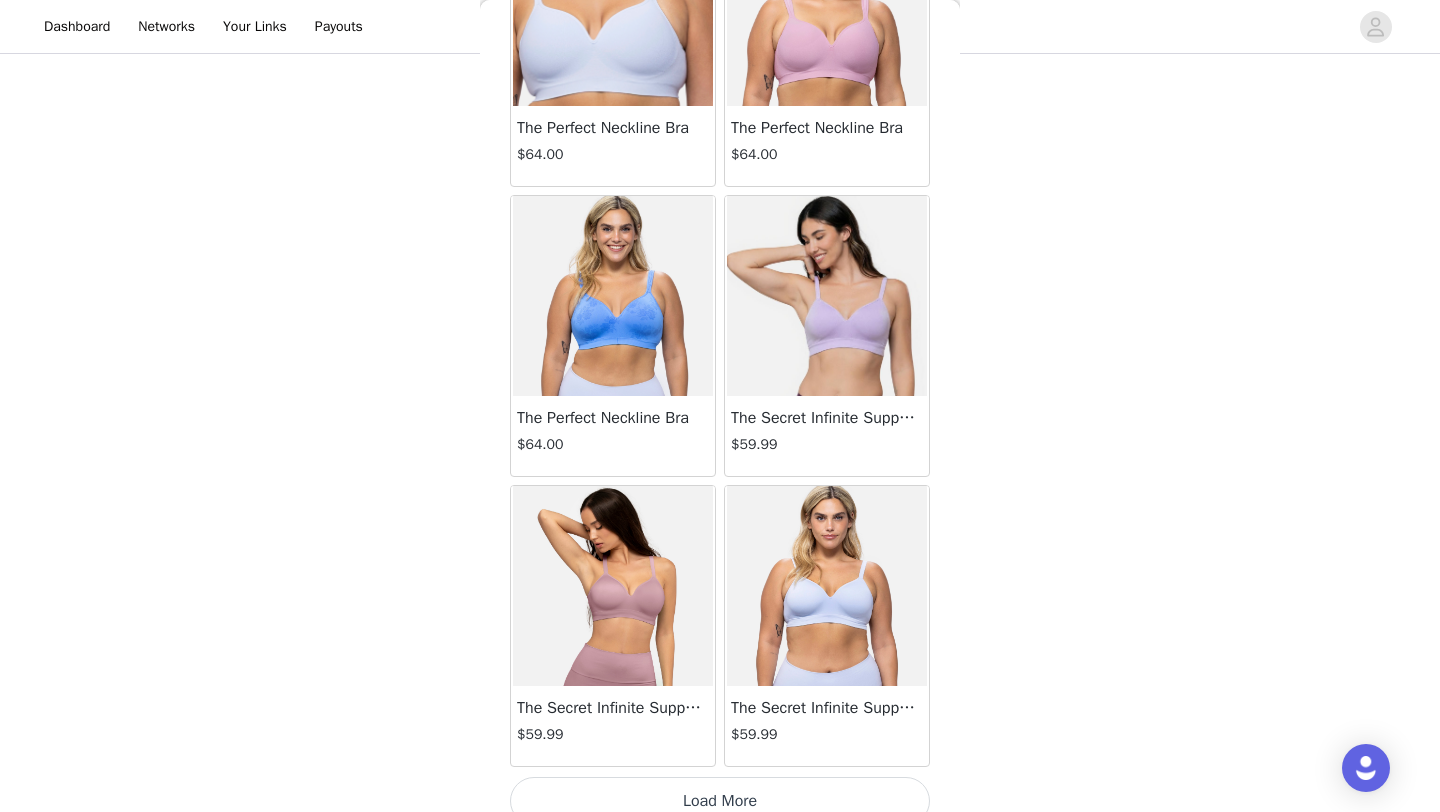 scroll, scrollTop: 2248, scrollLeft: 0, axis: vertical 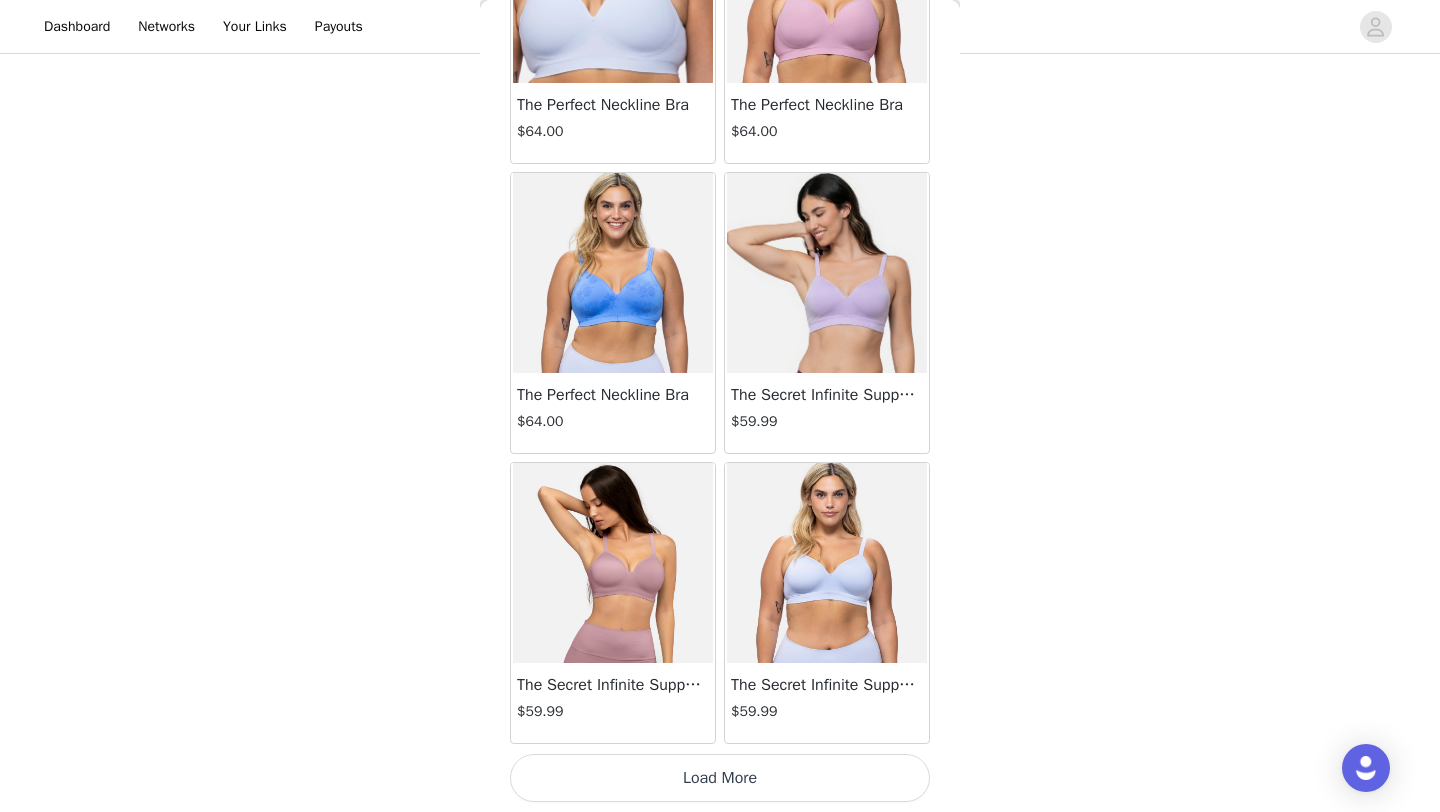 click on "Load More" at bounding box center (720, 778) 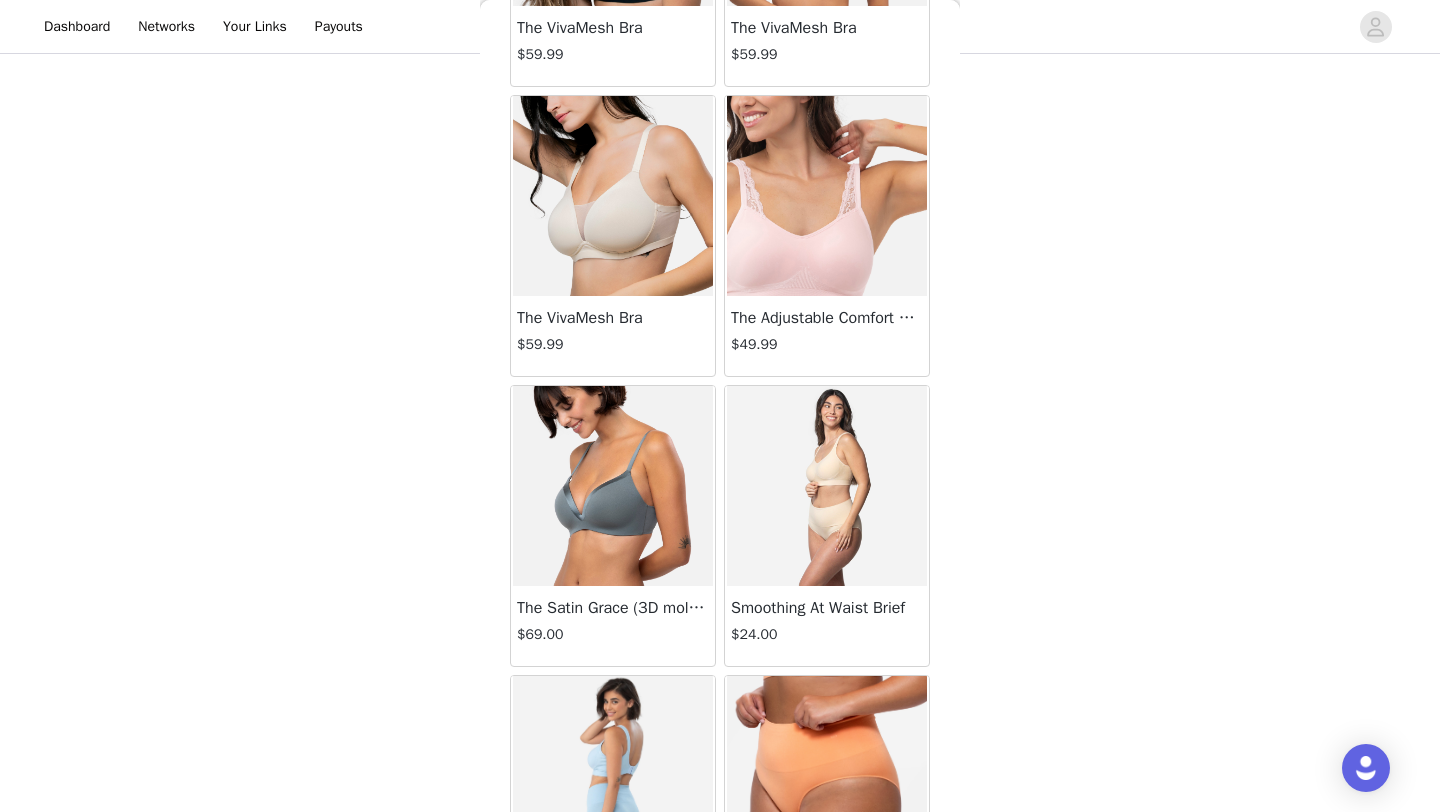 scroll, scrollTop: 569, scrollLeft: 0, axis: vertical 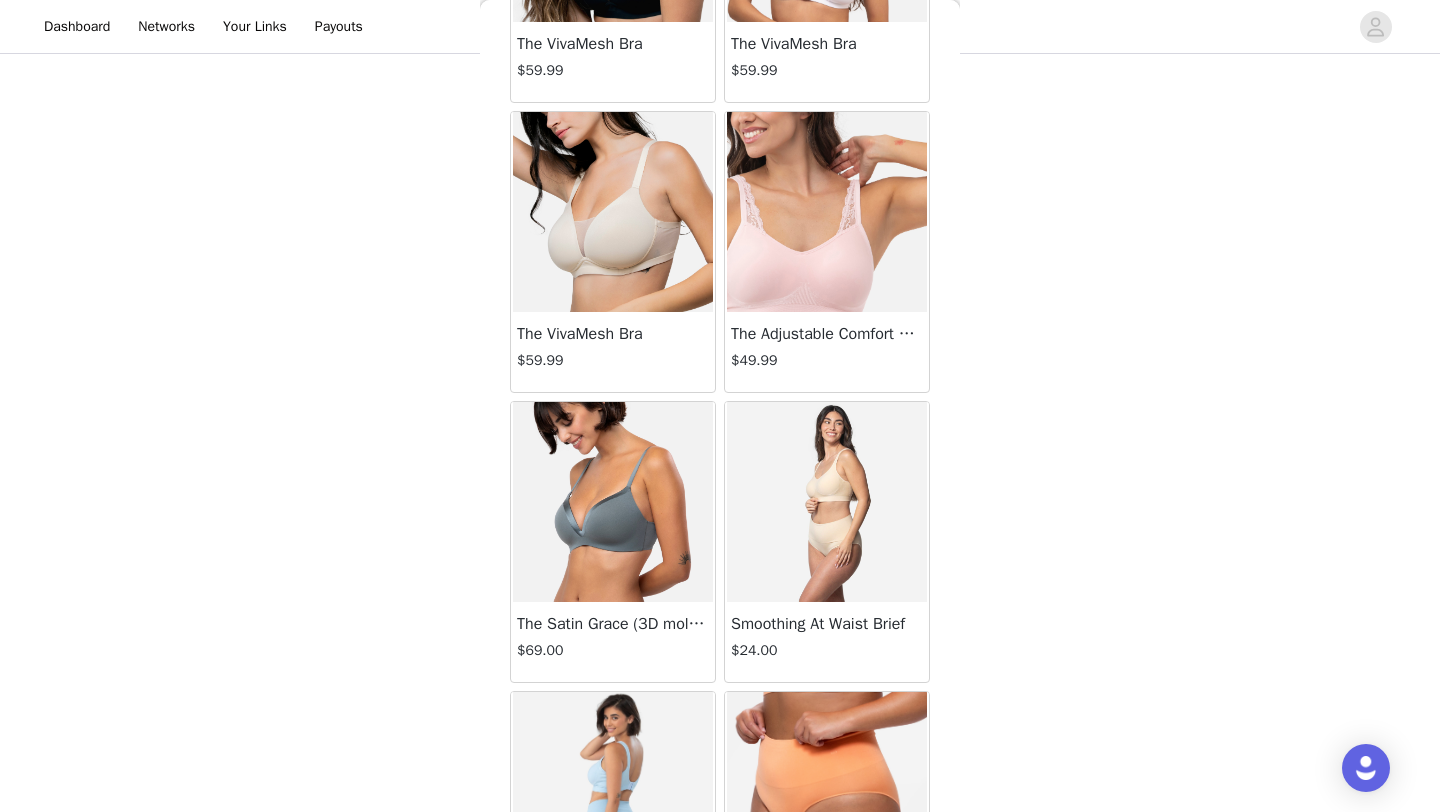click at bounding box center [613, 502] 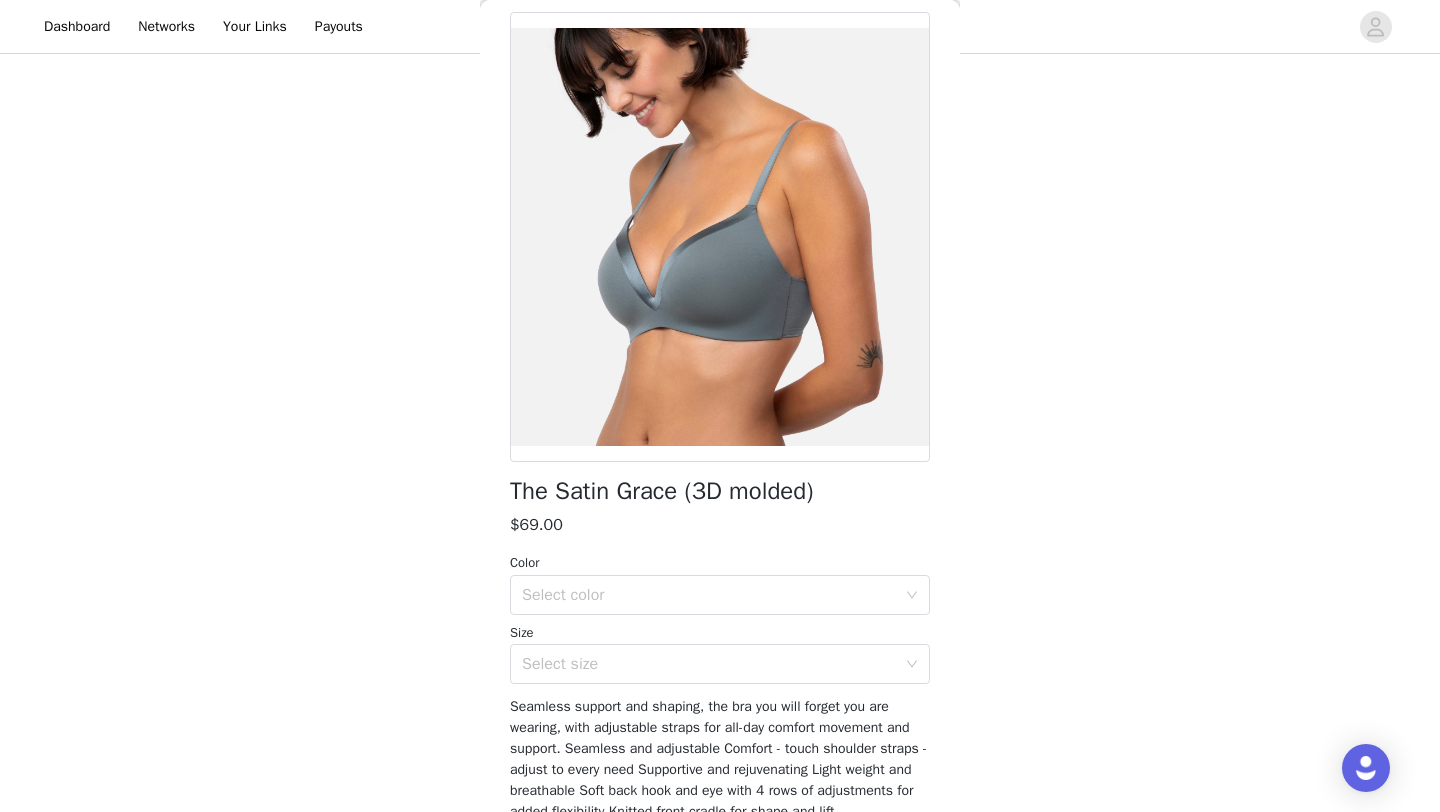 scroll, scrollTop: 80, scrollLeft: 0, axis: vertical 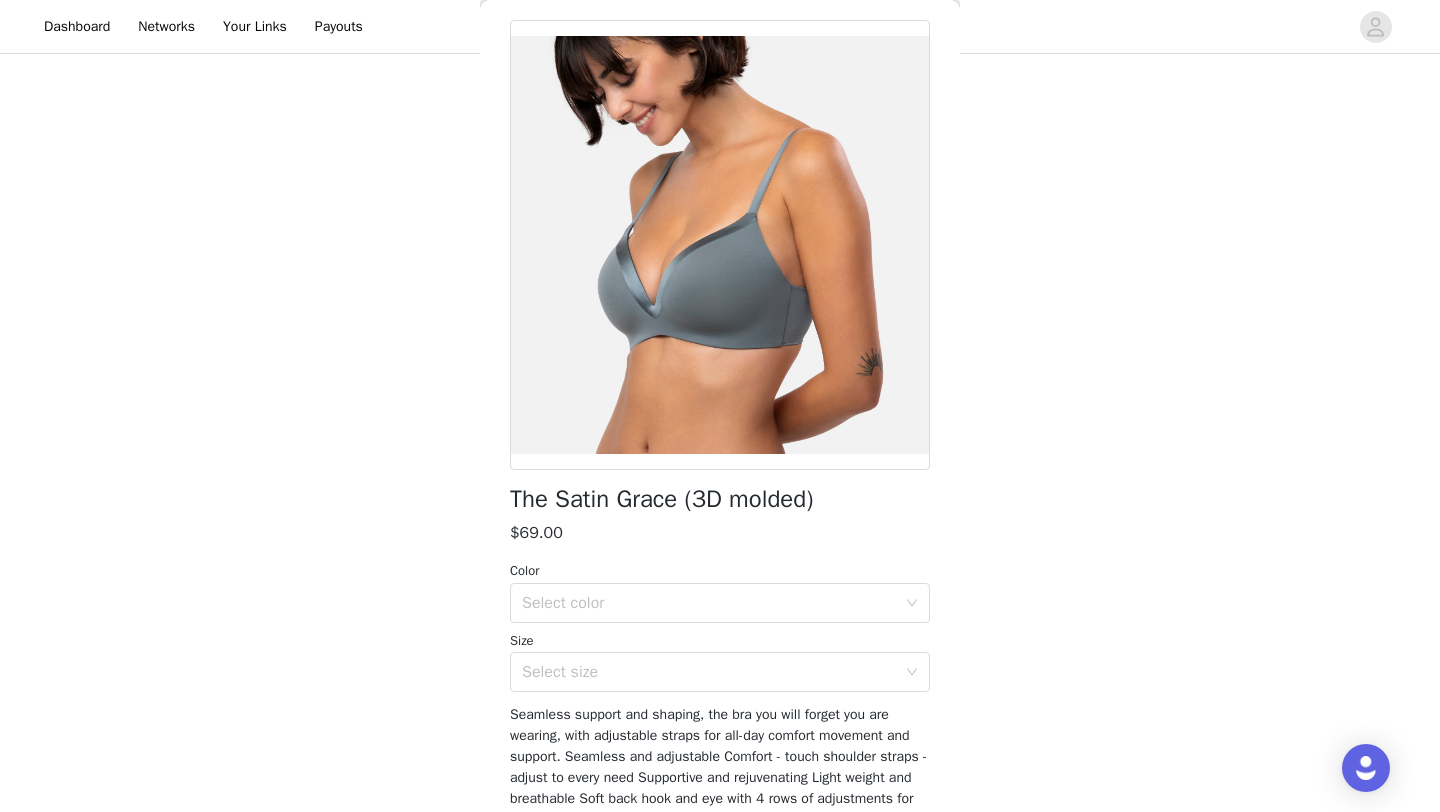 click on "Color" at bounding box center (720, 571) 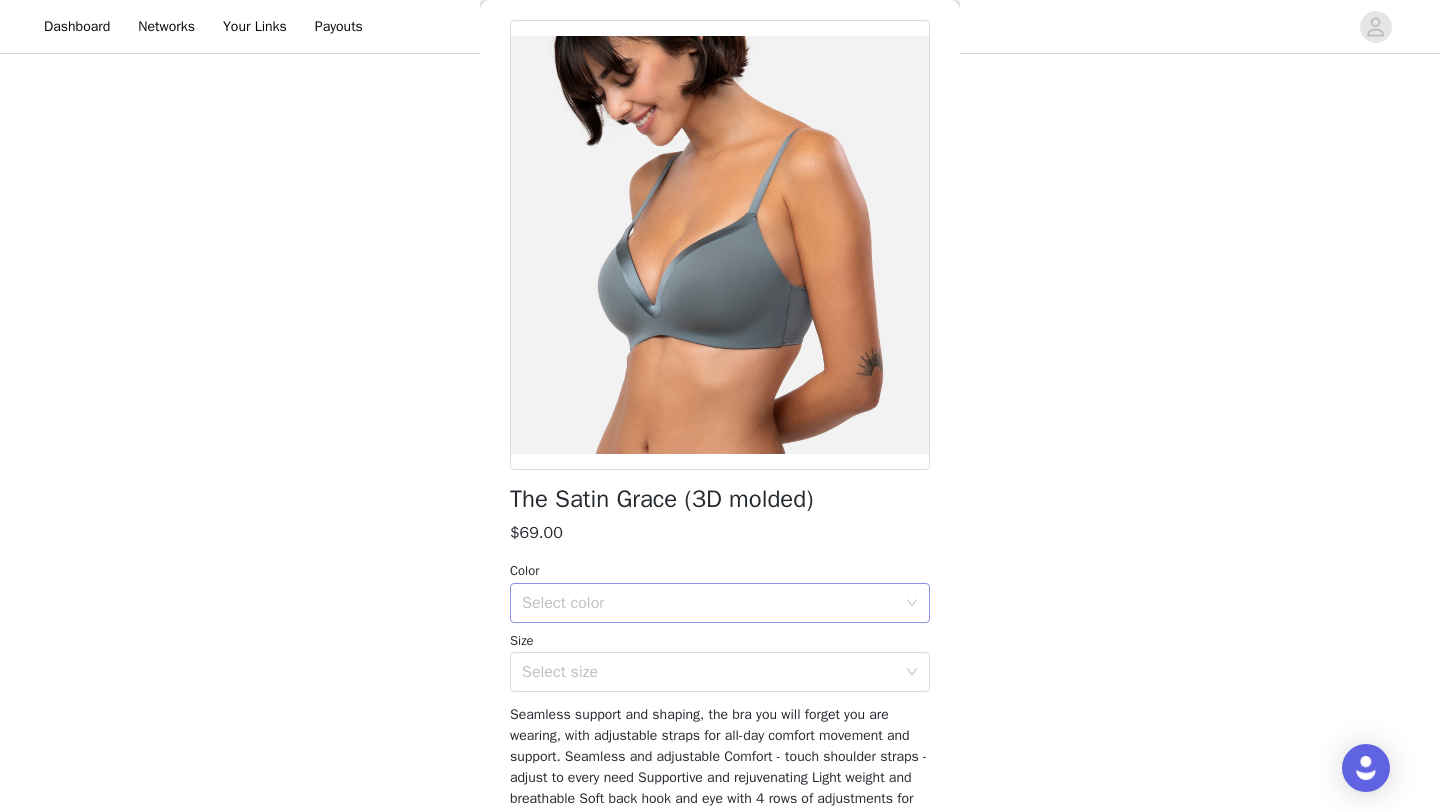 scroll, scrollTop: 203, scrollLeft: 0, axis: vertical 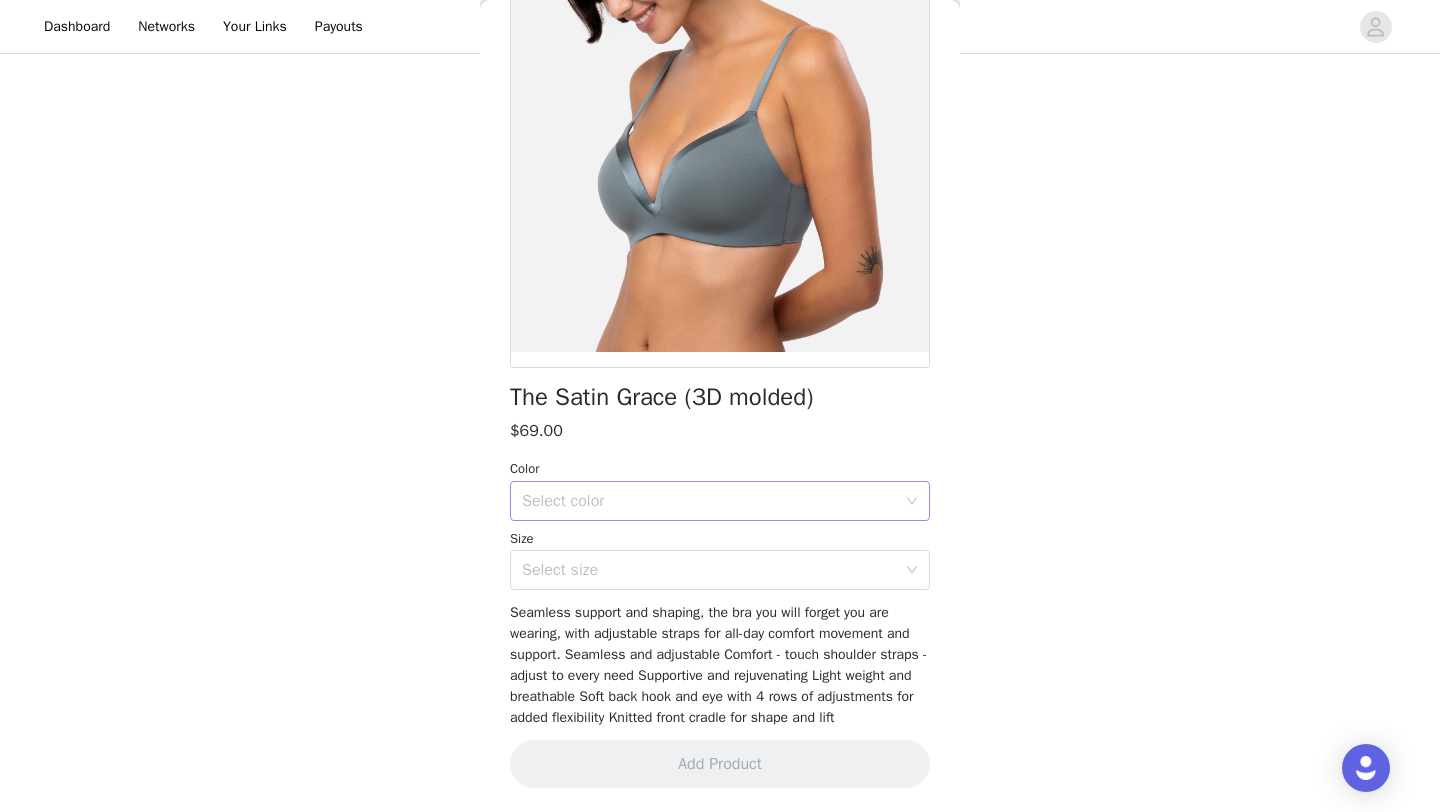 click on "Select color" at bounding box center [713, 501] 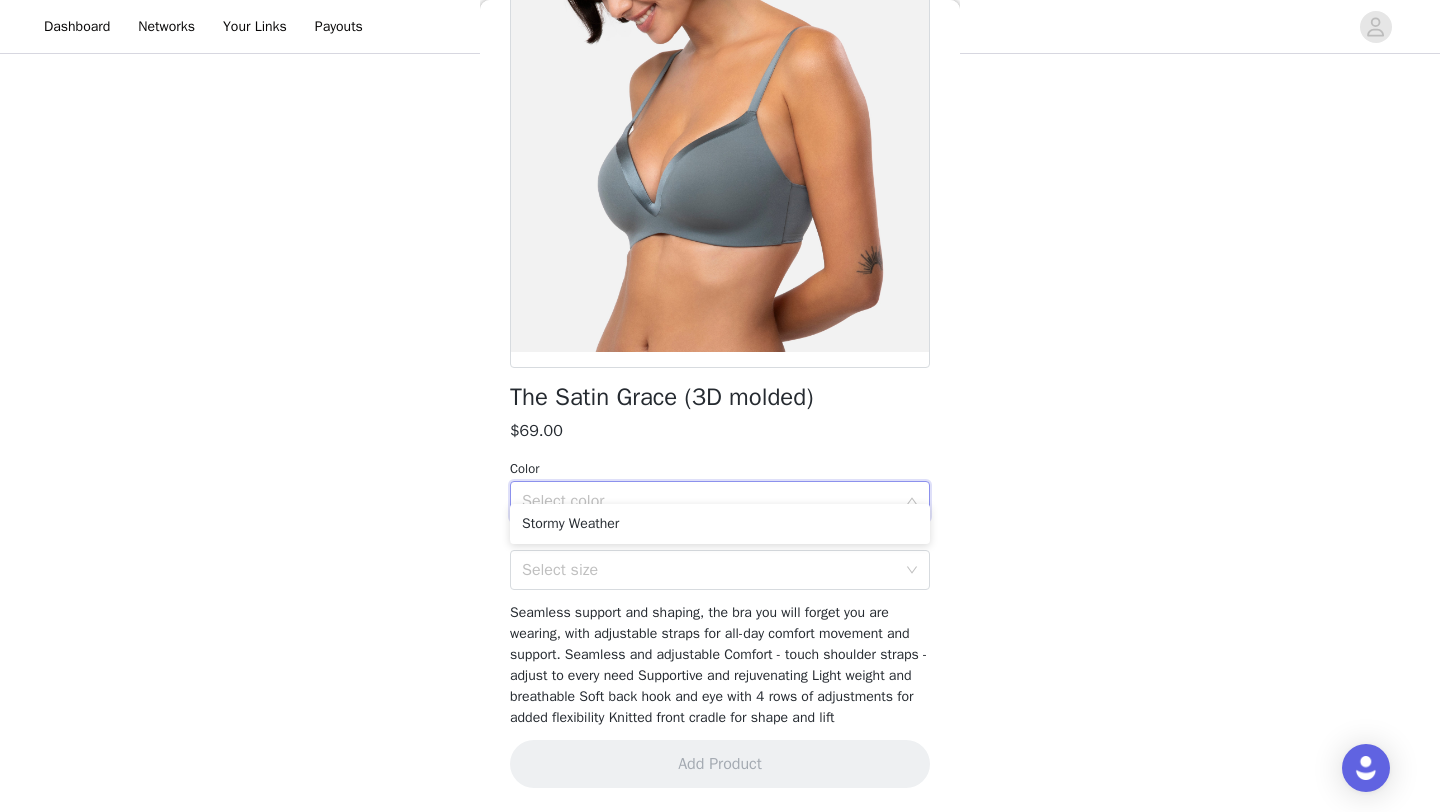 click on "Seamless support and shaping, the bra you will forget you are wearing, with adjustable straps for all-day comfort movement and support. Seamless and adjustable Comfort - touch shoulder straps - adjust to every need Supportive and rejuvenating Light weight and breathable Soft back hook and eye with 4 rows of adjustments for added flexibility Knitted front cradle for shape and lift" at bounding box center (718, 665) 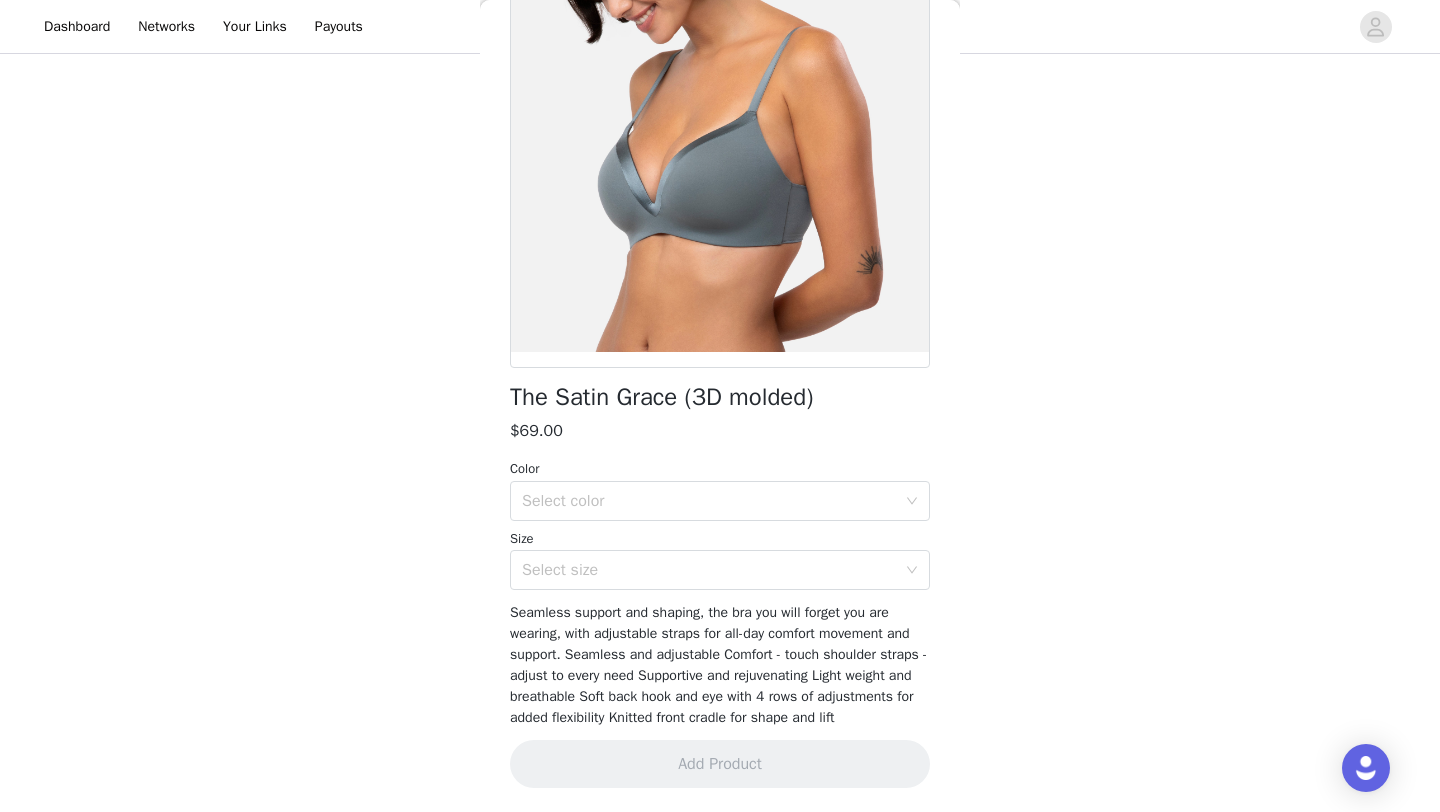 scroll, scrollTop: 0, scrollLeft: 0, axis: both 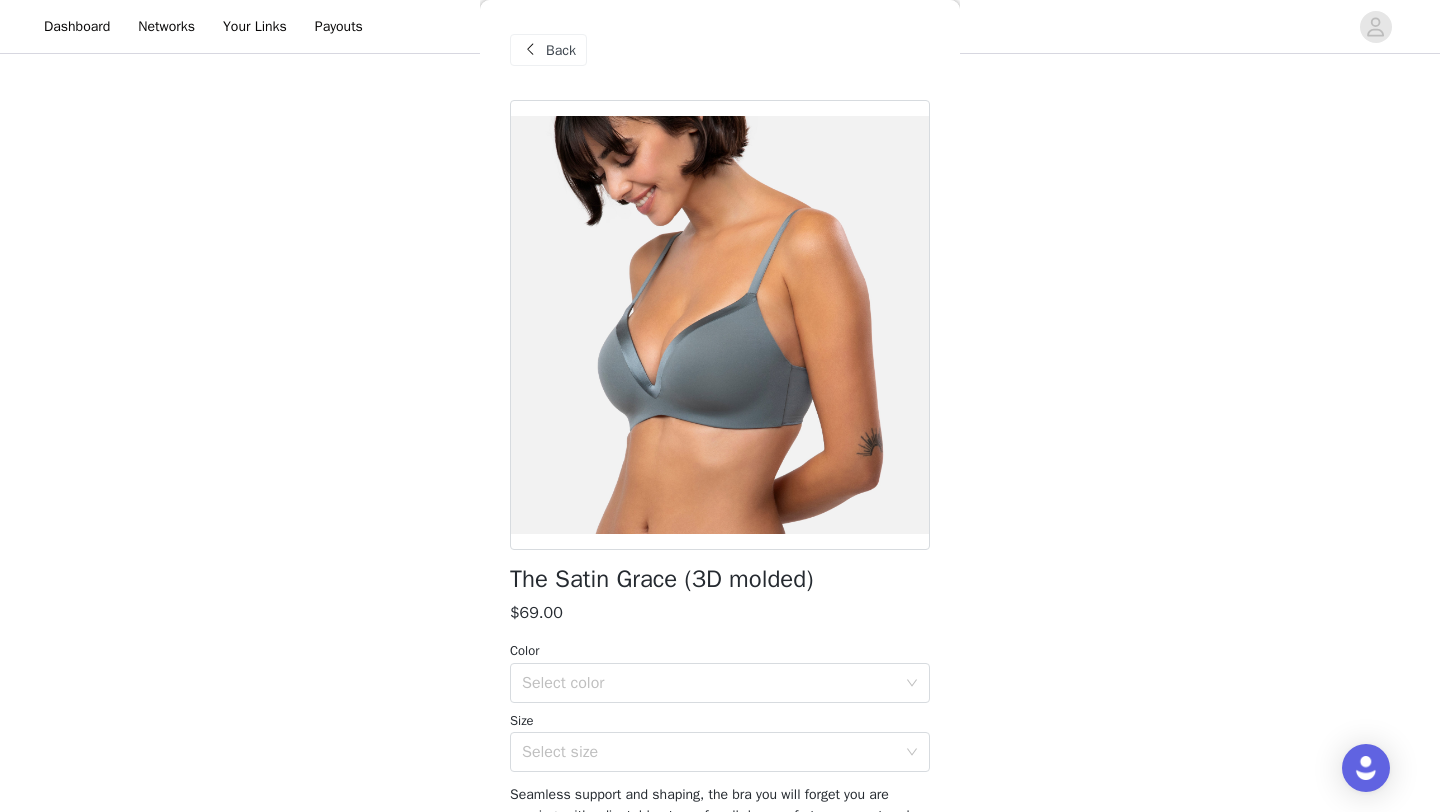 click on "Back" at bounding box center (561, 50) 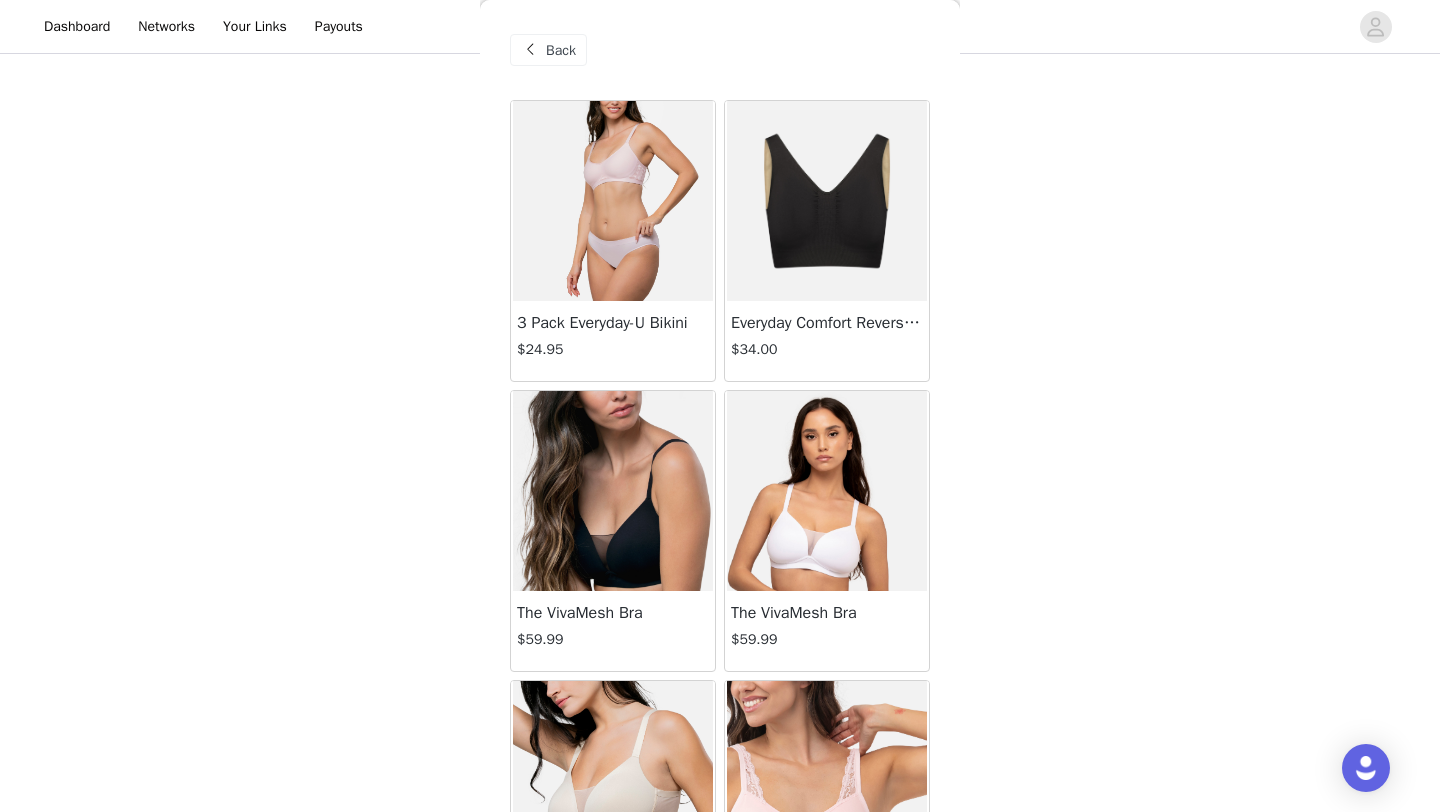scroll, scrollTop: 190, scrollLeft: 0, axis: vertical 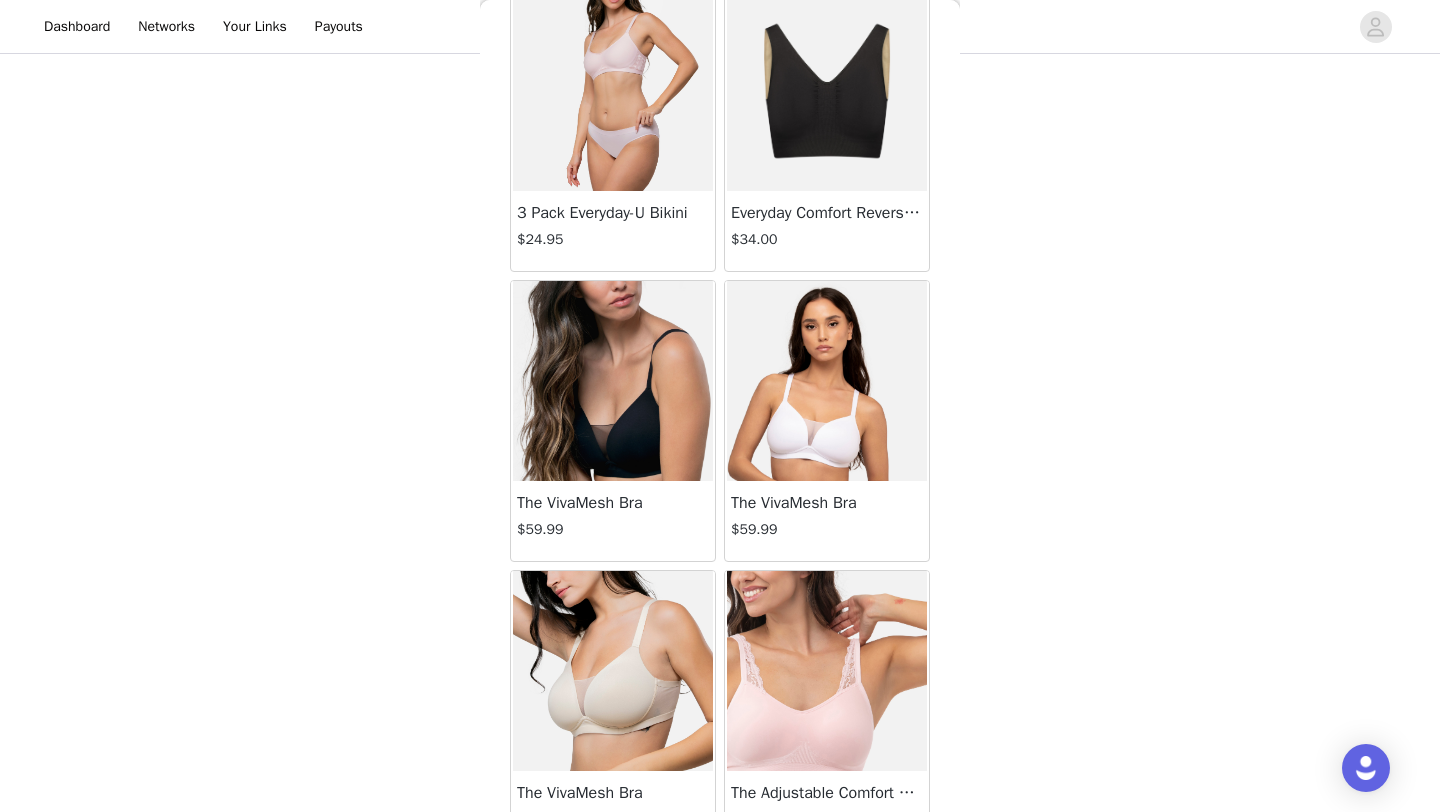 click at bounding box center (613, 381) 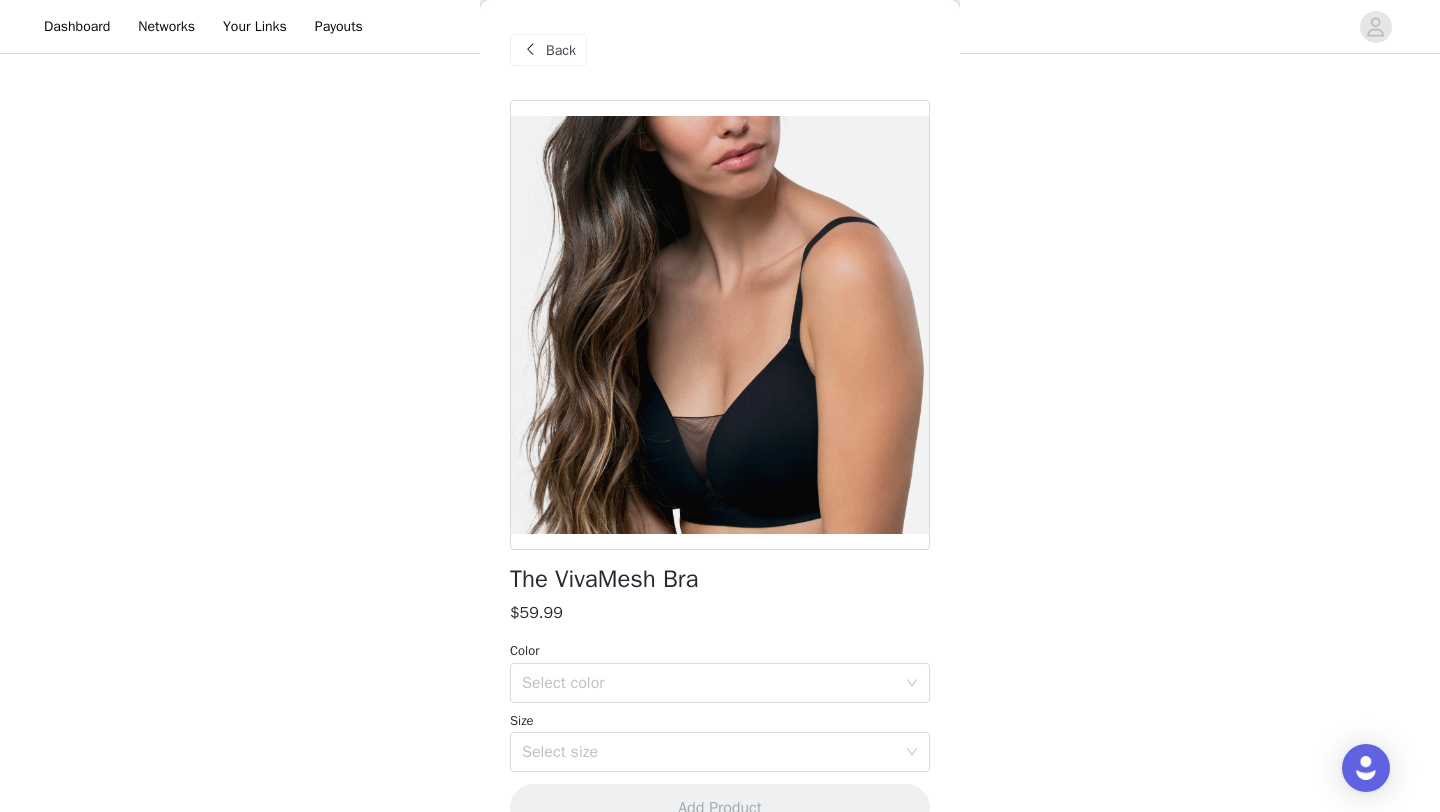 scroll, scrollTop: 44, scrollLeft: 0, axis: vertical 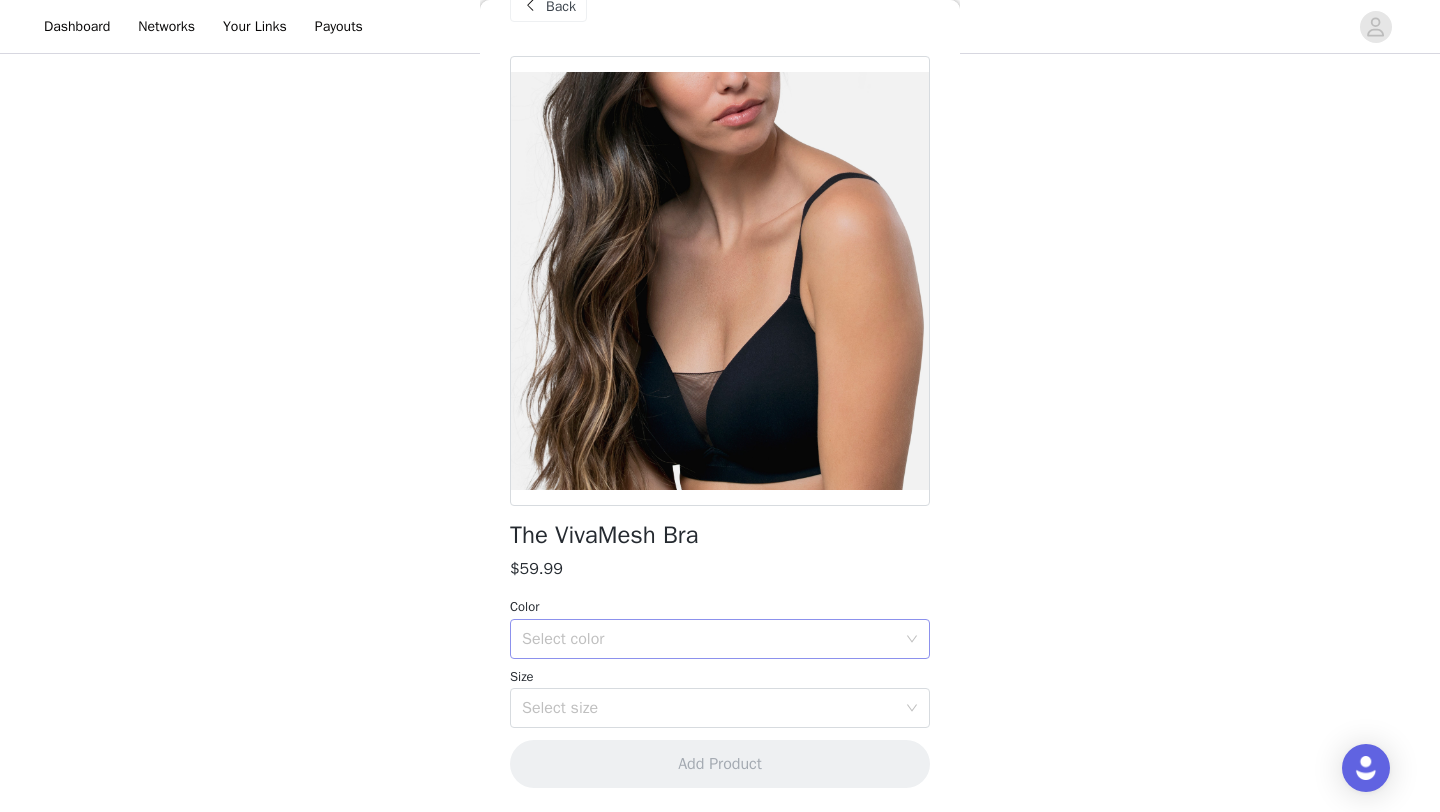 click on "Select color" at bounding box center (709, 639) 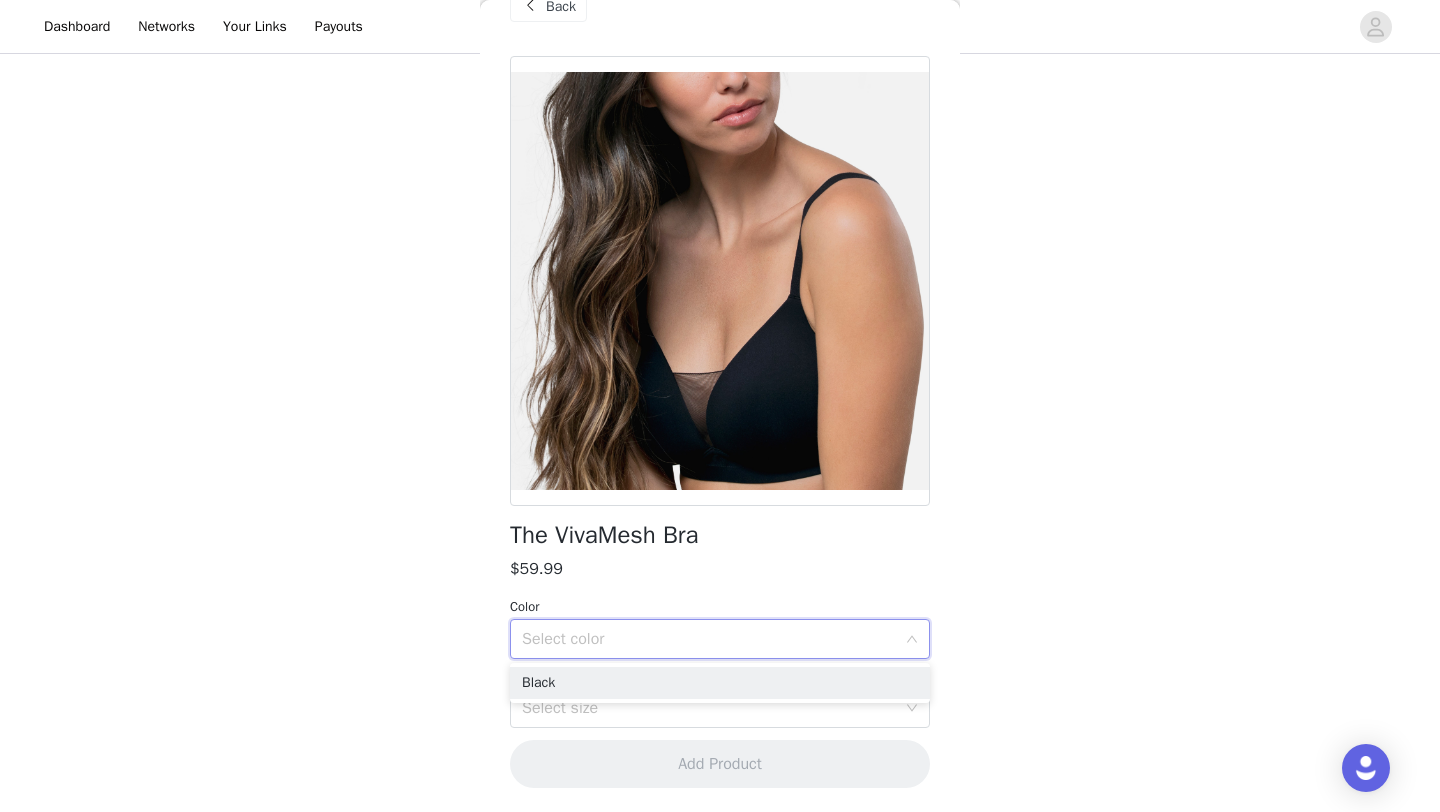click on "$59.99" at bounding box center [720, 569] 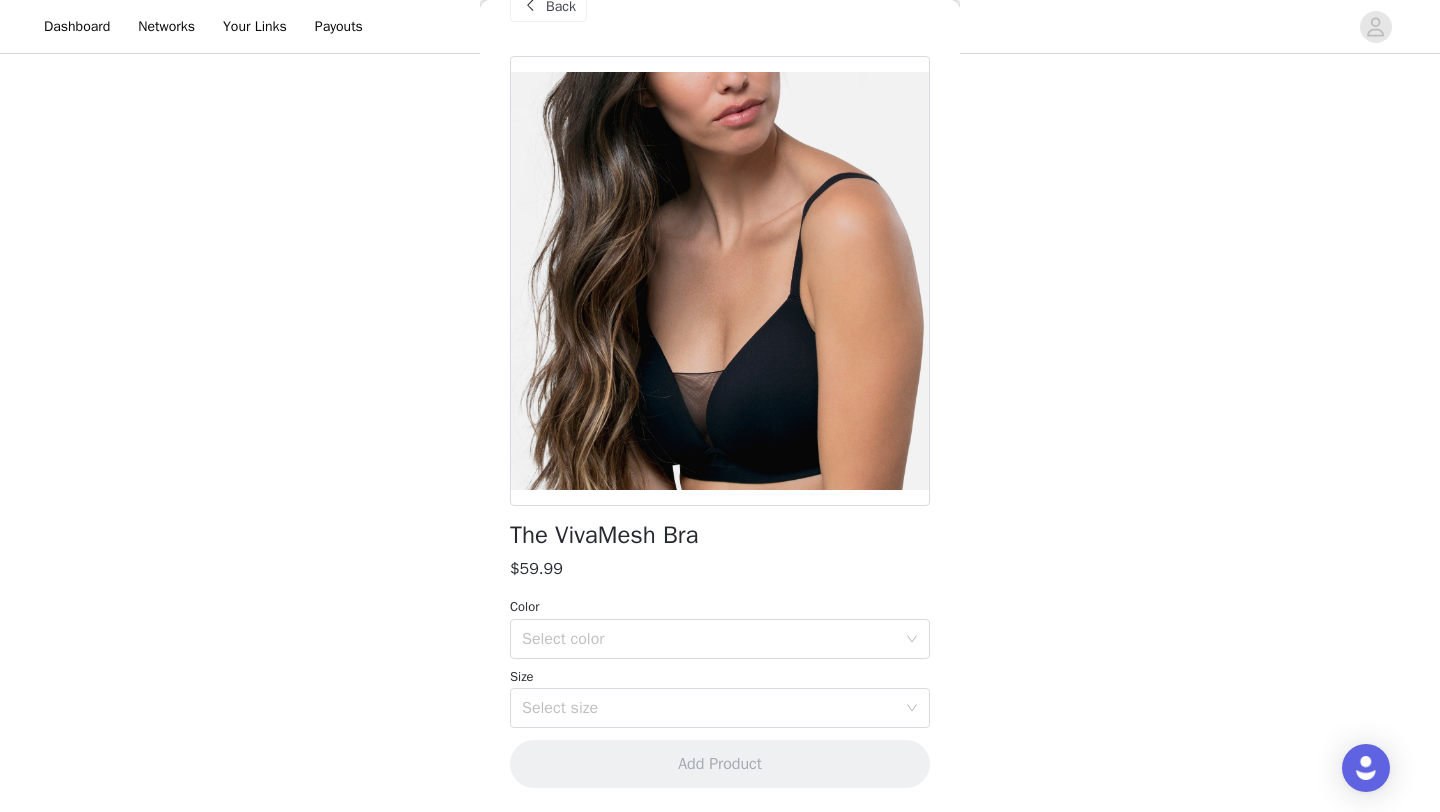 scroll, scrollTop: 279, scrollLeft: 0, axis: vertical 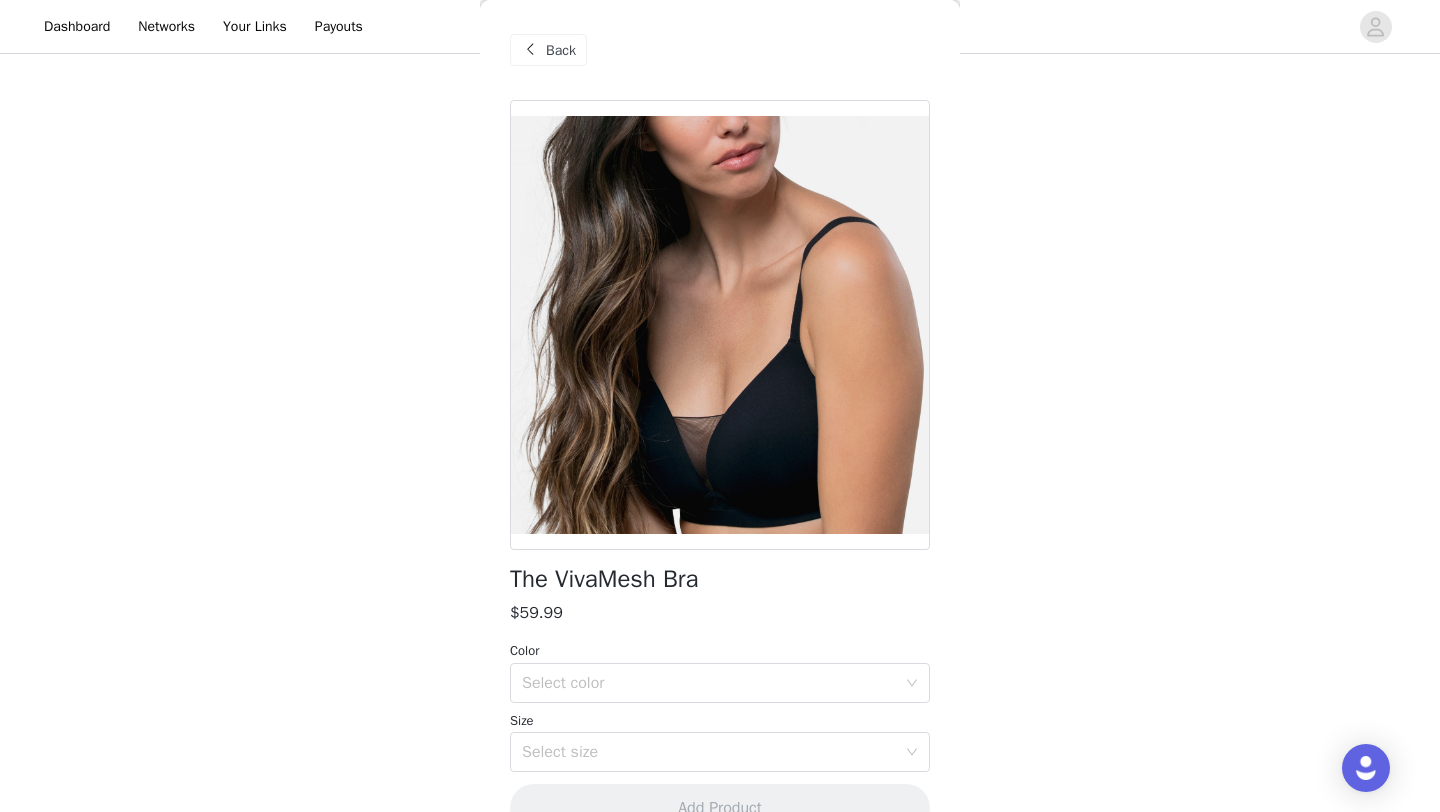 click on "Back" at bounding box center (548, 50) 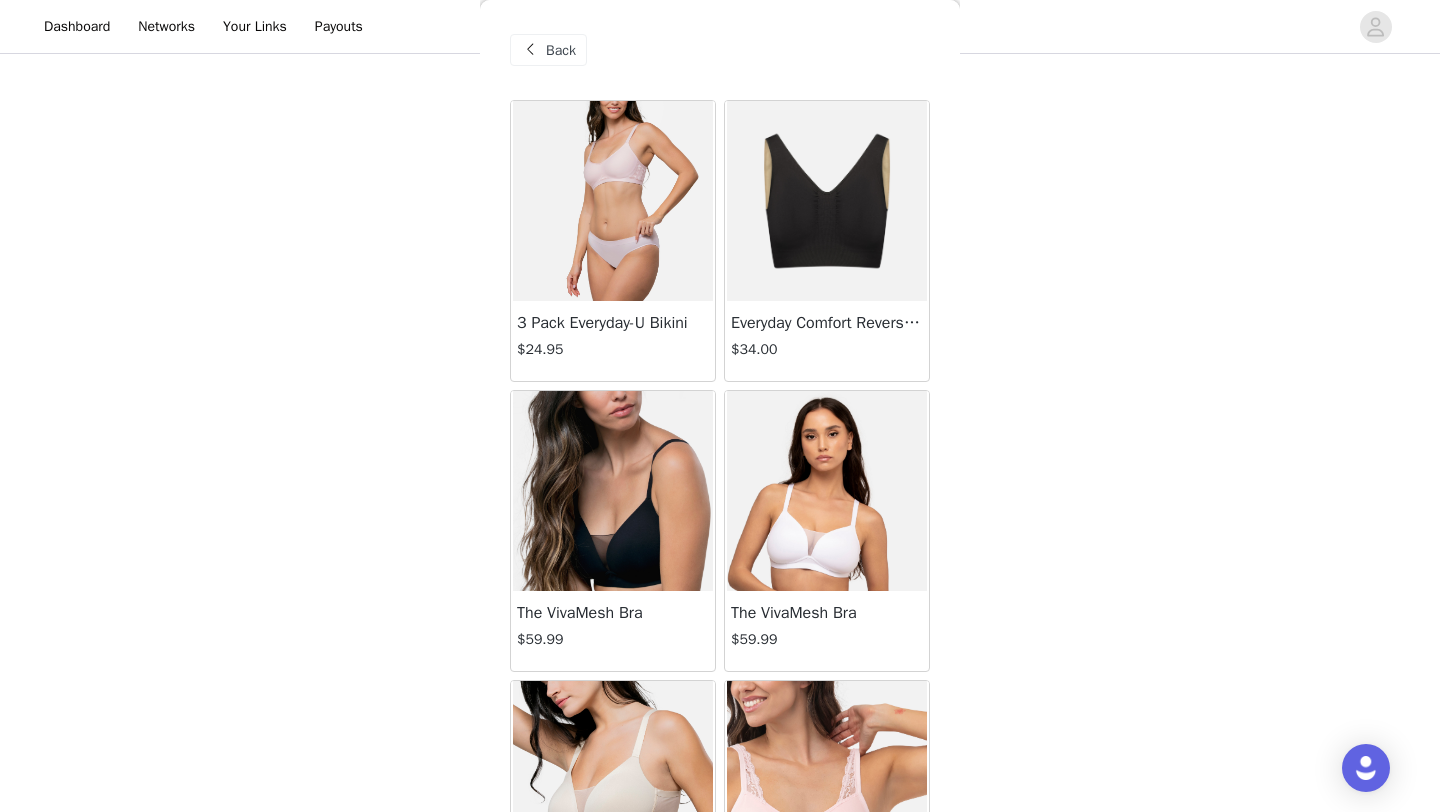 click at bounding box center [827, 491] 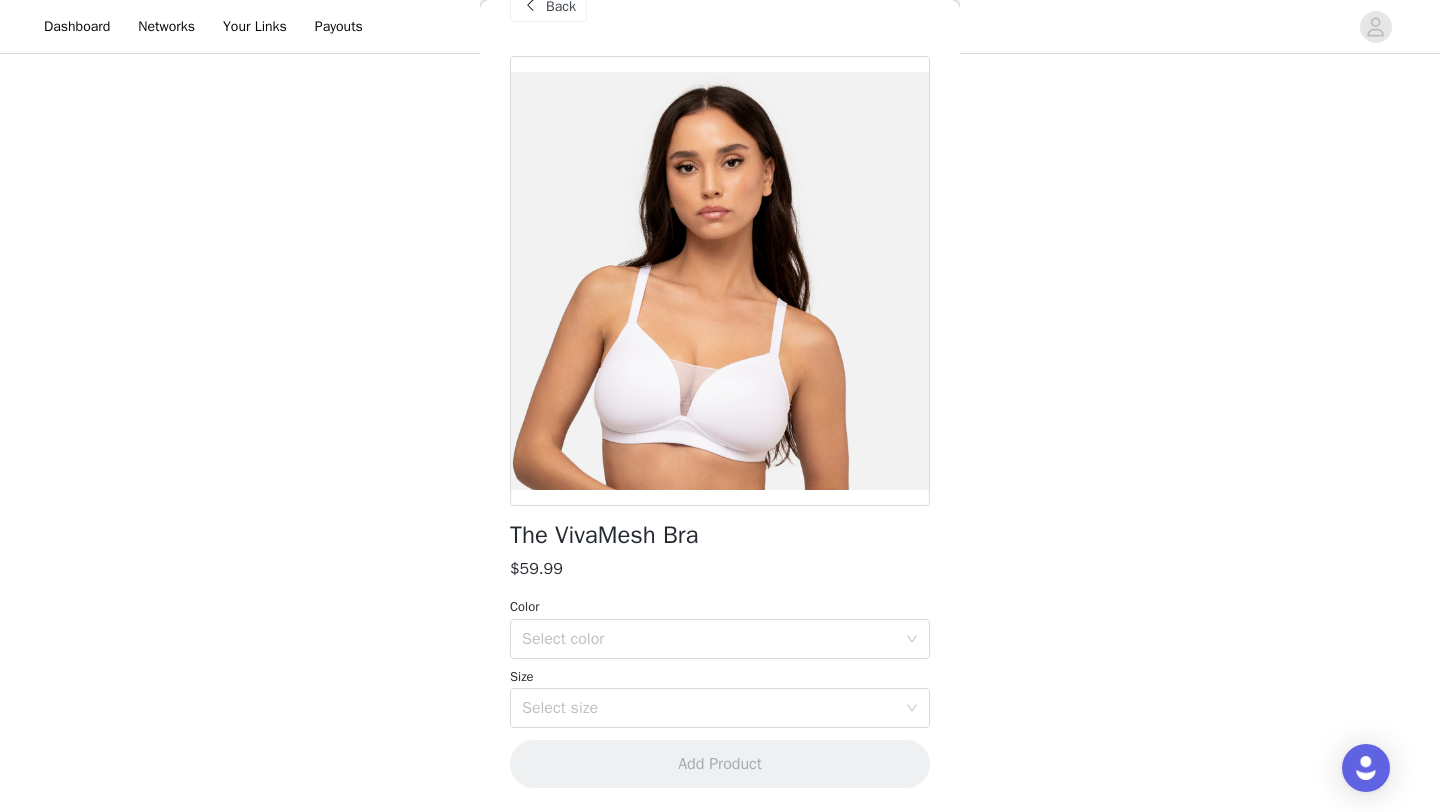 scroll, scrollTop: 0, scrollLeft: 0, axis: both 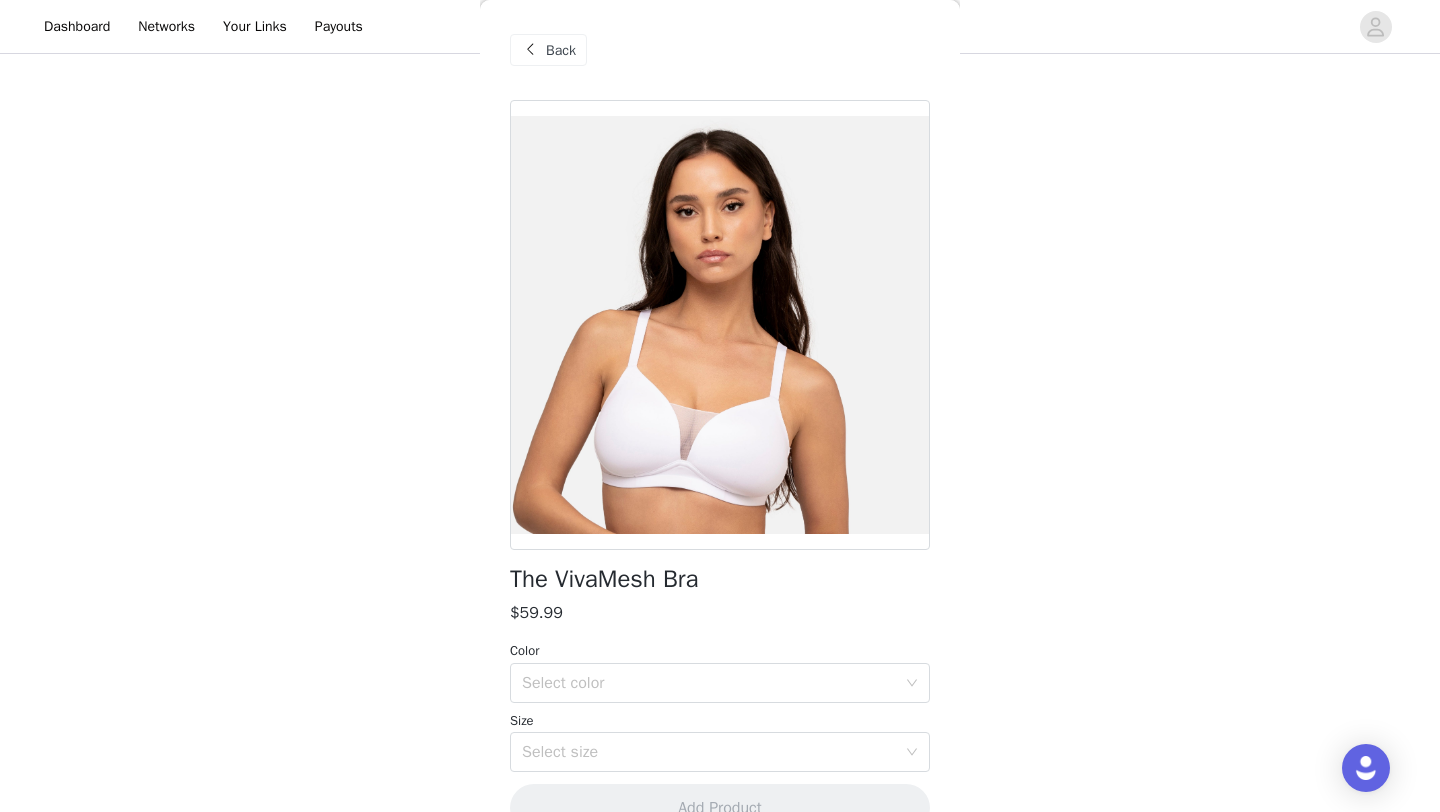 click on "Back" at bounding box center (561, 50) 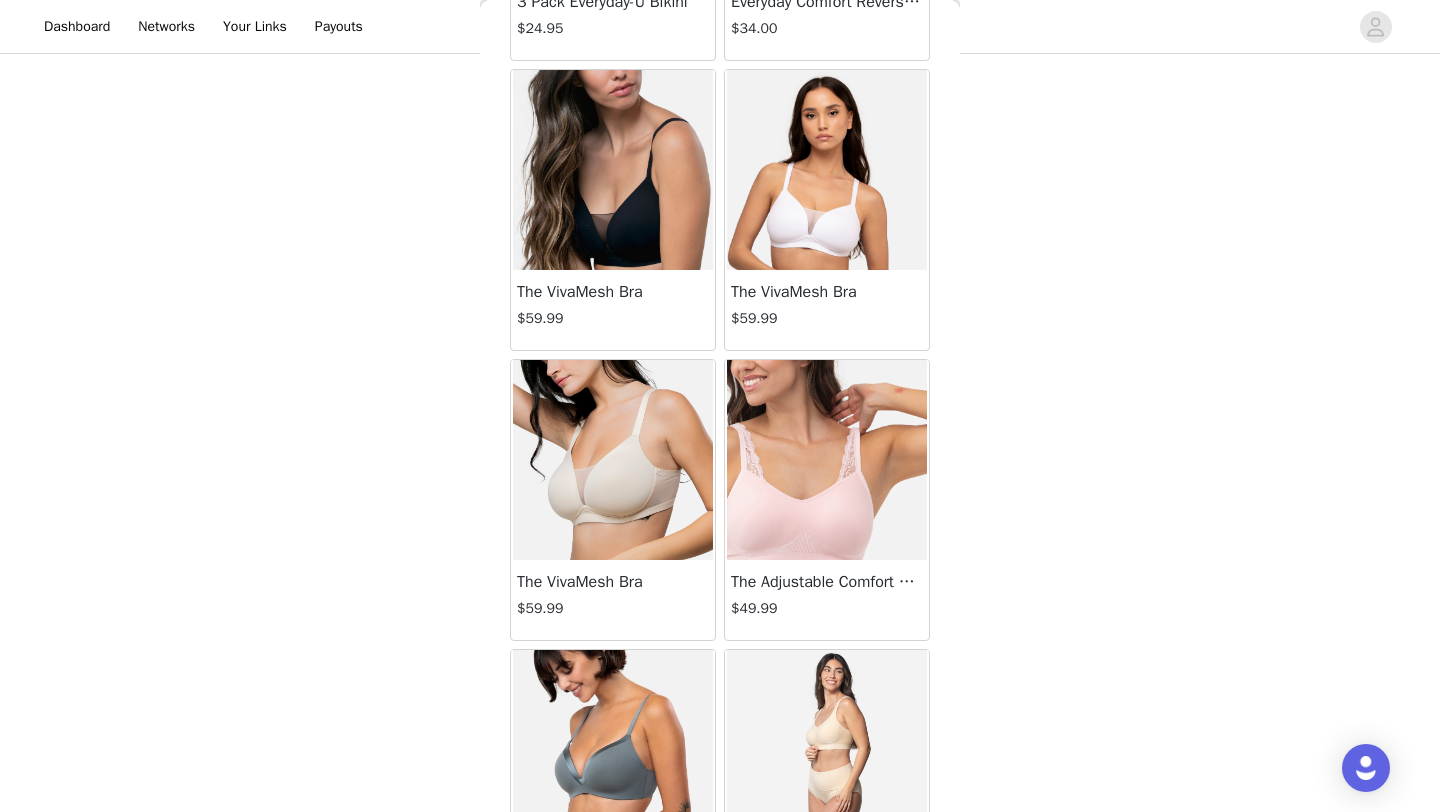 scroll, scrollTop: 328, scrollLeft: 0, axis: vertical 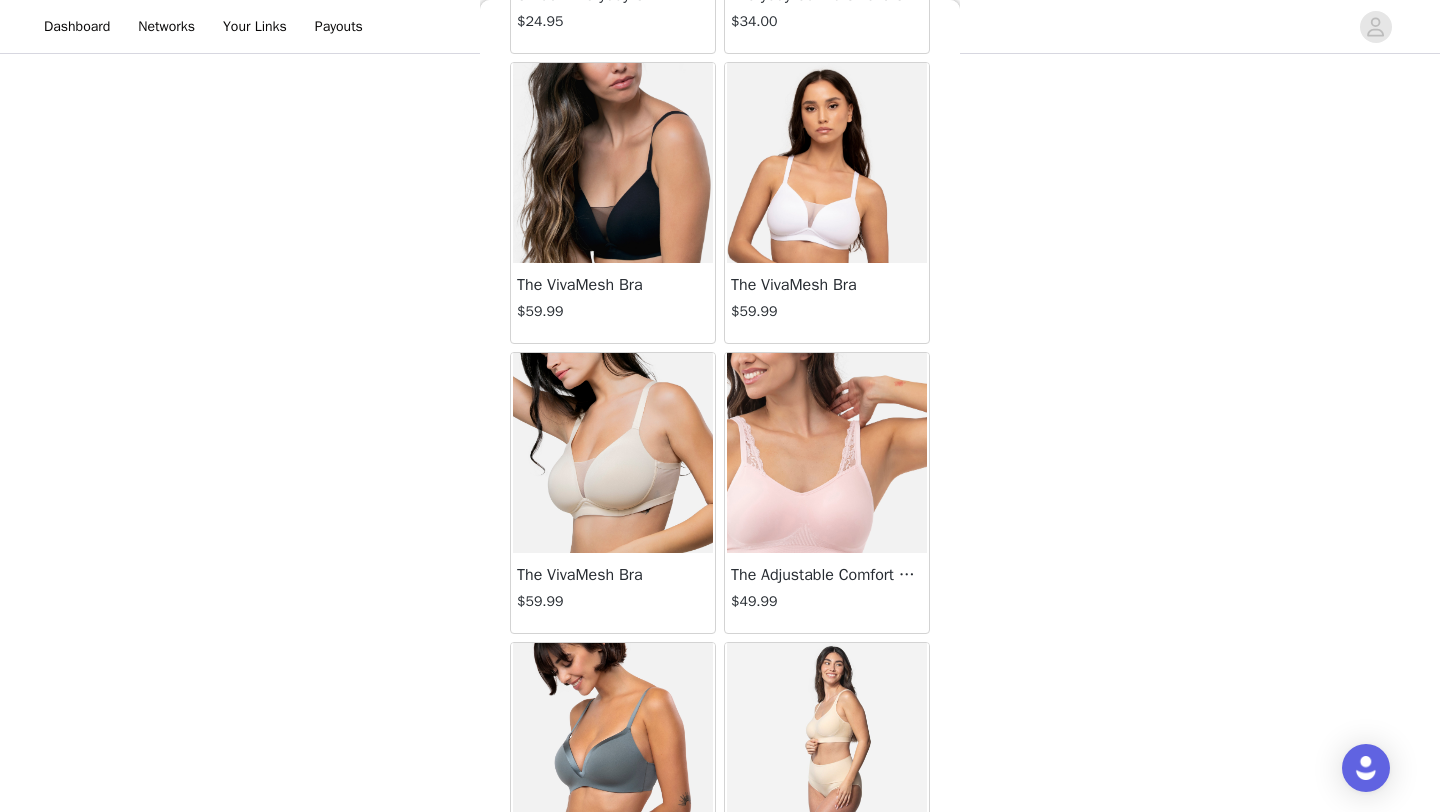 click at bounding box center [613, 453] 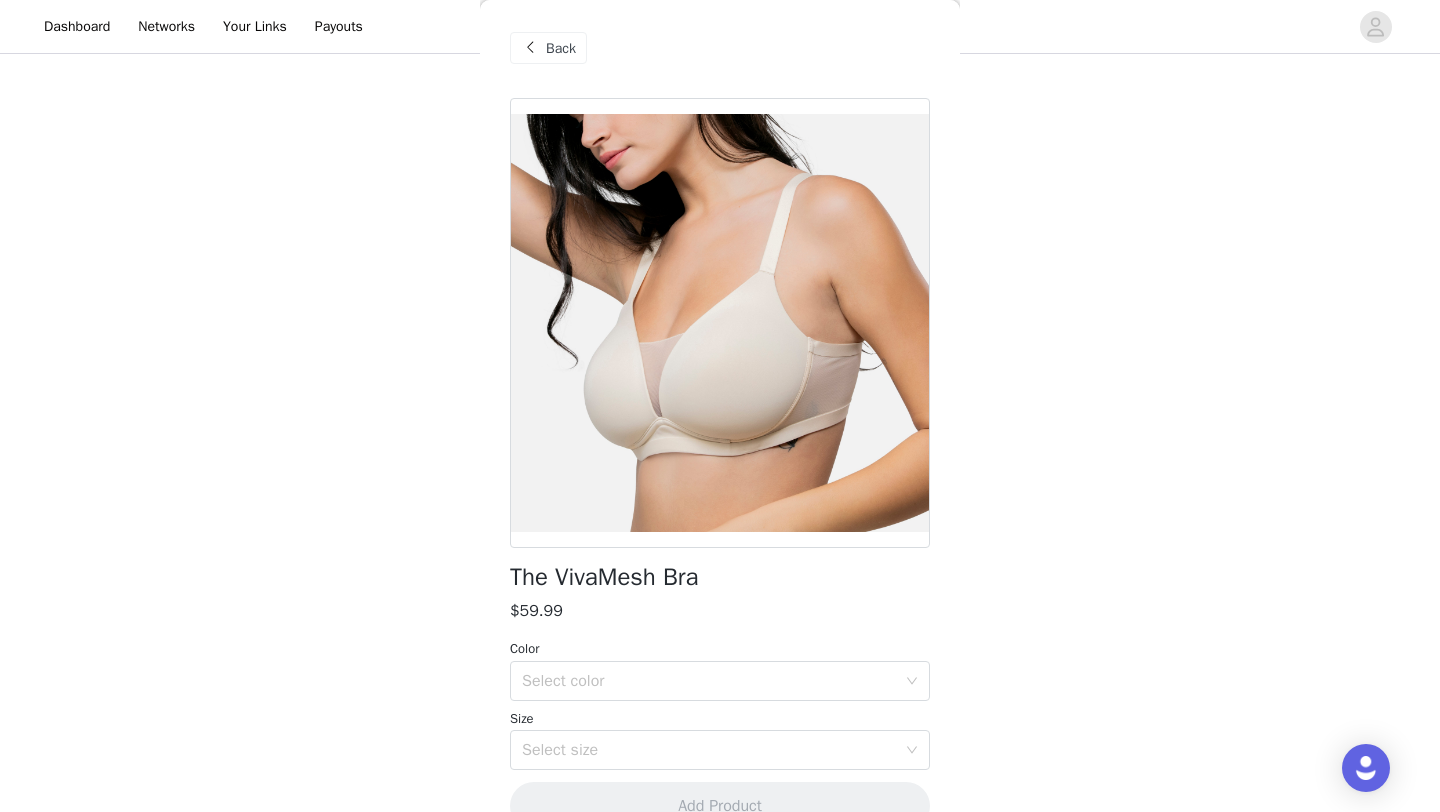 scroll, scrollTop: 0, scrollLeft: 0, axis: both 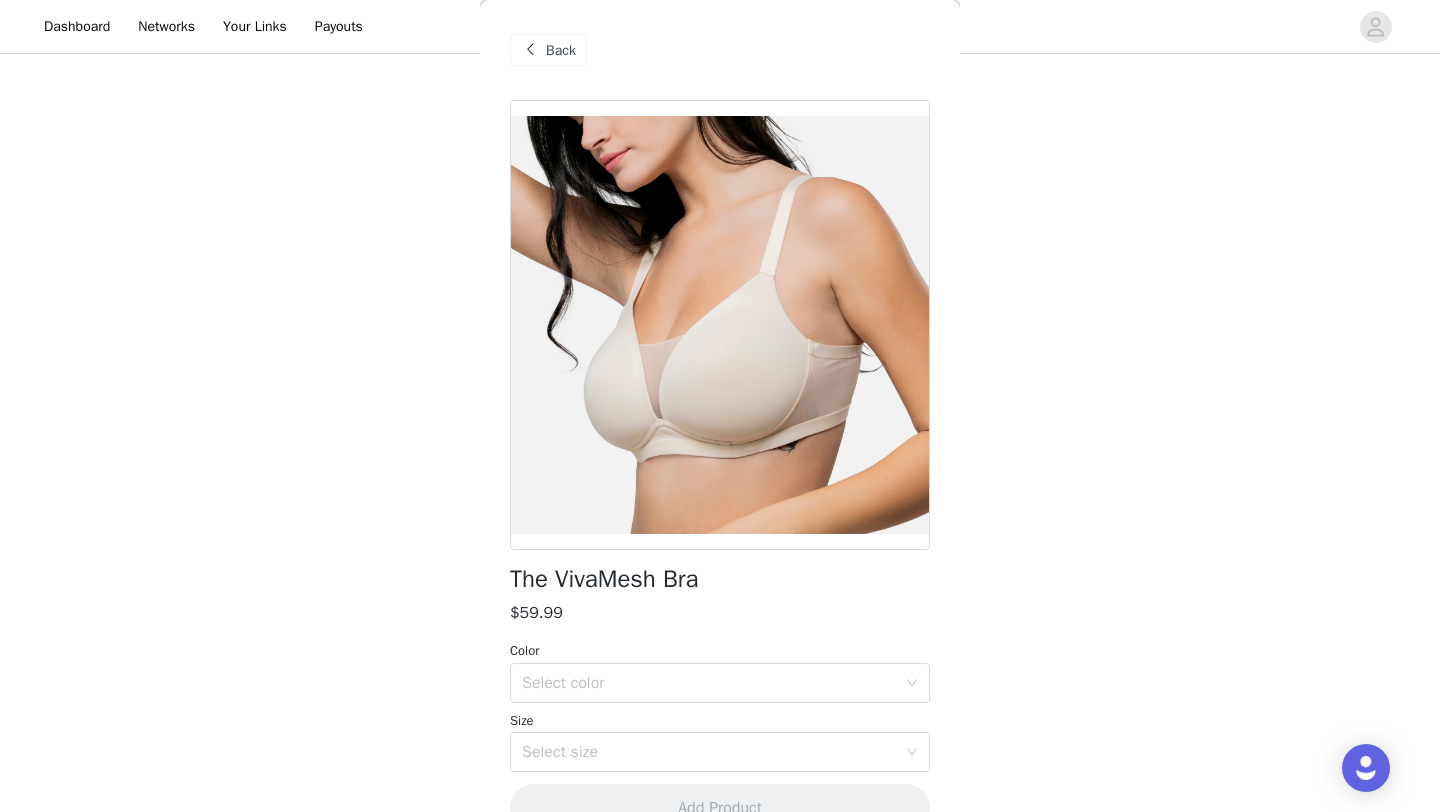 click at bounding box center [530, 50] 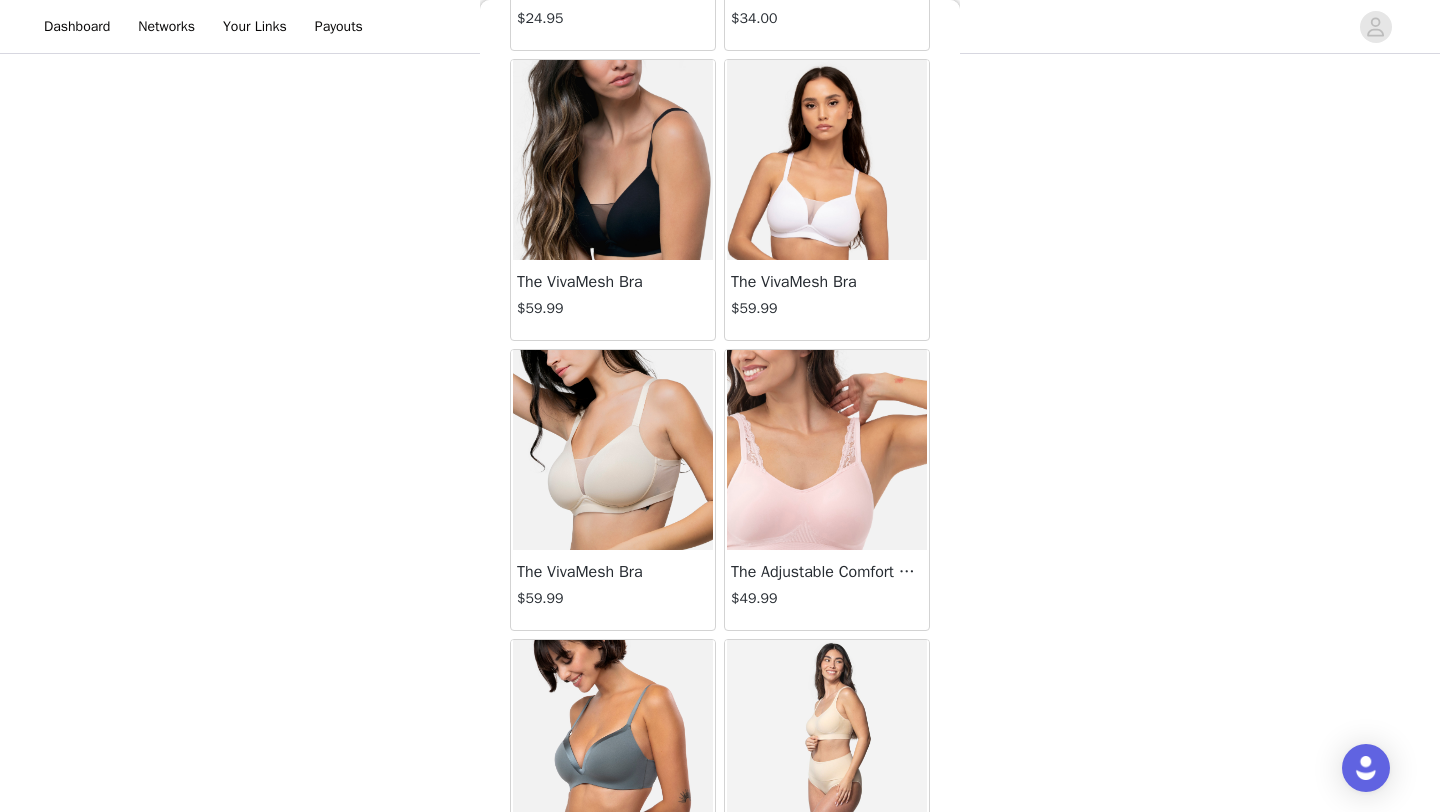 scroll, scrollTop: 302, scrollLeft: 0, axis: vertical 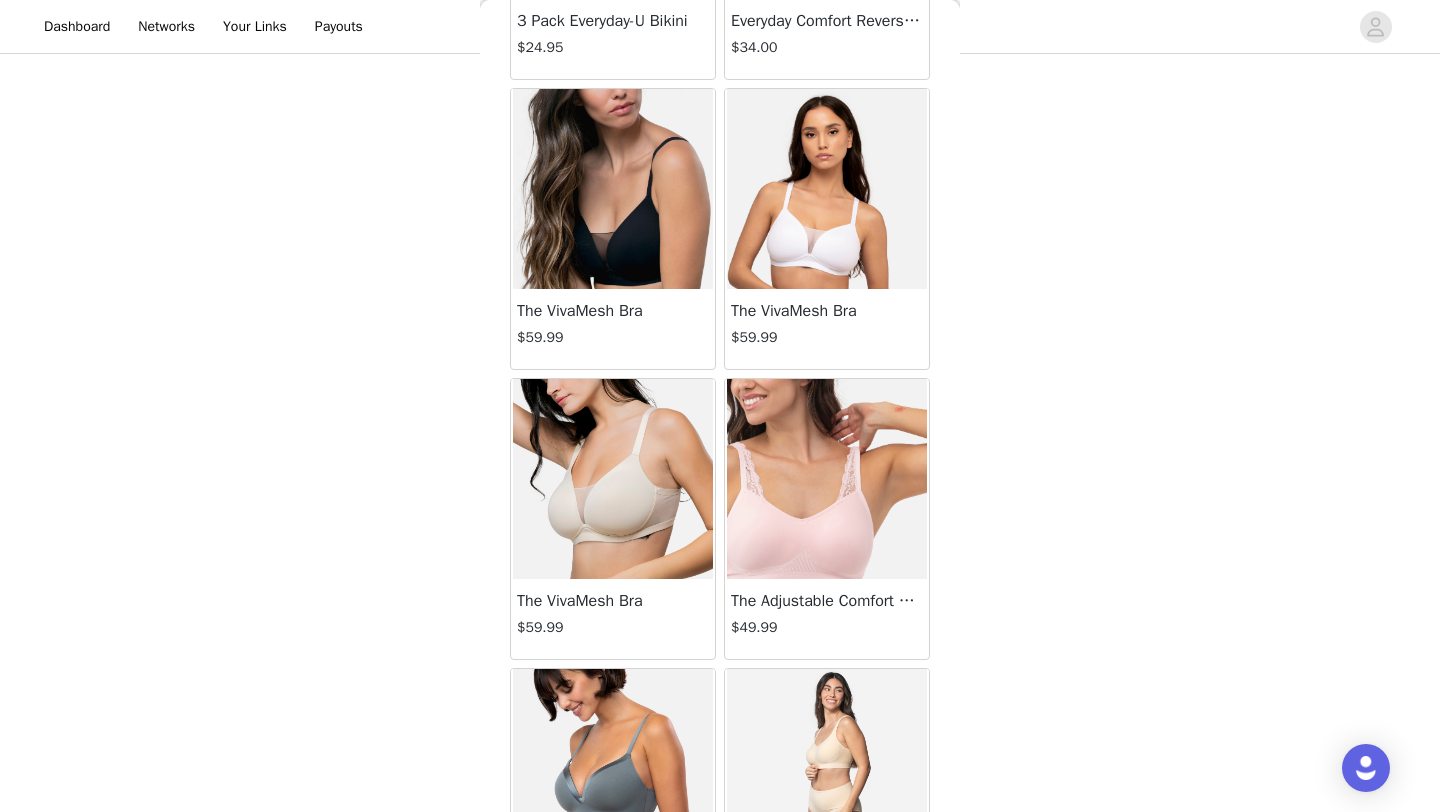 click at bounding box center (613, 189) 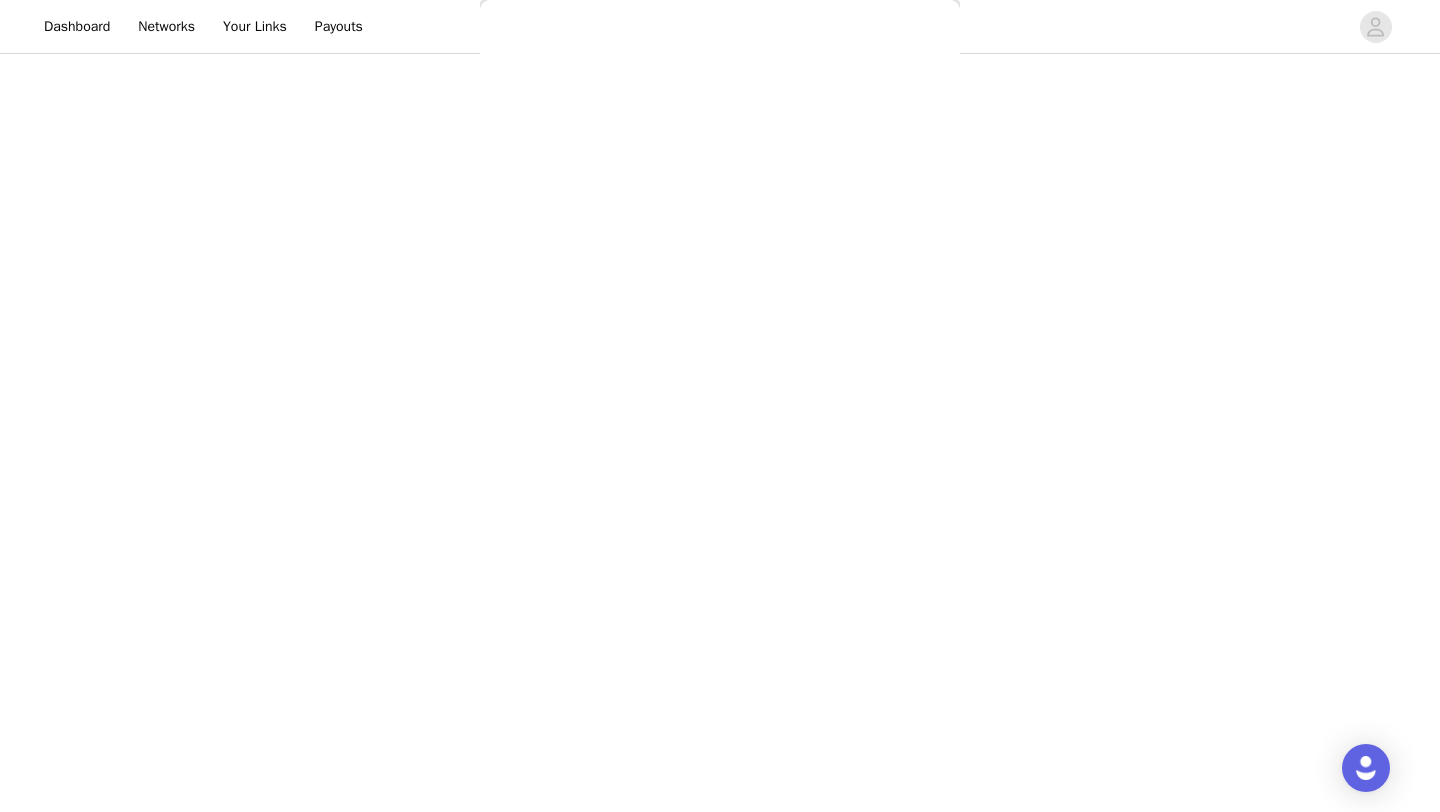 scroll, scrollTop: 44, scrollLeft: 0, axis: vertical 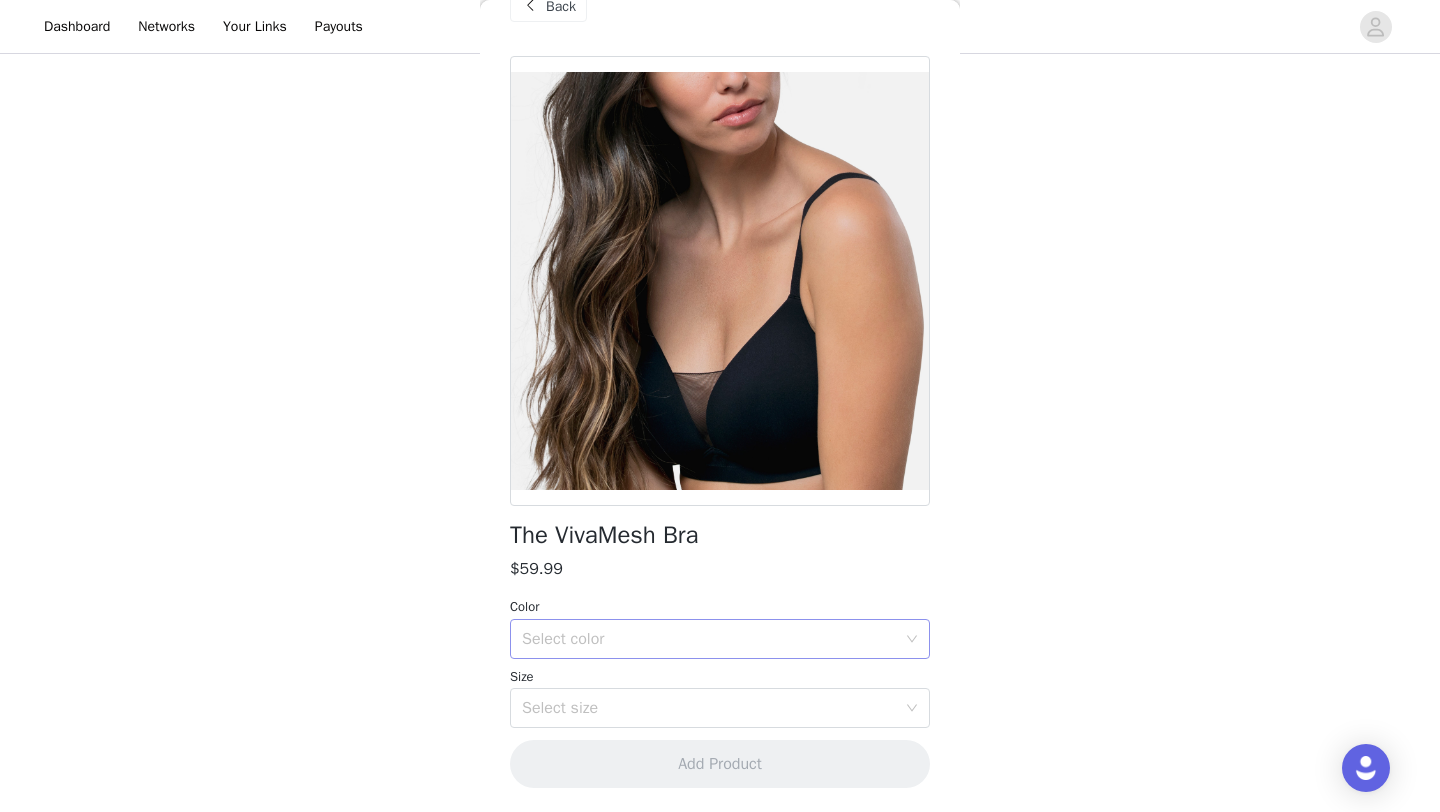 click on "Select color" at bounding box center [713, 639] 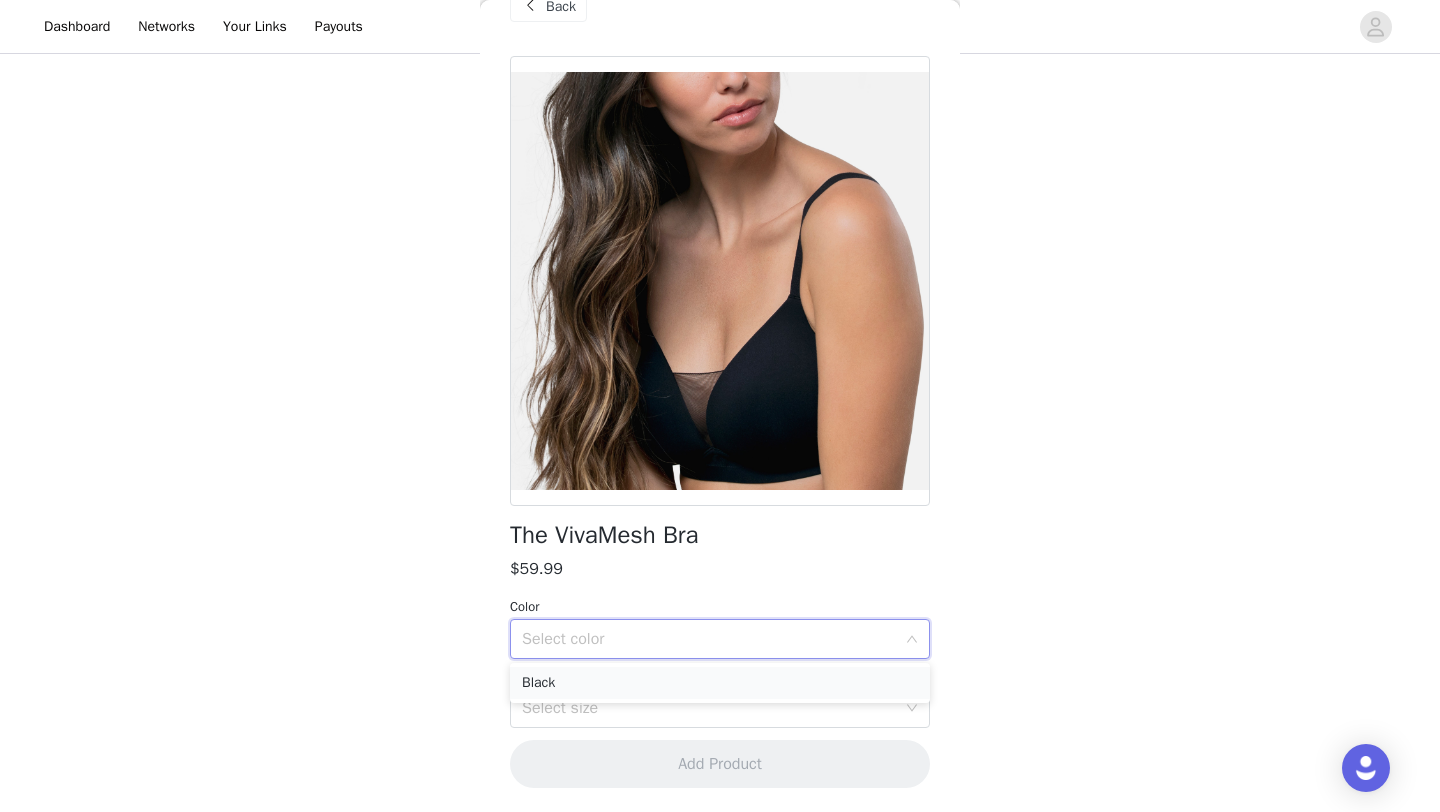 click on "Black" at bounding box center (720, 683) 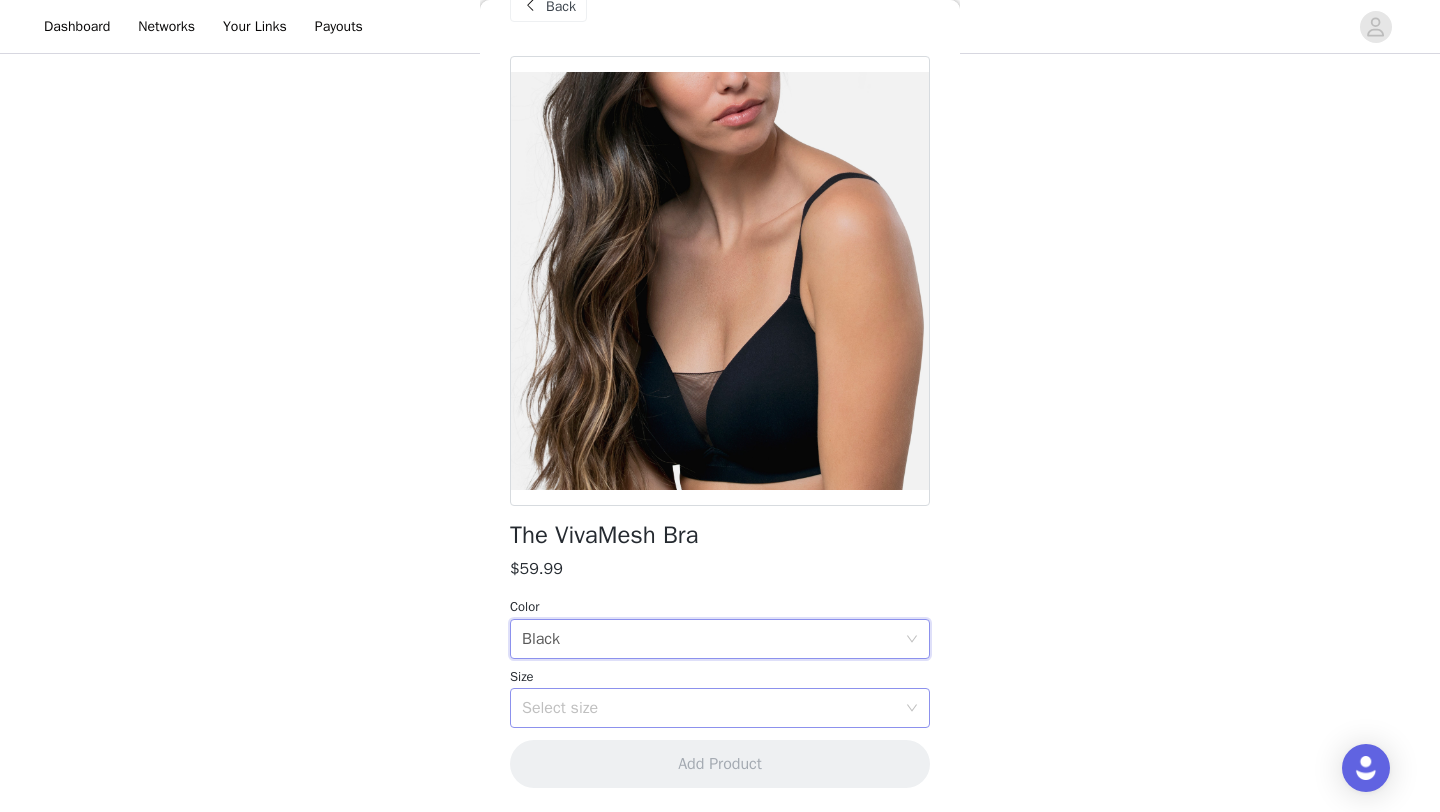 click on "Select size" at bounding box center (709, 708) 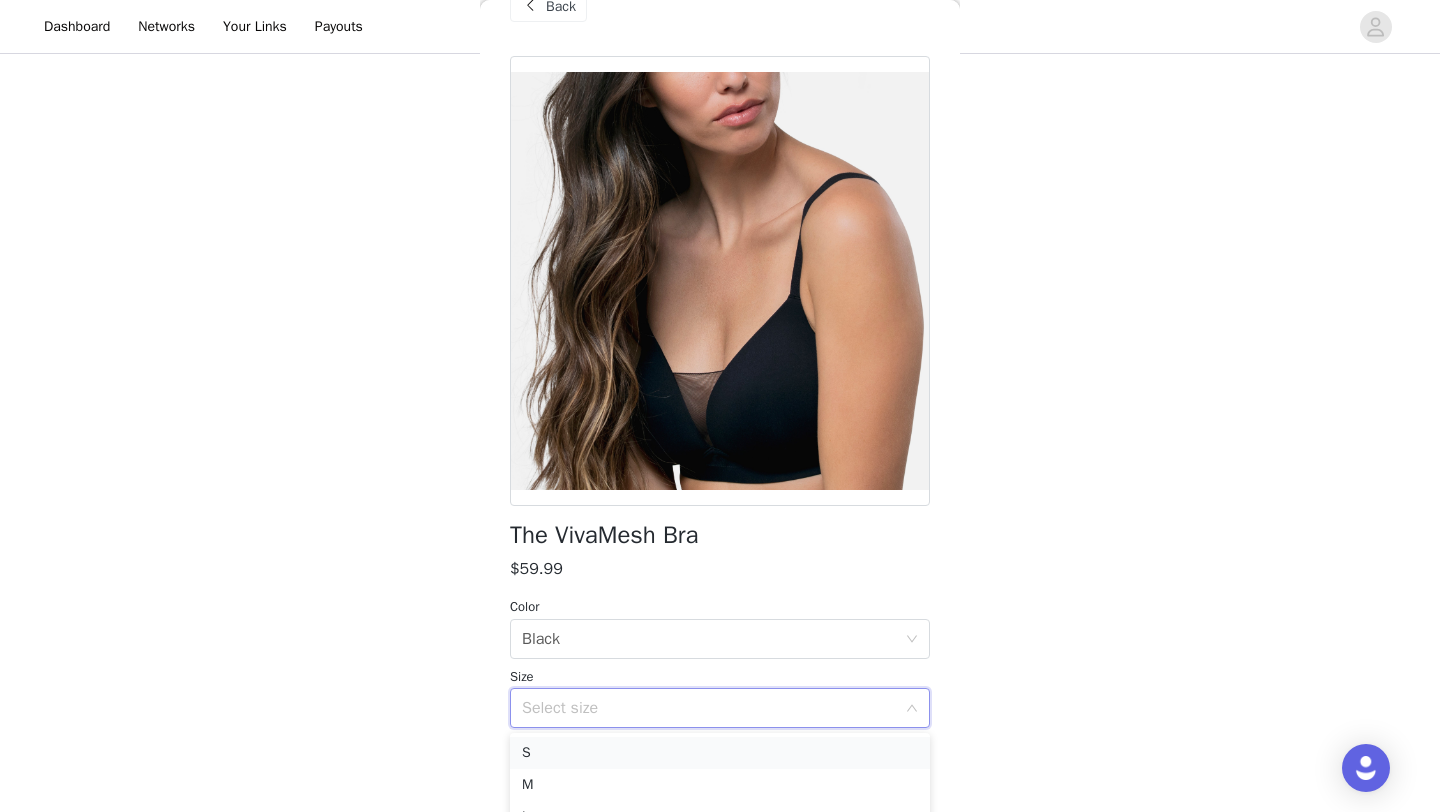 click on "S" at bounding box center (720, 753) 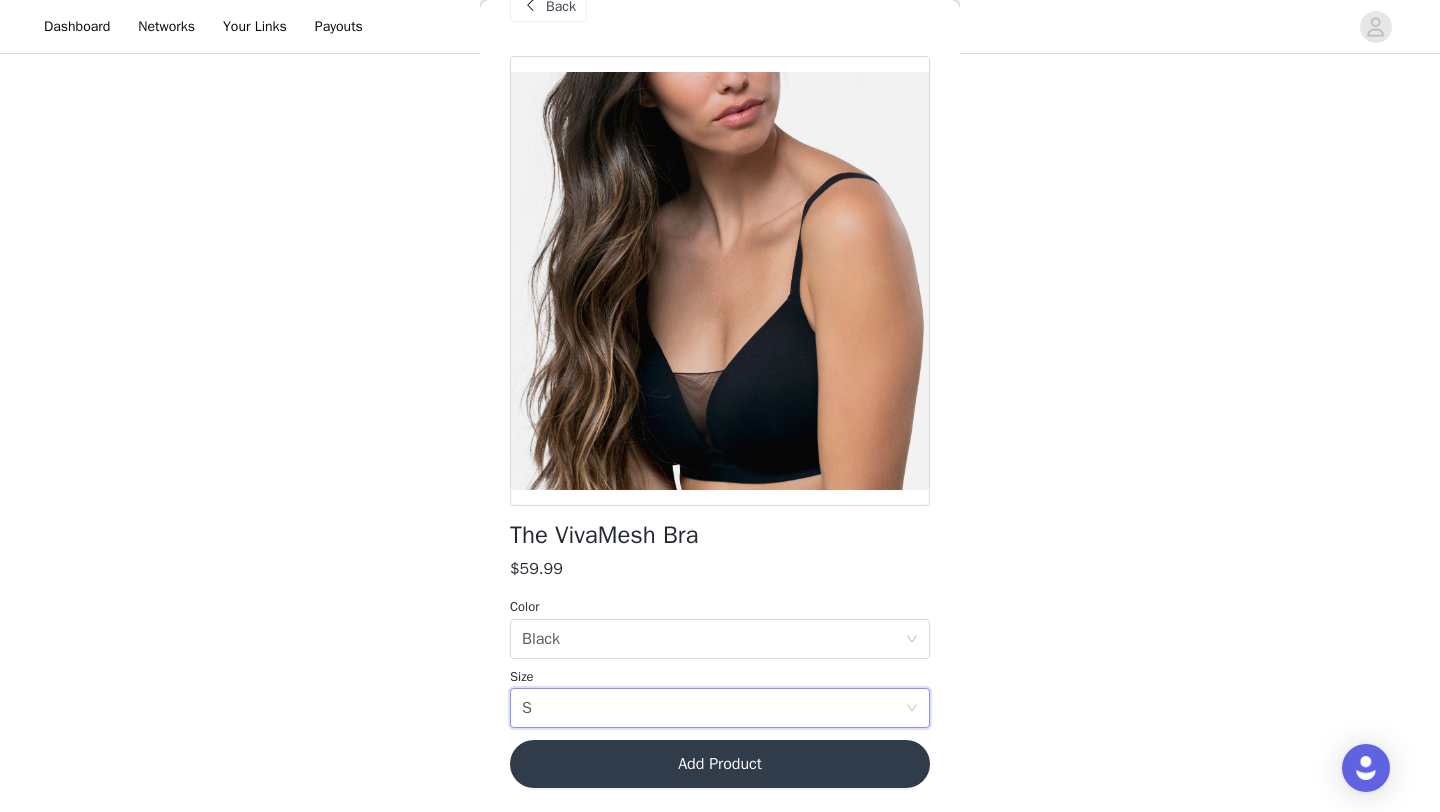 click on "Add Product" at bounding box center [720, 764] 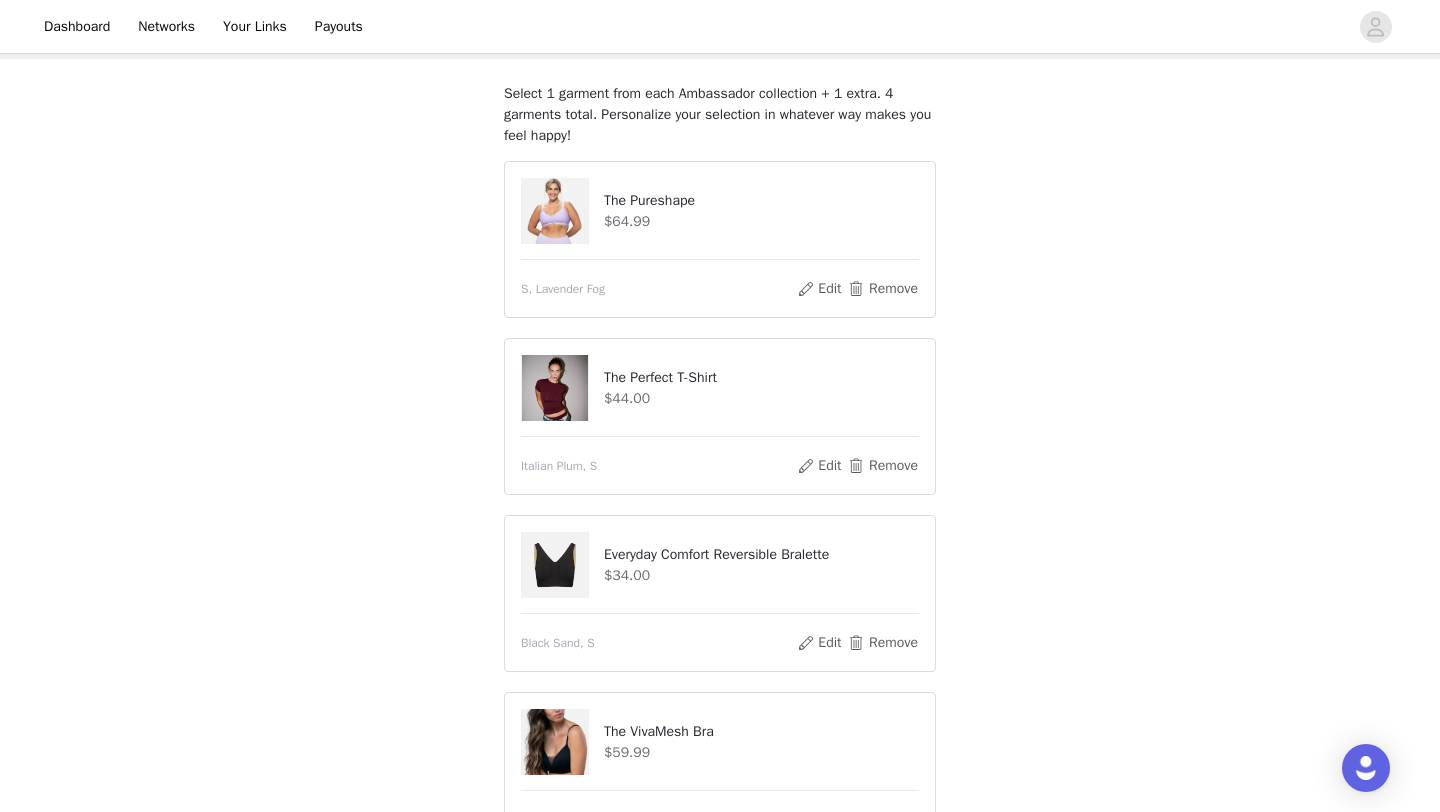 scroll, scrollTop: 100, scrollLeft: 0, axis: vertical 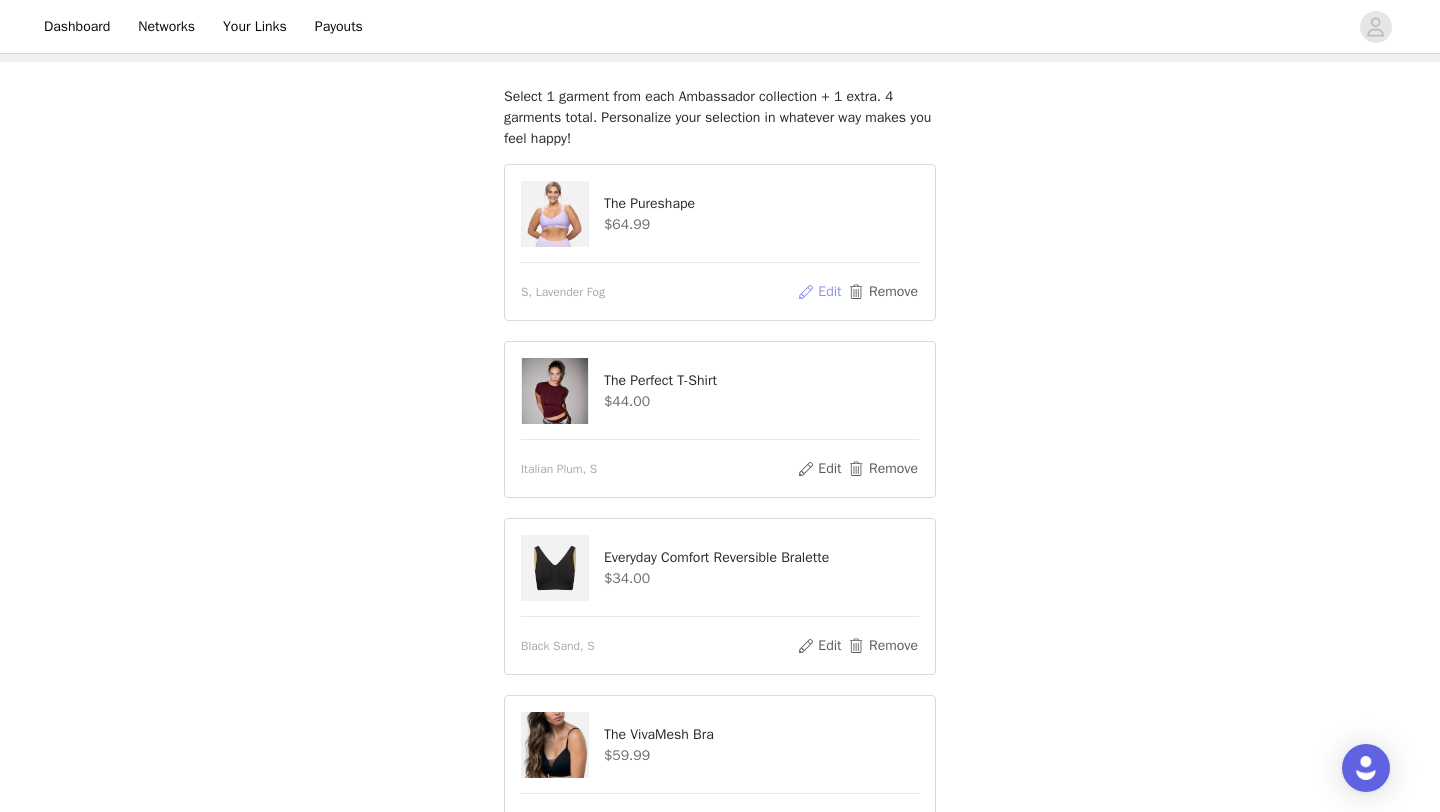 click on "Edit" at bounding box center (819, 292) 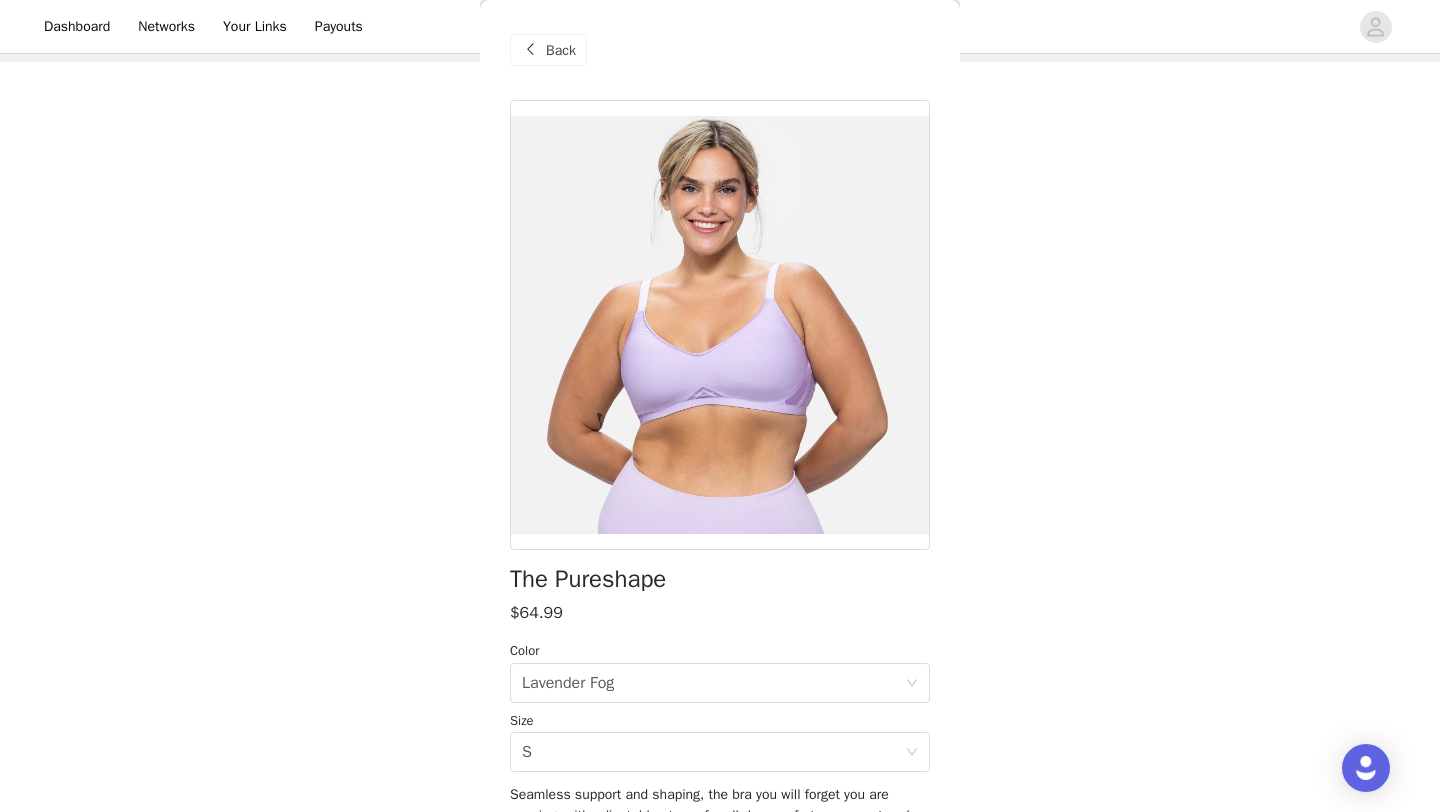 click on "Back" at bounding box center [561, 50] 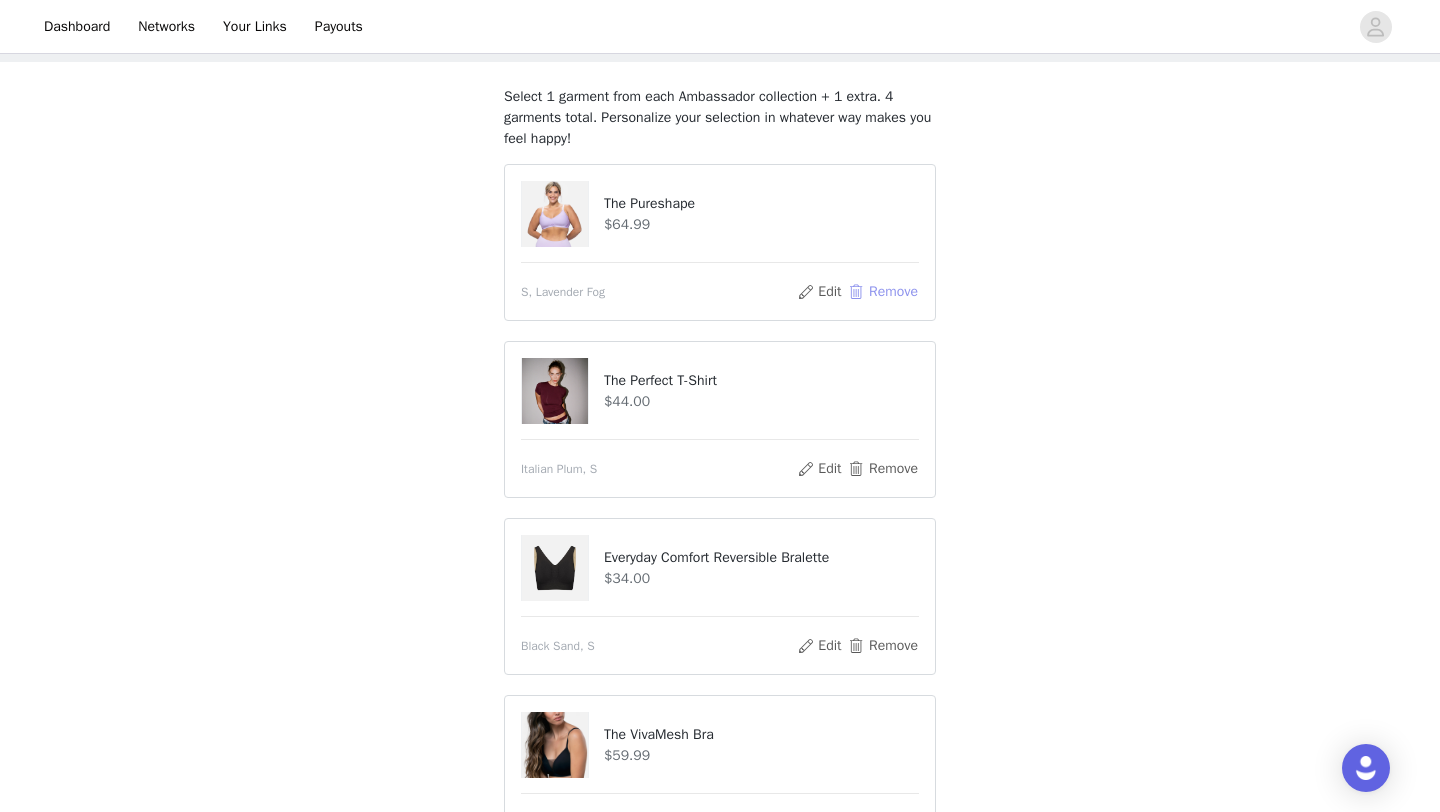 click on "Remove" at bounding box center [883, 292] 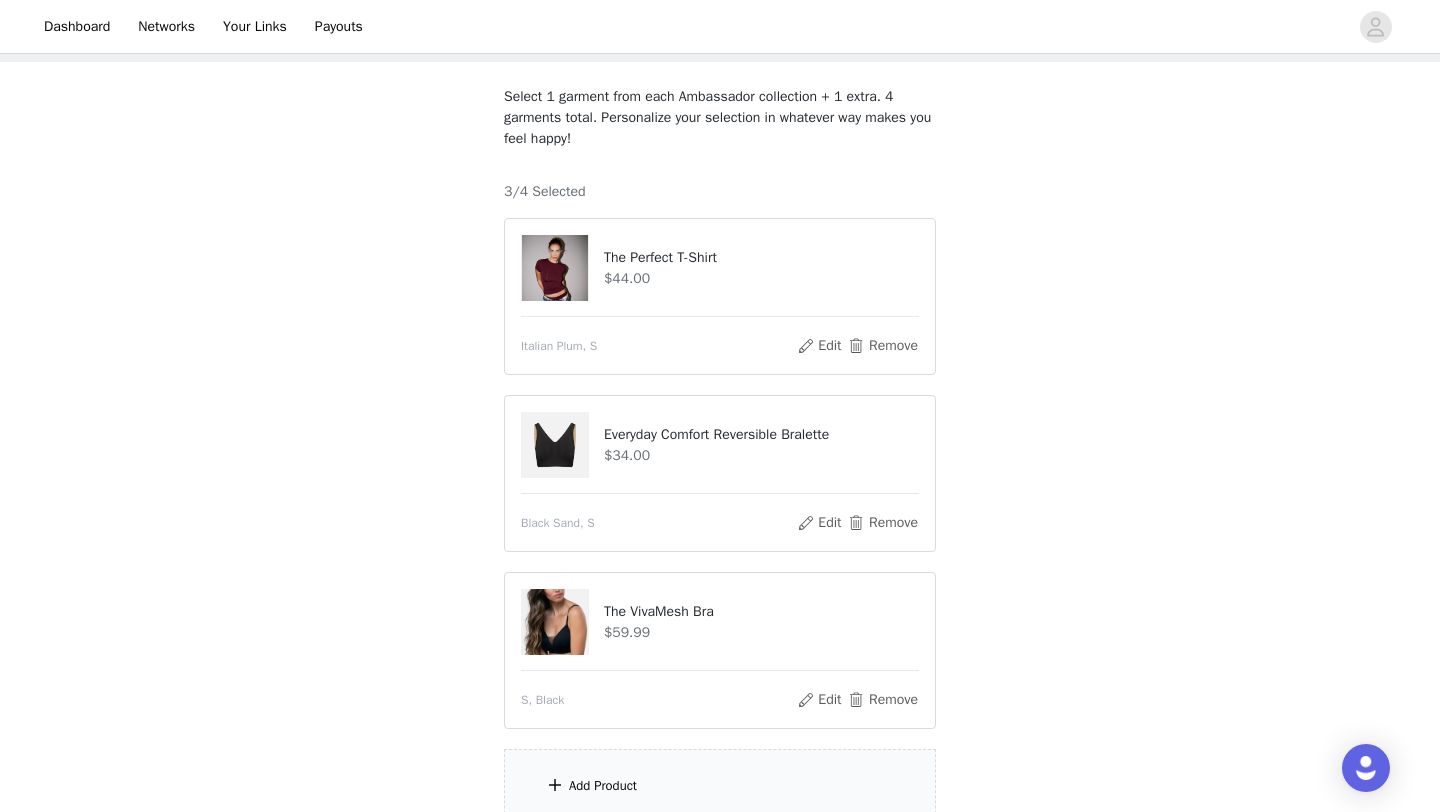 click on "Add Product" at bounding box center (720, 786) 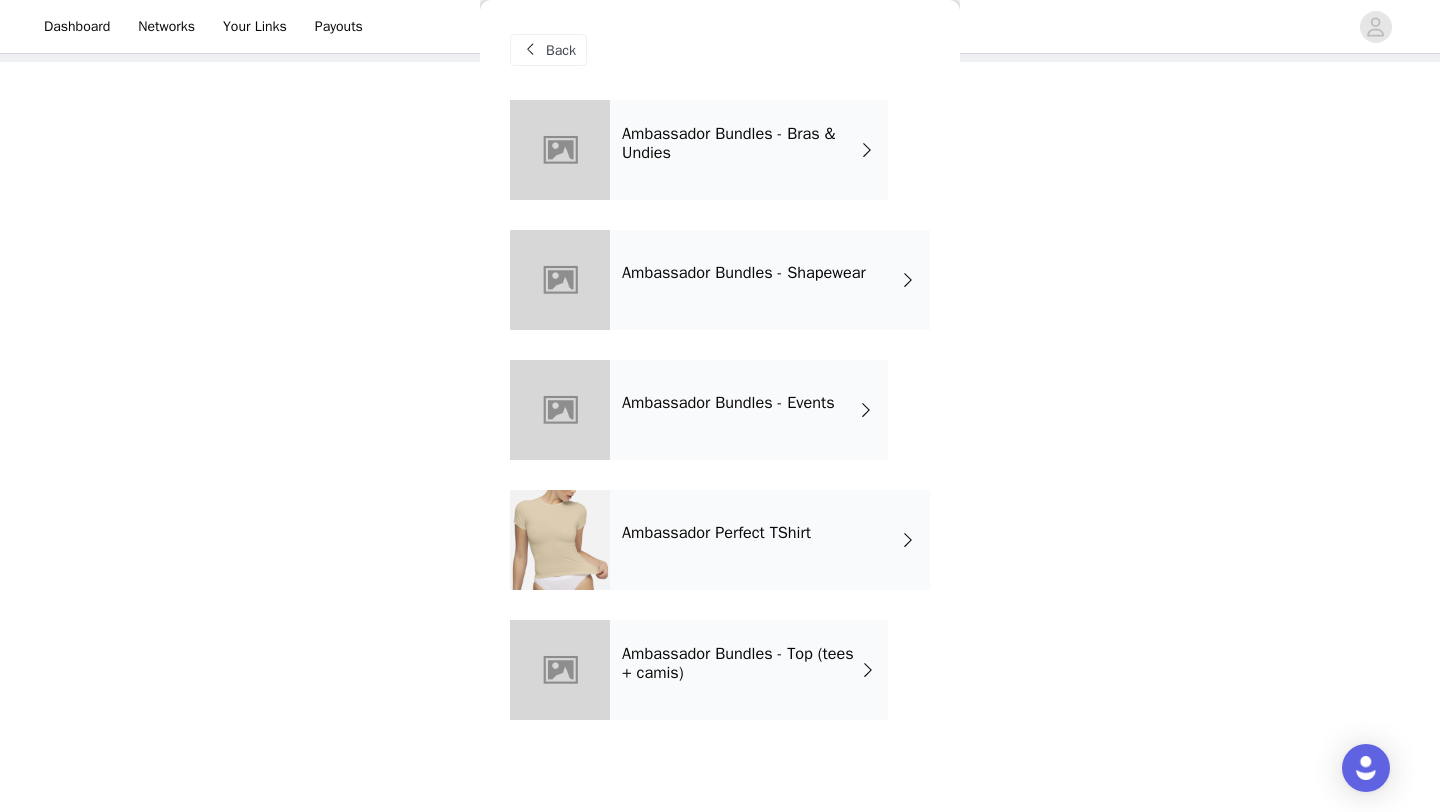 click on "Ambassador Bundles - Top (tees + camis)" at bounding box center (741, 663) 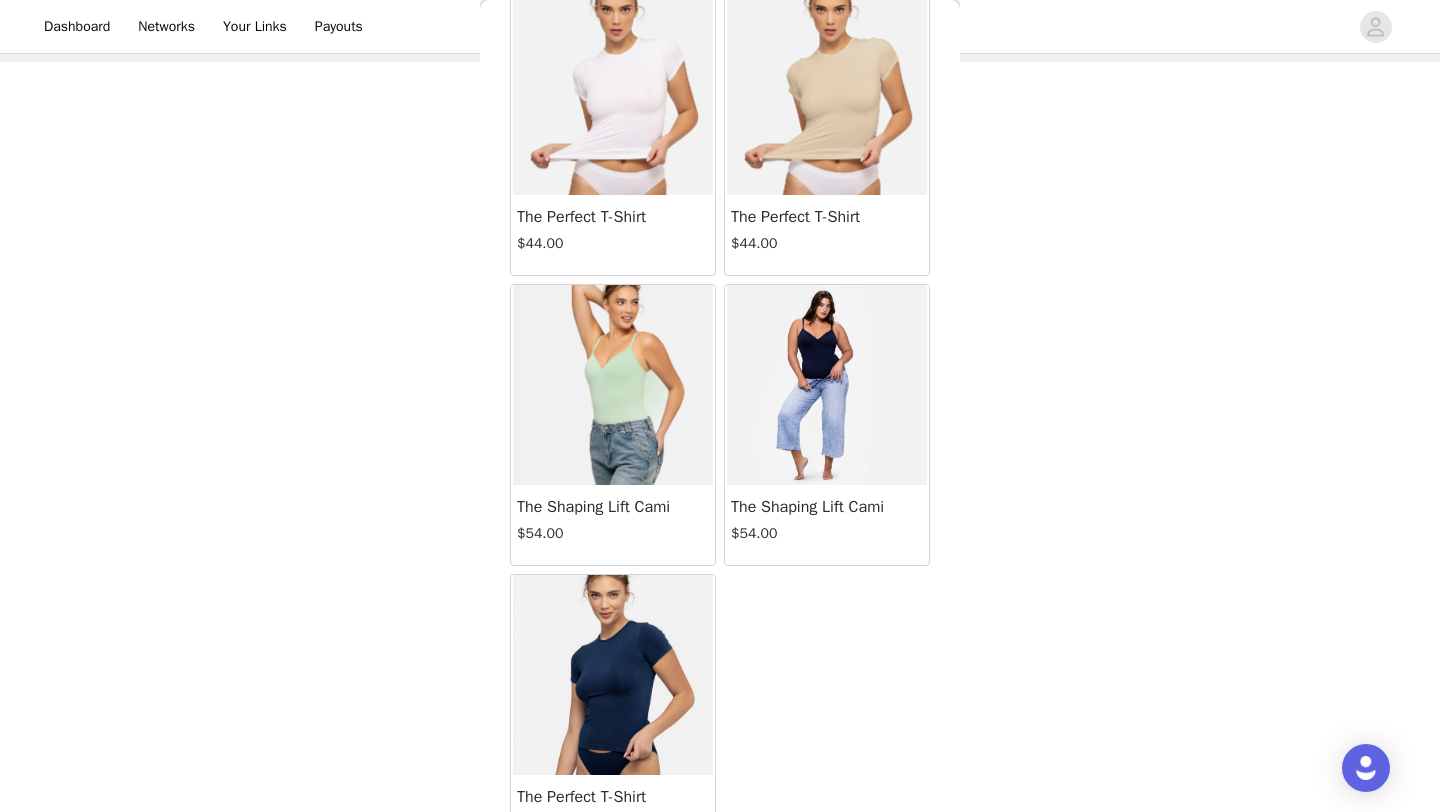 scroll, scrollTop: 154, scrollLeft: 0, axis: vertical 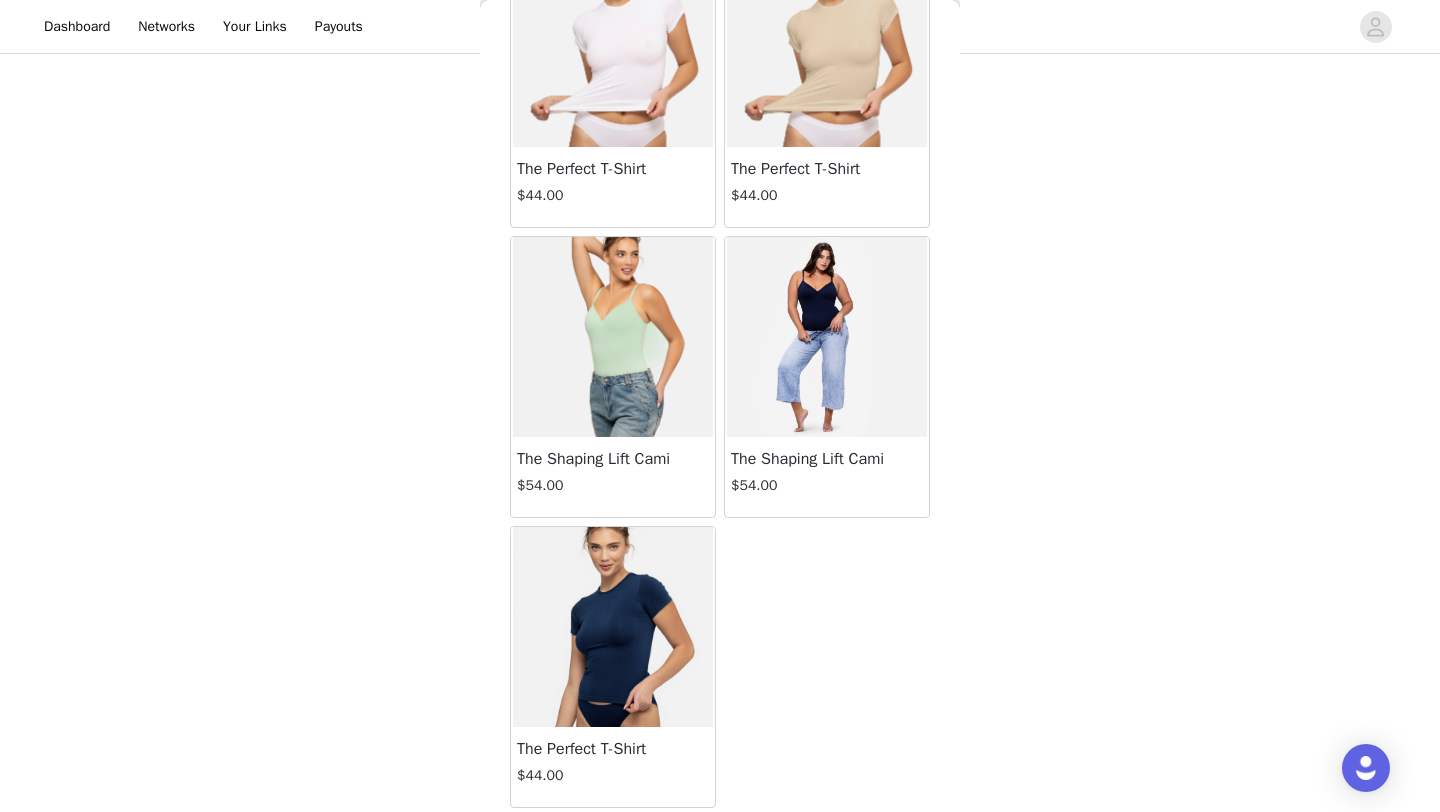click at bounding box center (613, 627) 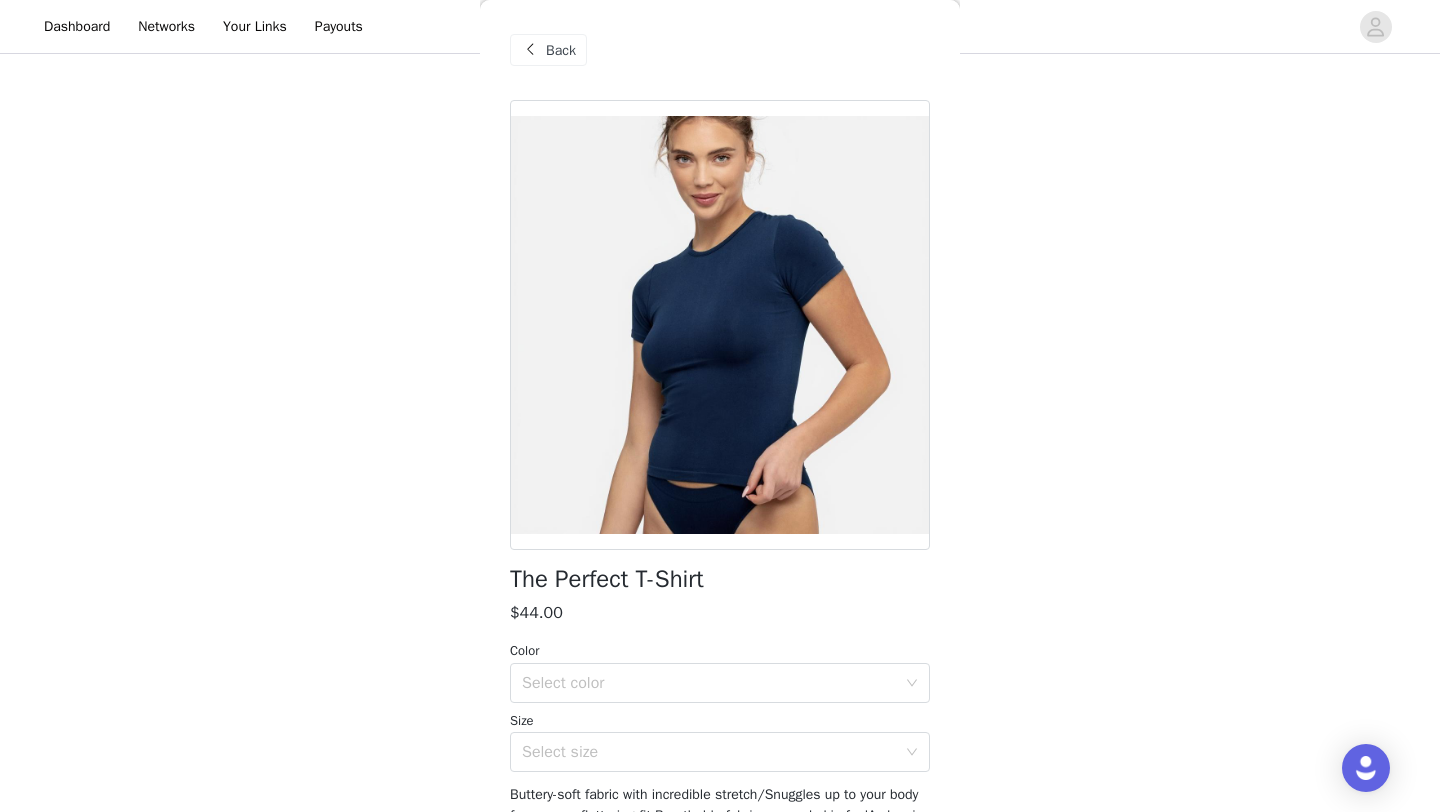 scroll, scrollTop: 140, scrollLeft: 0, axis: vertical 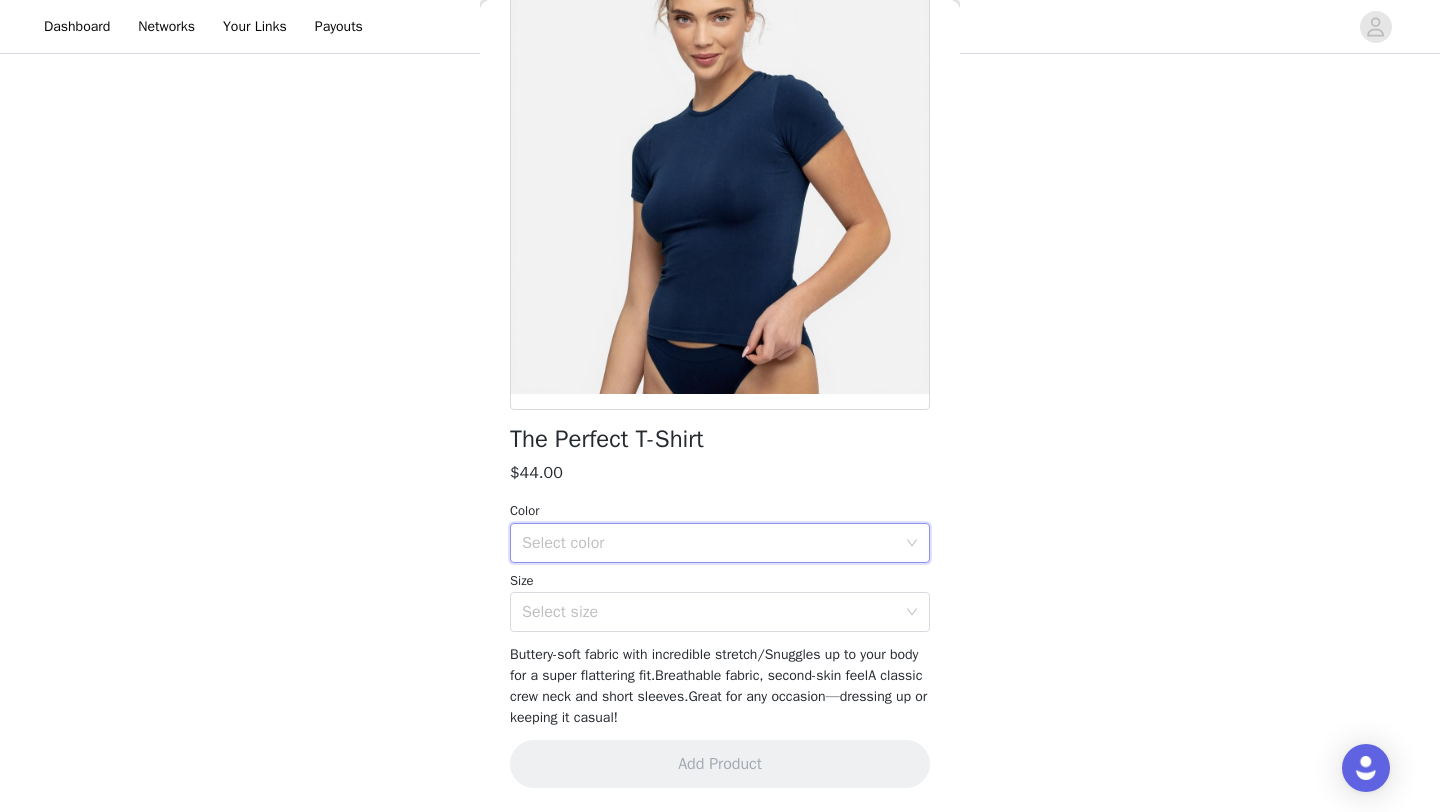 click on "Select color" at bounding box center (713, 543) 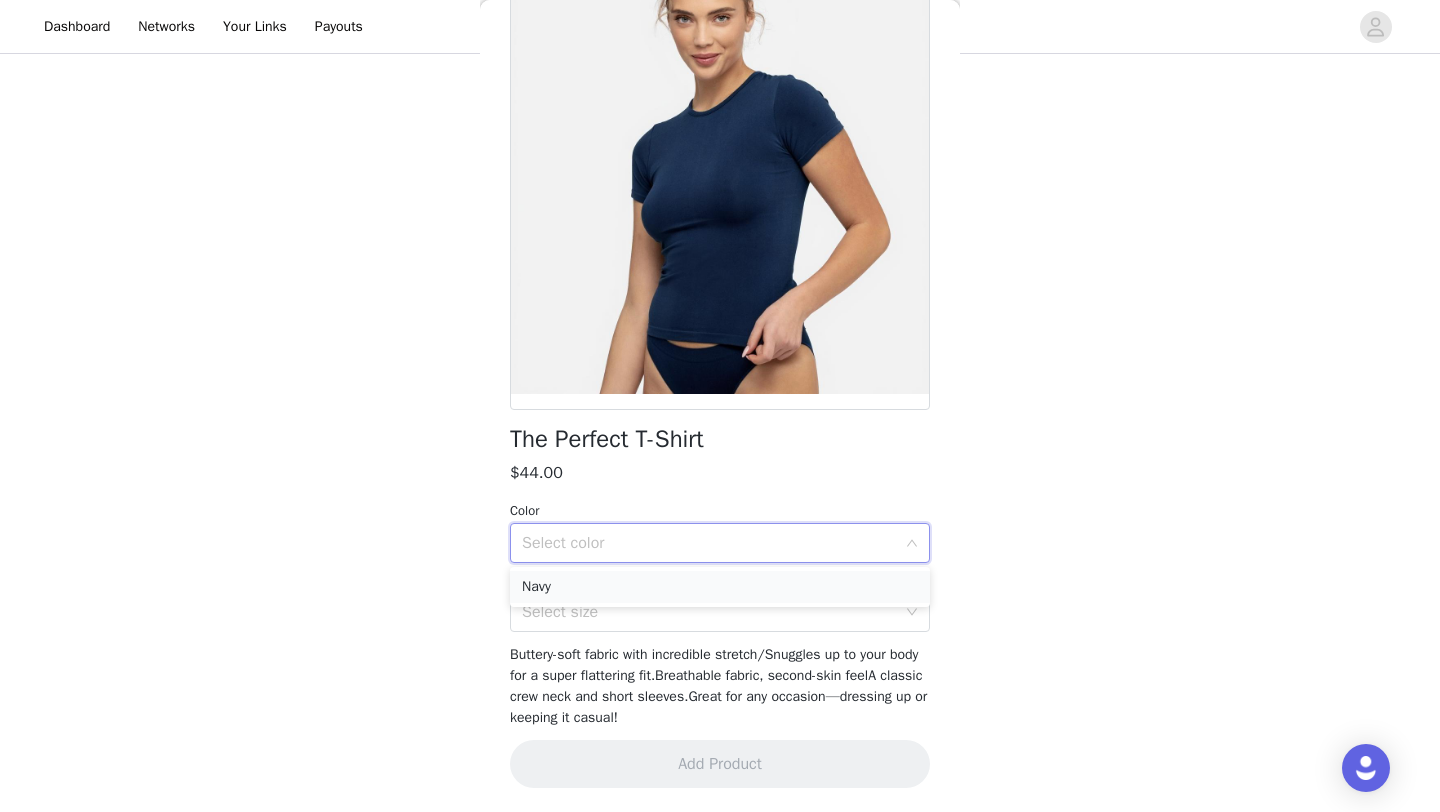 click on "Navy" at bounding box center (720, 587) 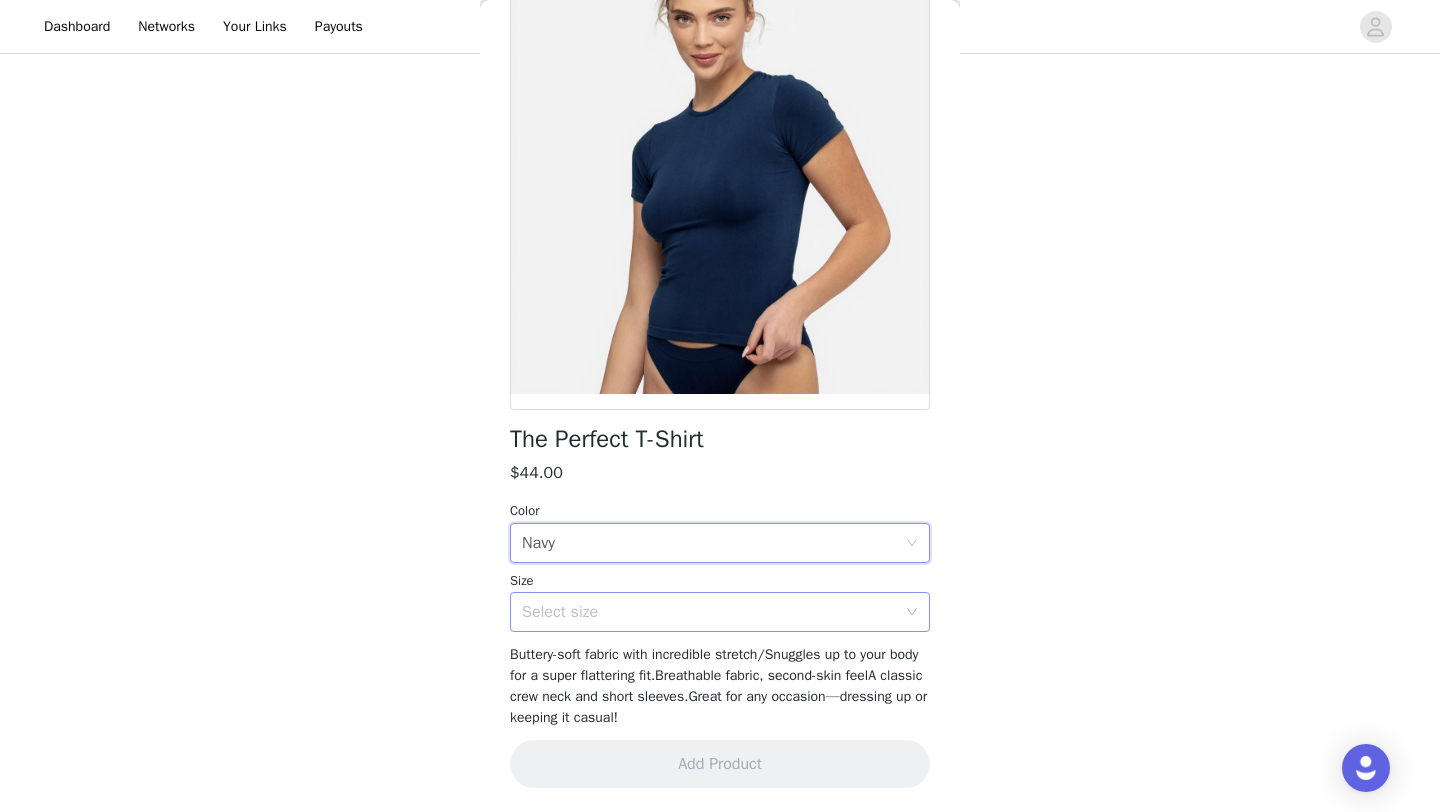 click on "Select size" at bounding box center [709, 612] 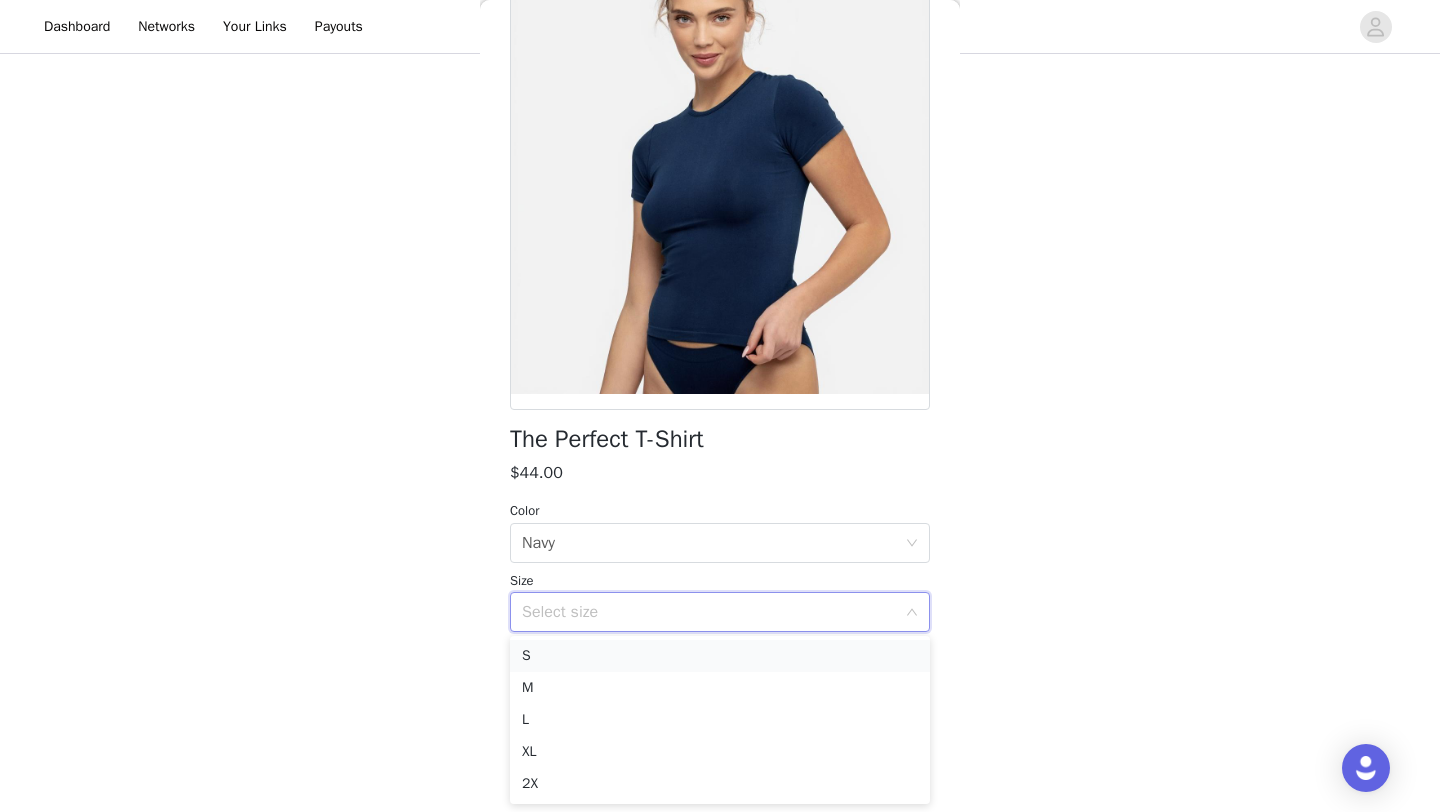 click on "S" at bounding box center (720, 656) 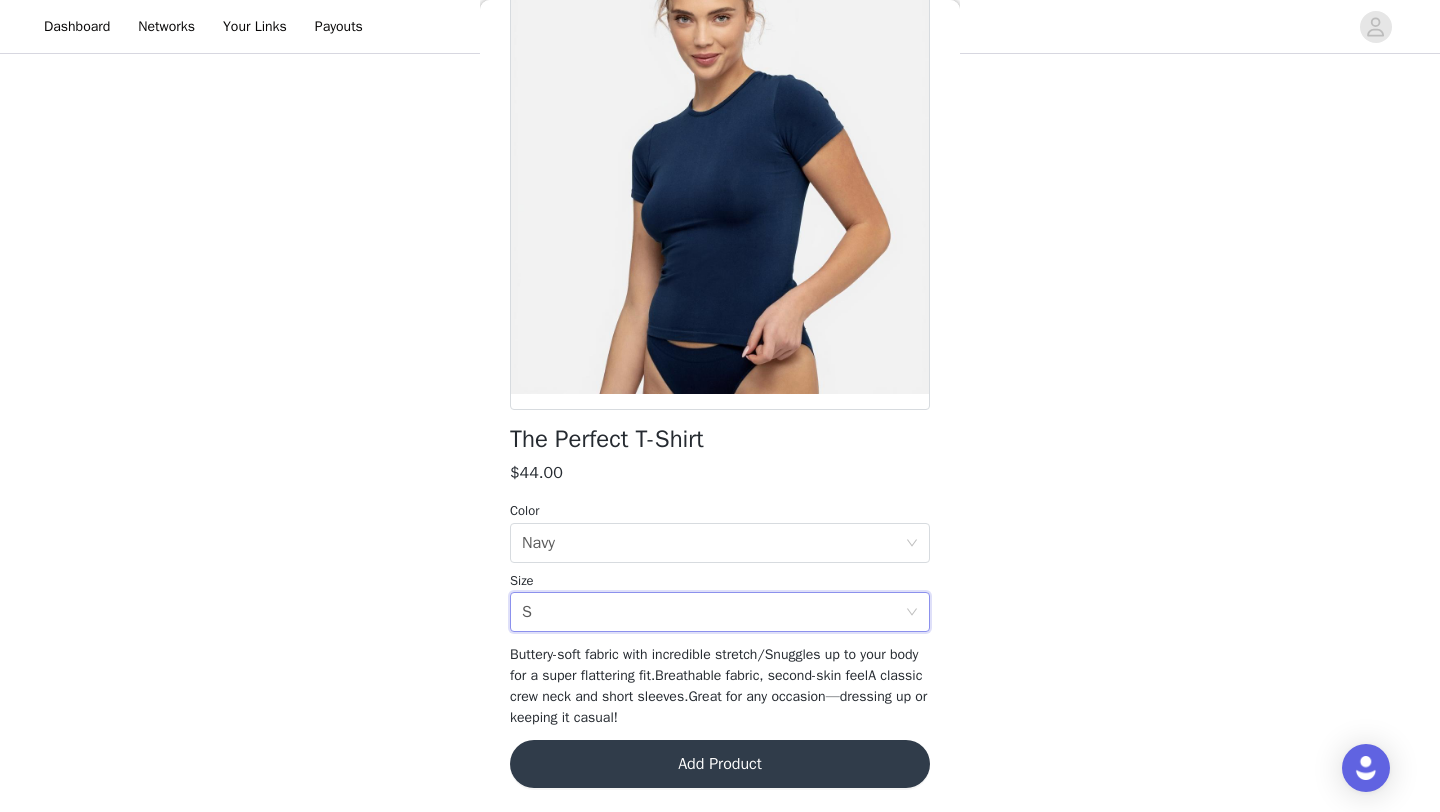 click on "Add Product" at bounding box center [720, 764] 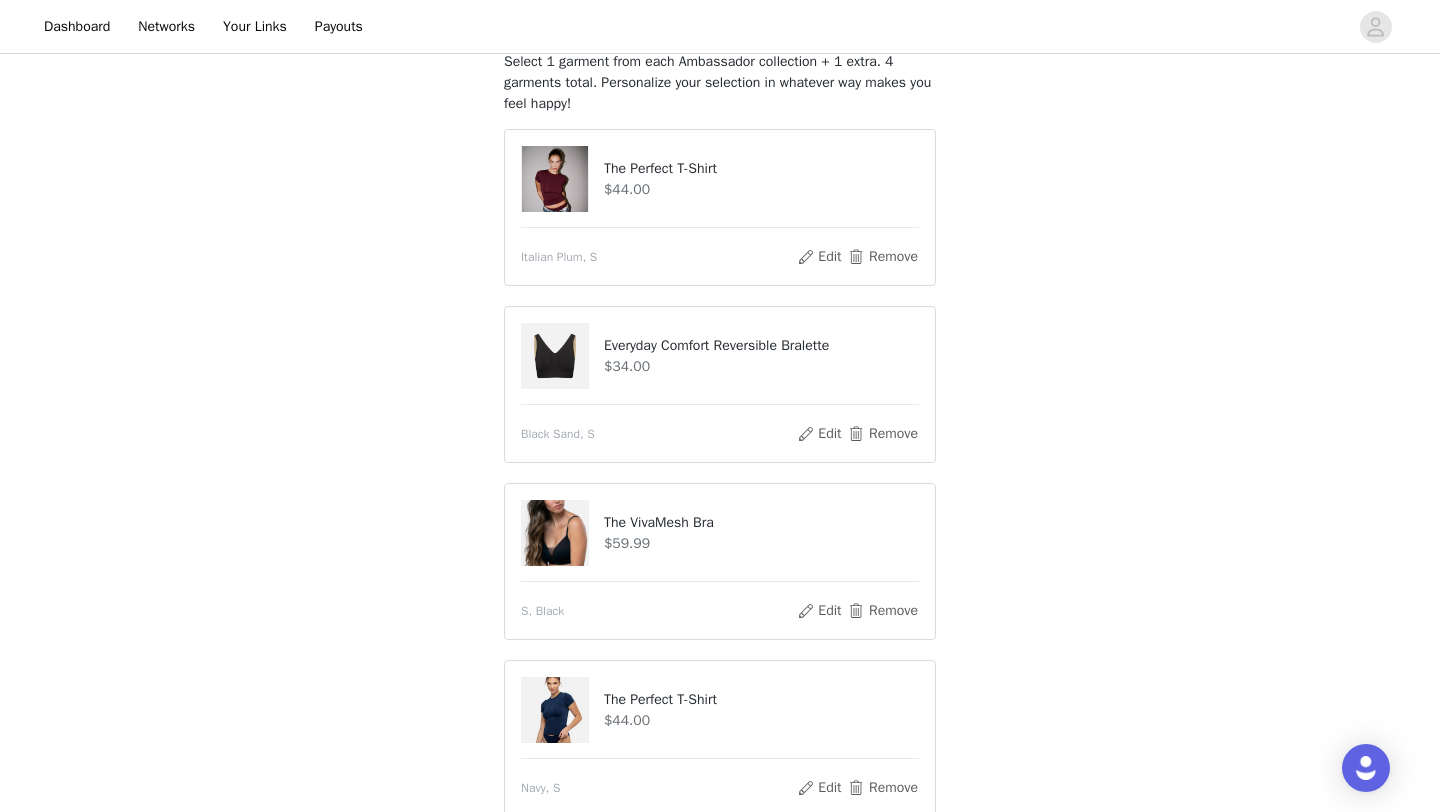 scroll, scrollTop: 137, scrollLeft: 0, axis: vertical 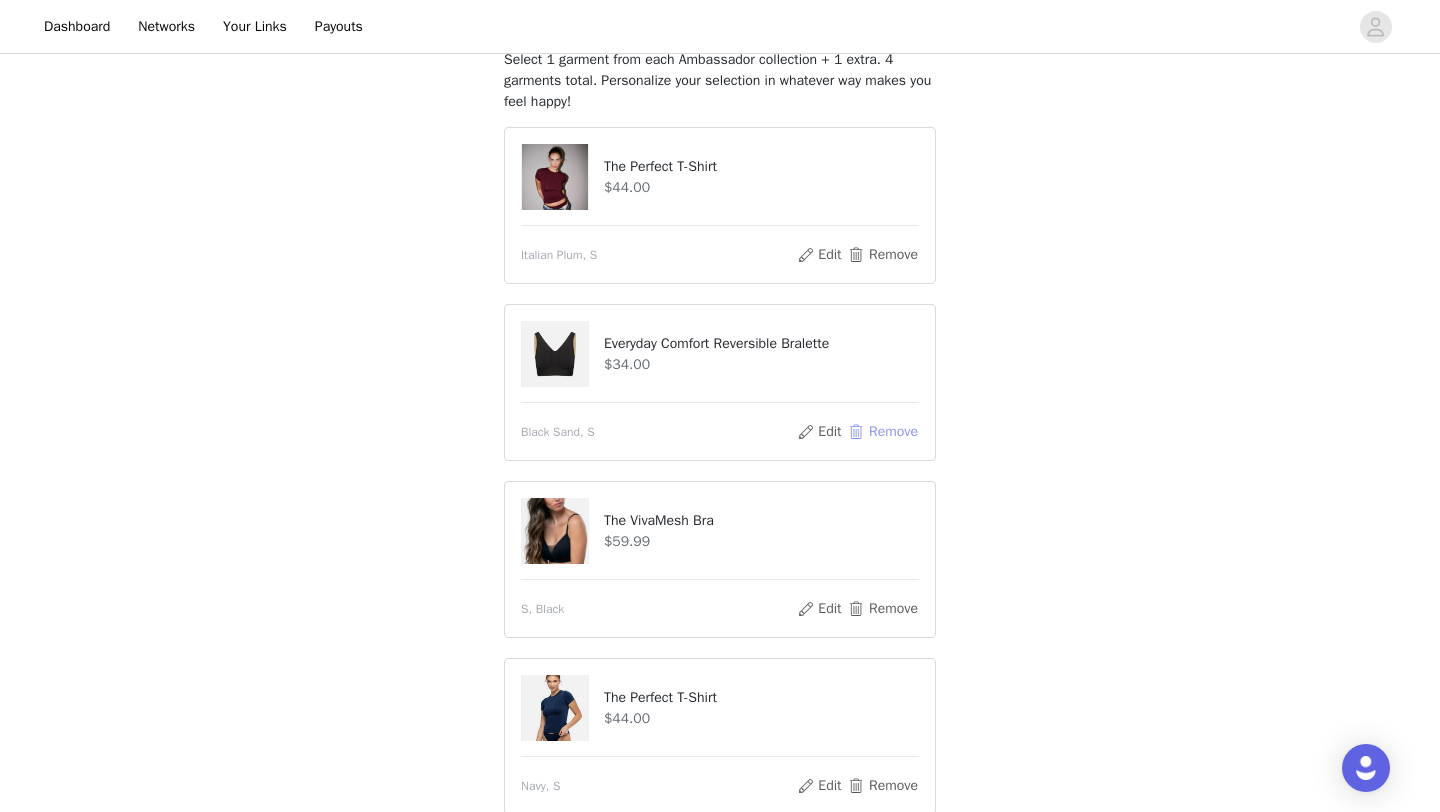 click on "Remove" at bounding box center (883, 432) 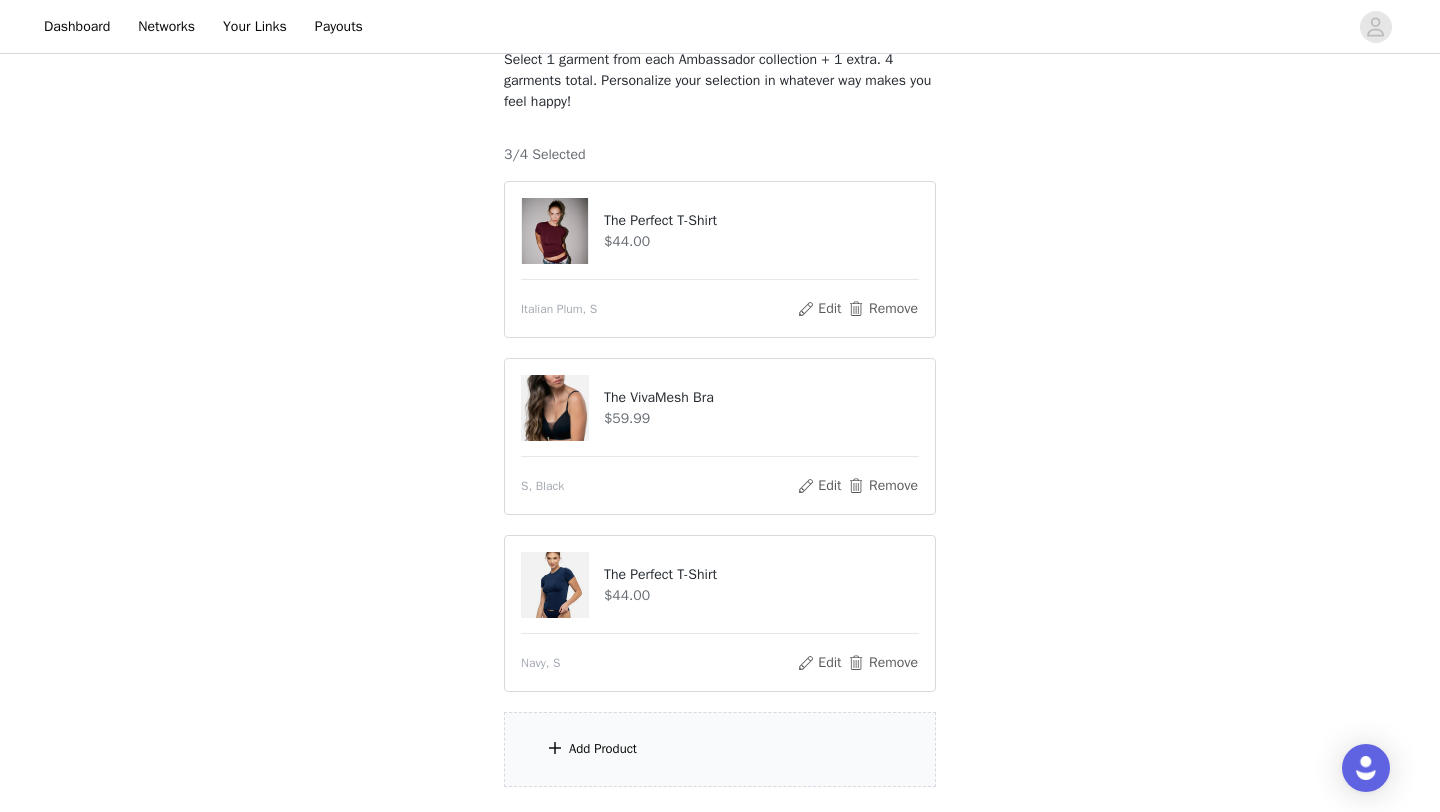 click on "Add Product" at bounding box center [720, 749] 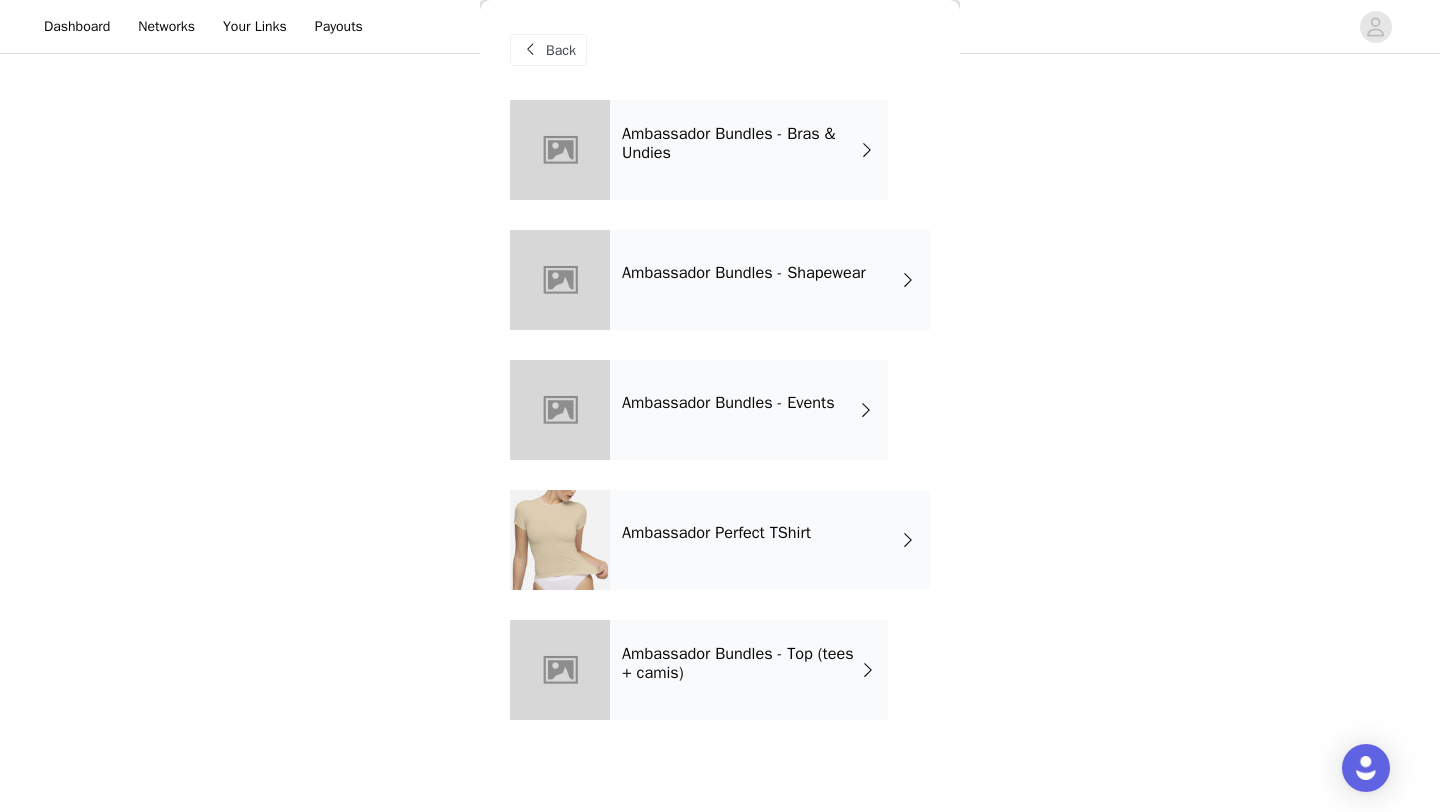 click on "Ambassador Bundles - Top (tees + camis)" at bounding box center (741, 663) 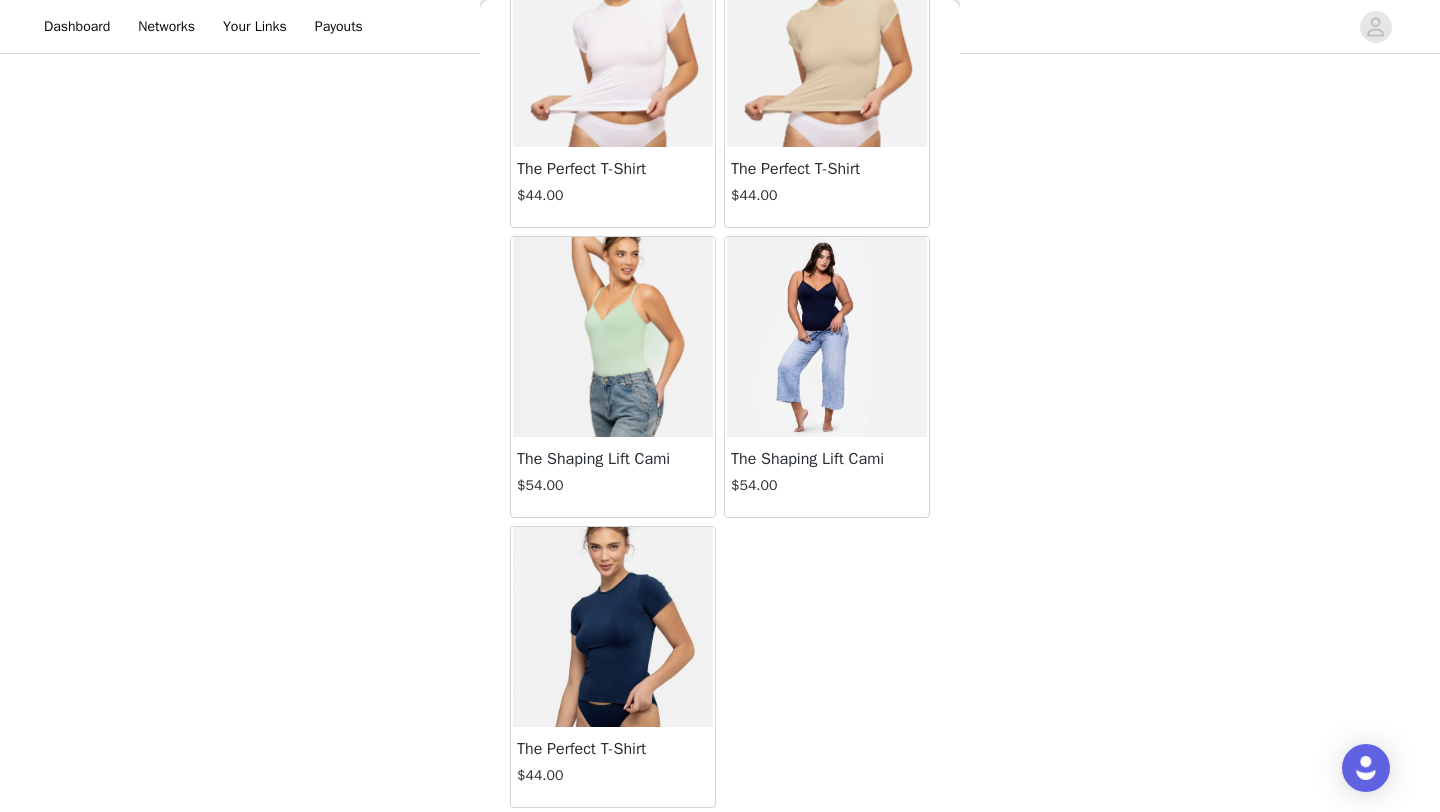 scroll, scrollTop: 0, scrollLeft: 0, axis: both 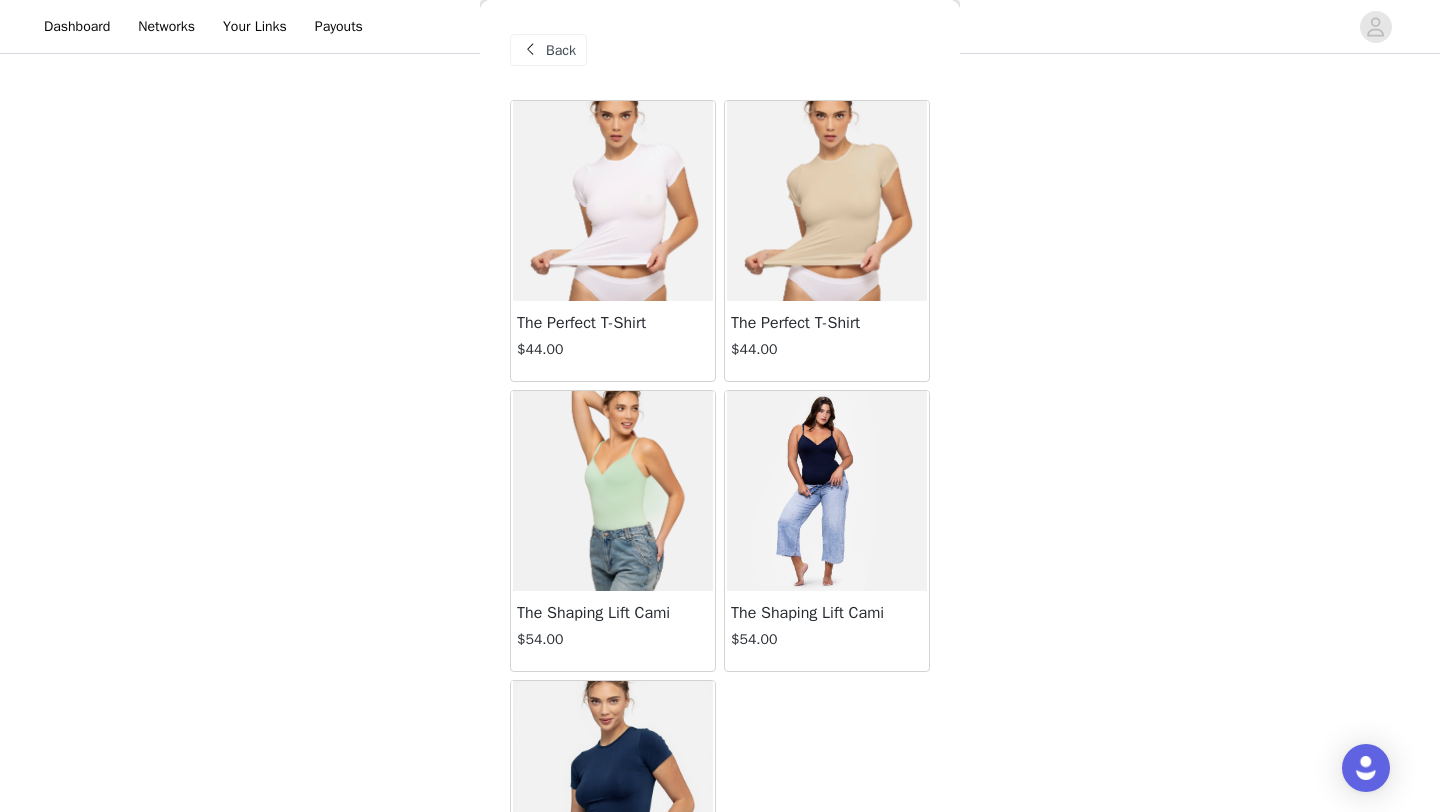 click at bounding box center [530, 50] 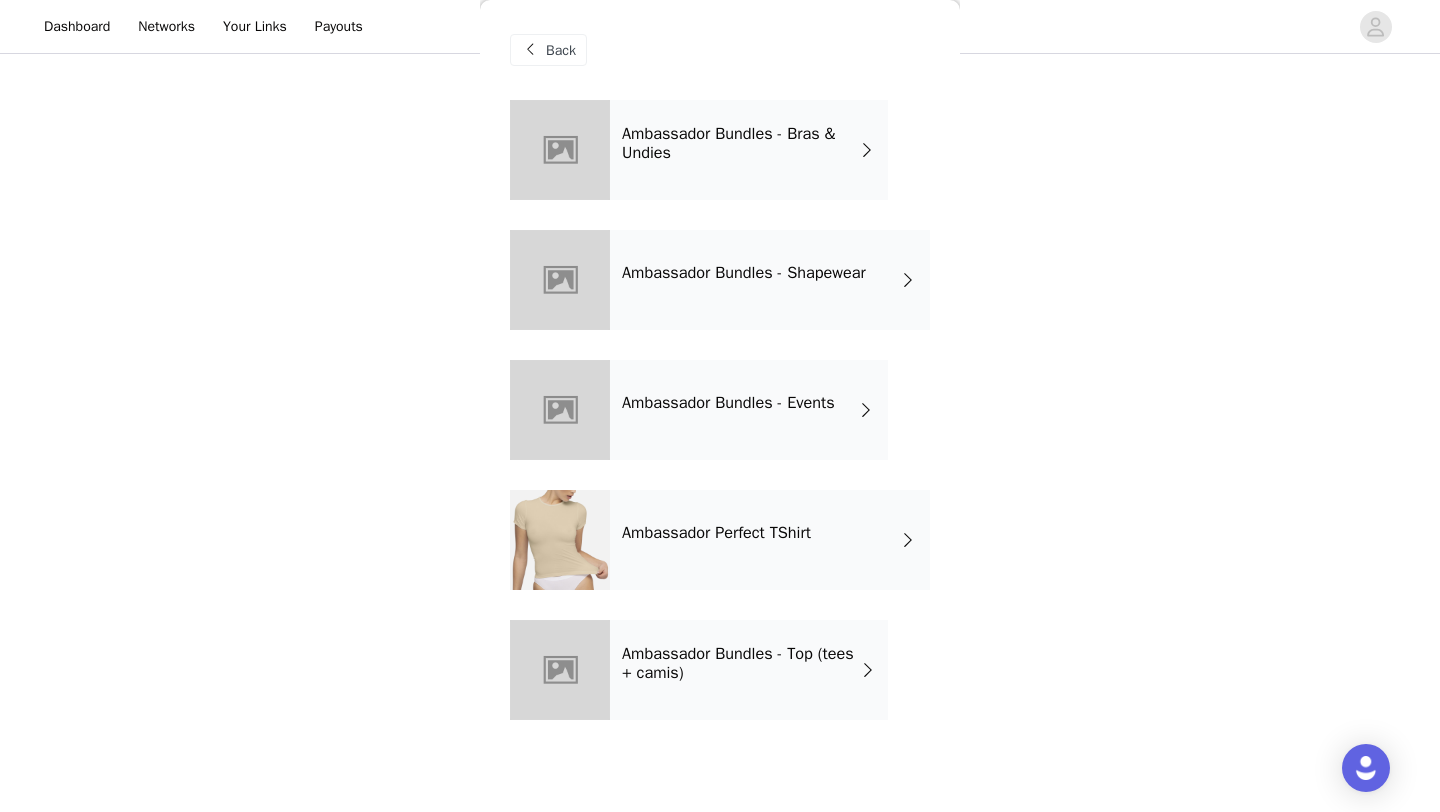 click on "Ambassador Perfect TShirt" at bounding box center (770, 540) 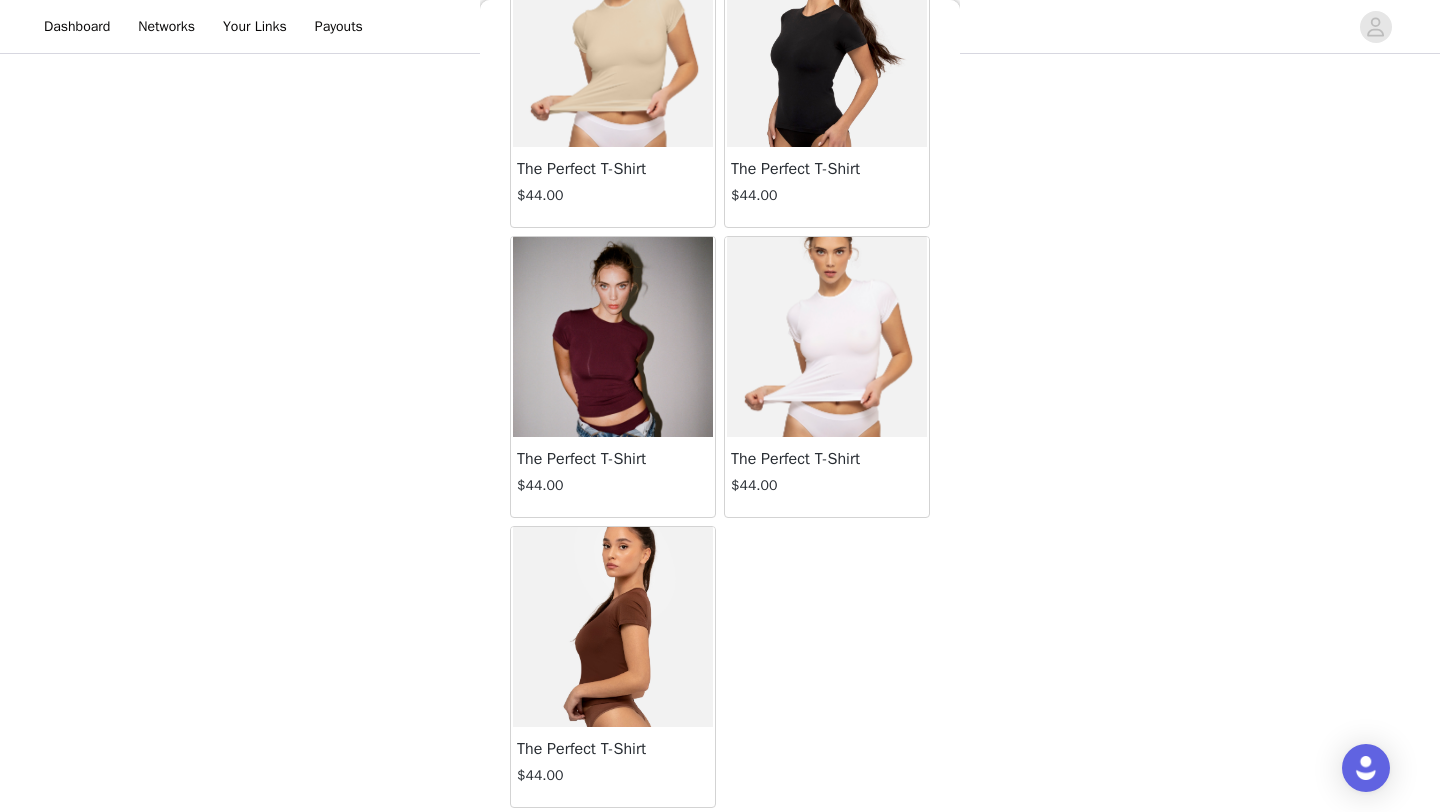 scroll, scrollTop: 0, scrollLeft: 0, axis: both 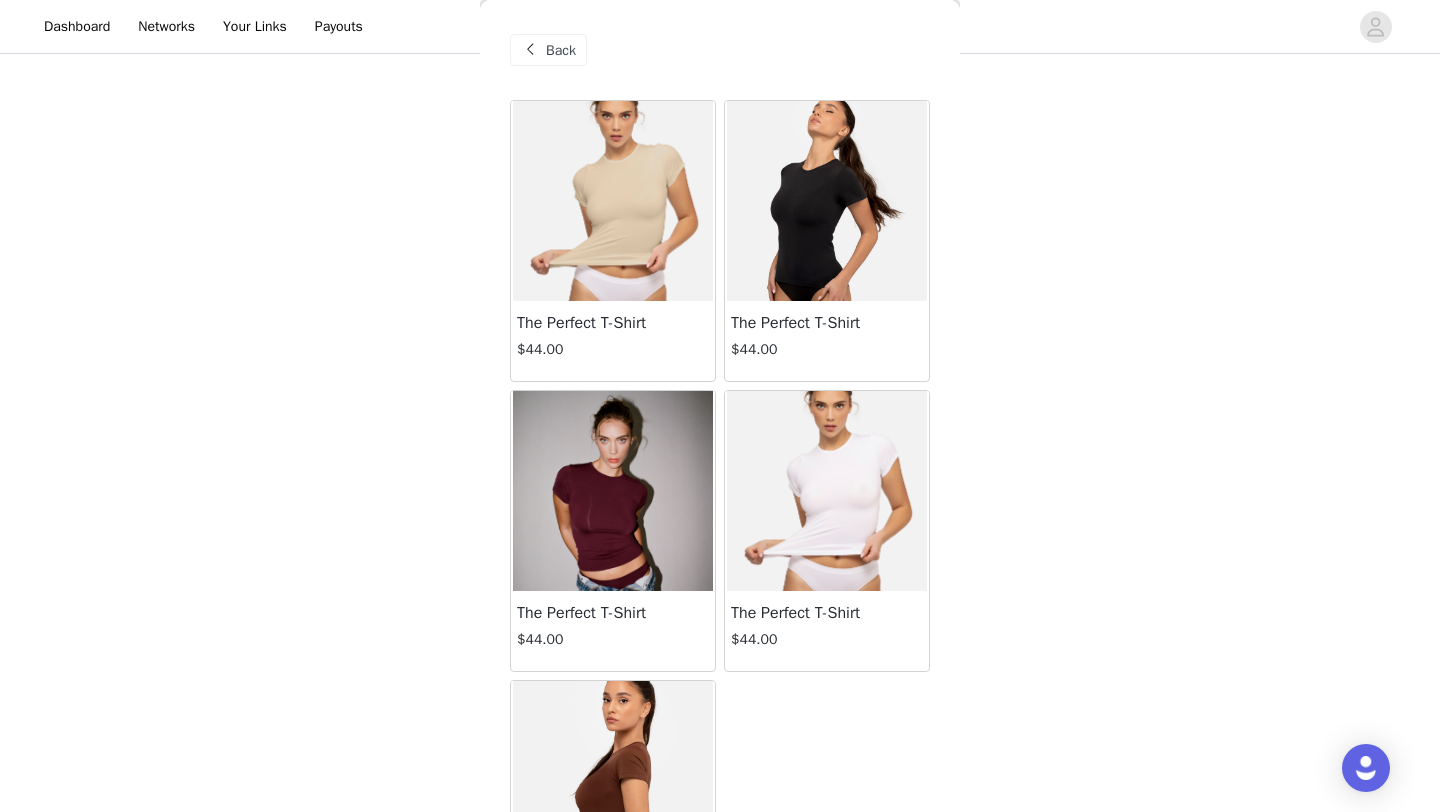 click at bounding box center [530, 50] 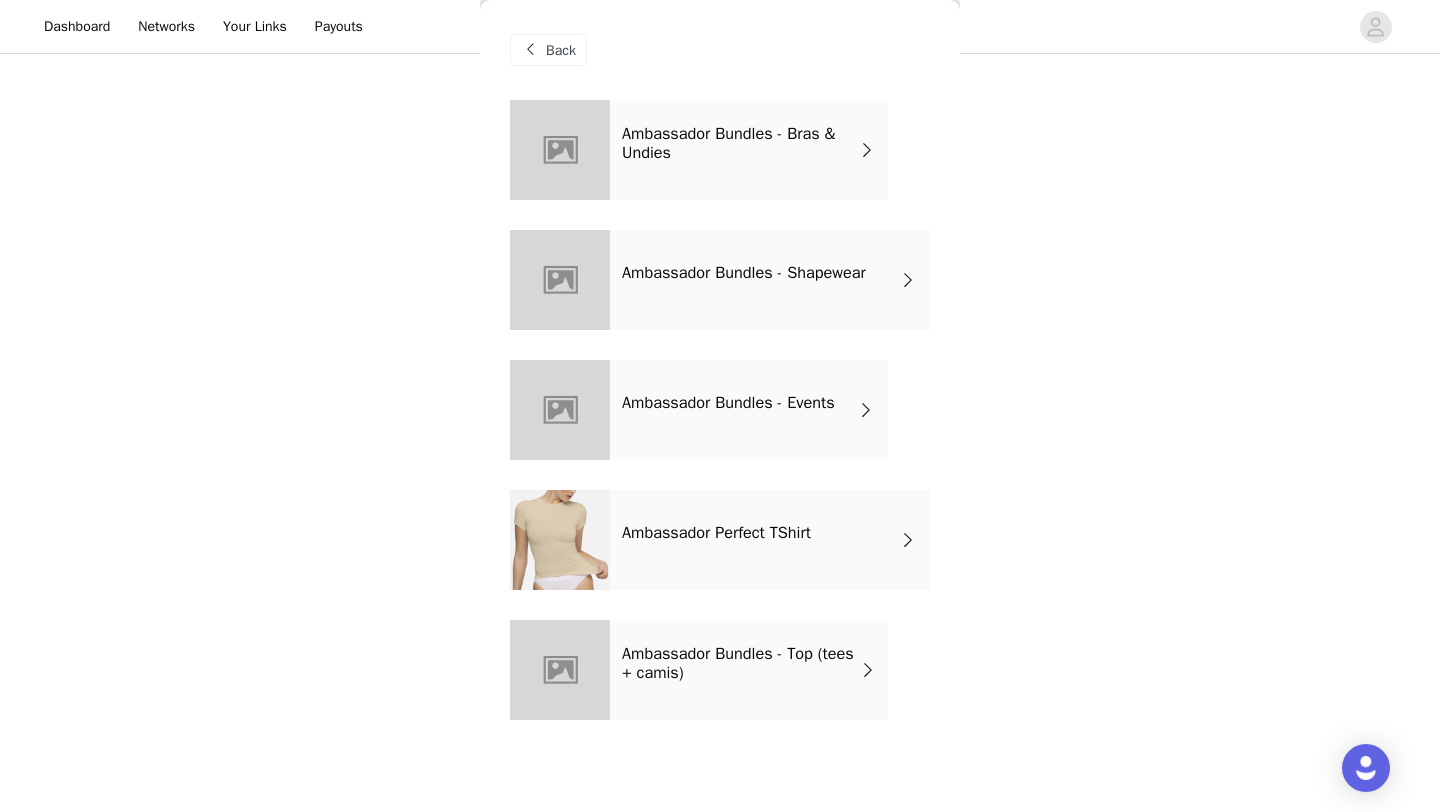 click on "Ambassador Bundles - Events" at bounding box center [749, 410] 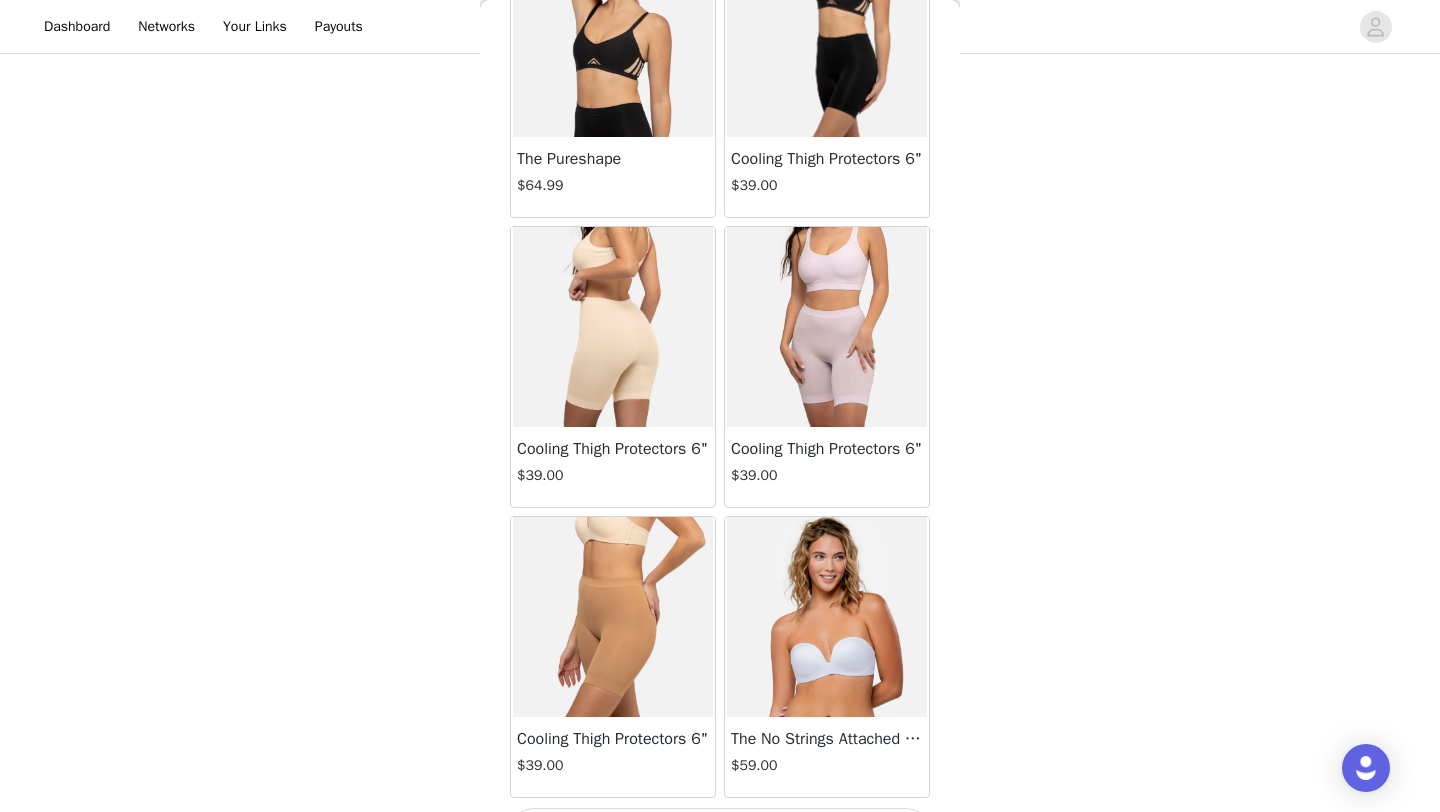 scroll, scrollTop: 2248, scrollLeft: 0, axis: vertical 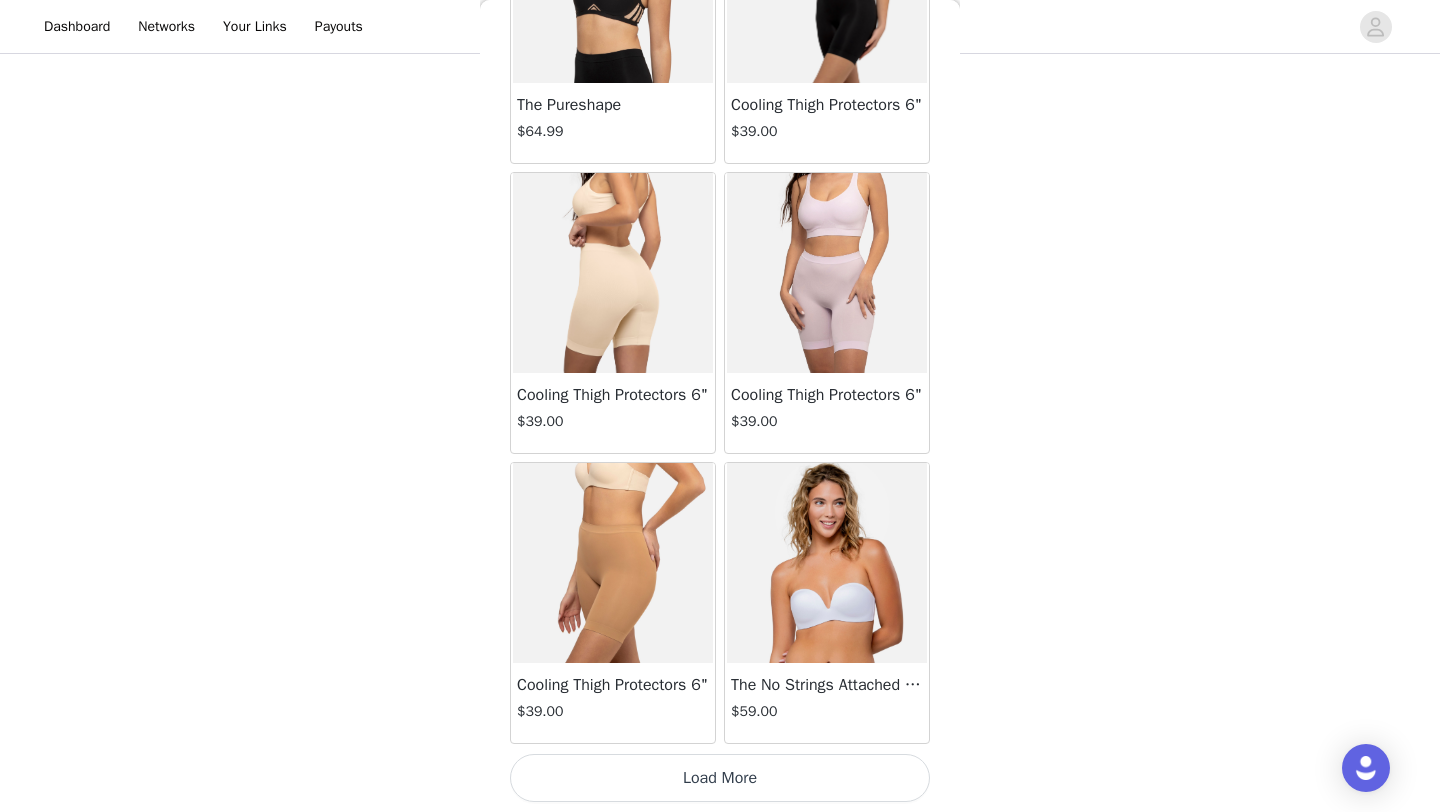 click on "Load More" at bounding box center [720, 778] 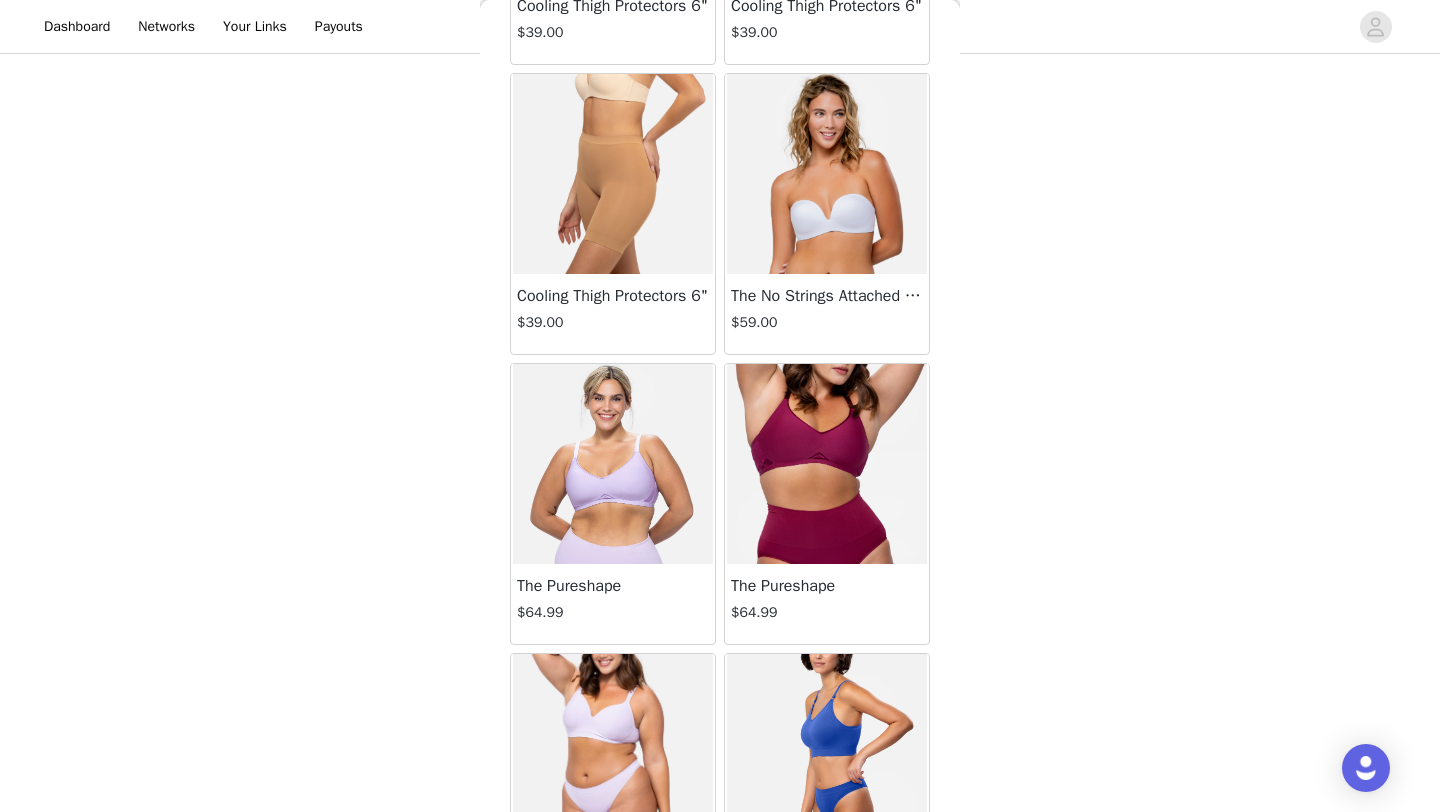 scroll, scrollTop: 2764, scrollLeft: 0, axis: vertical 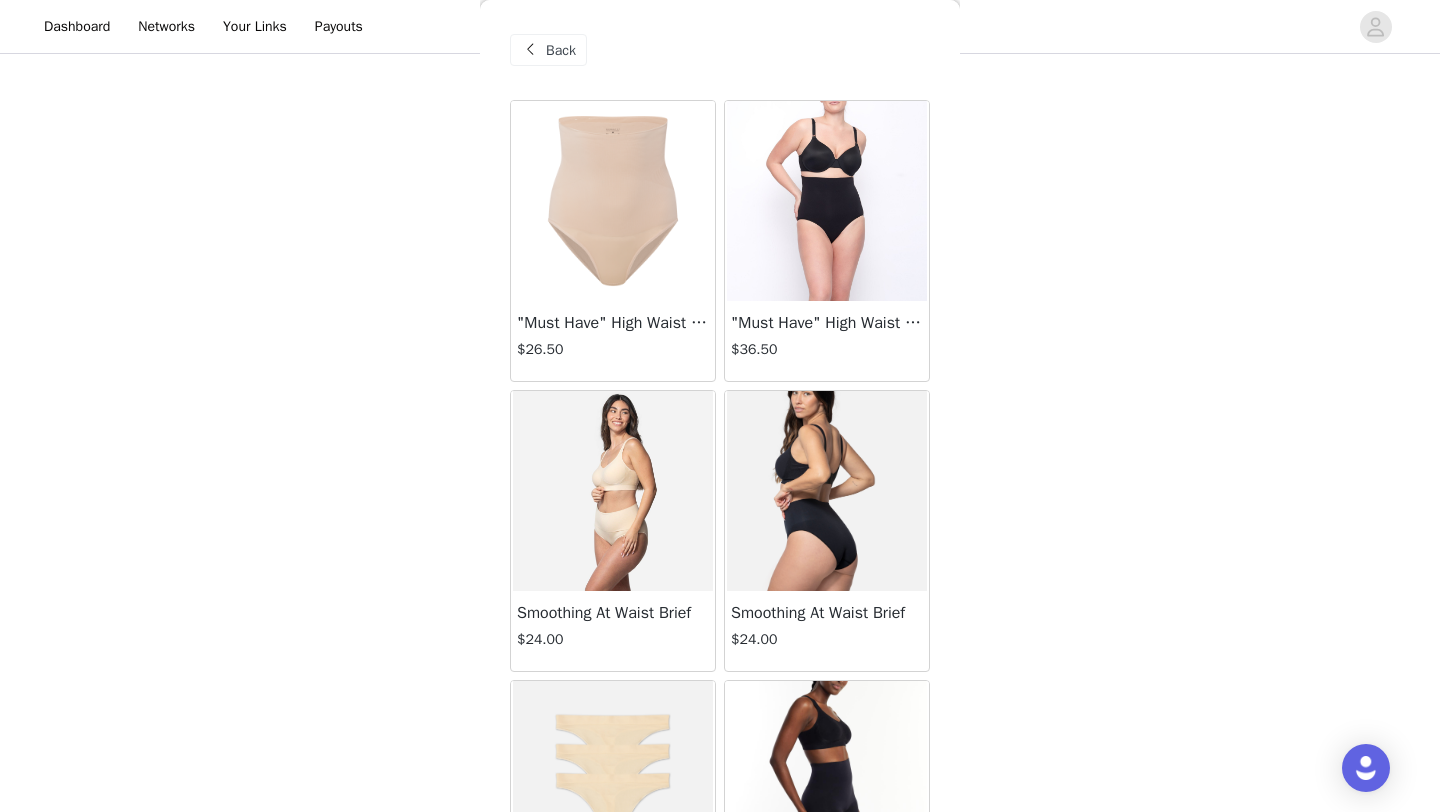 click at bounding box center [530, 50] 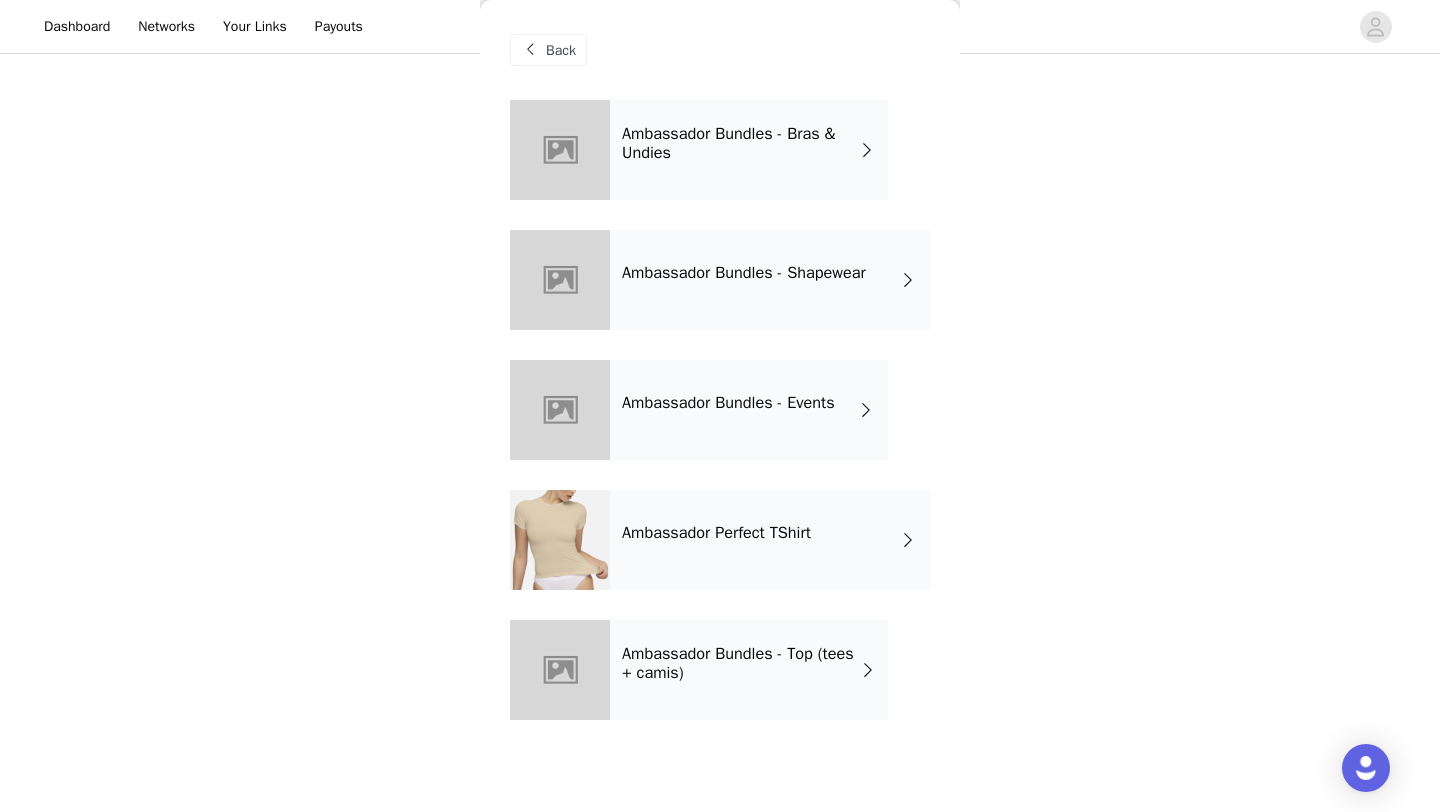 click on "Ambassador Bundles - Events" at bounding box center (749, 410) 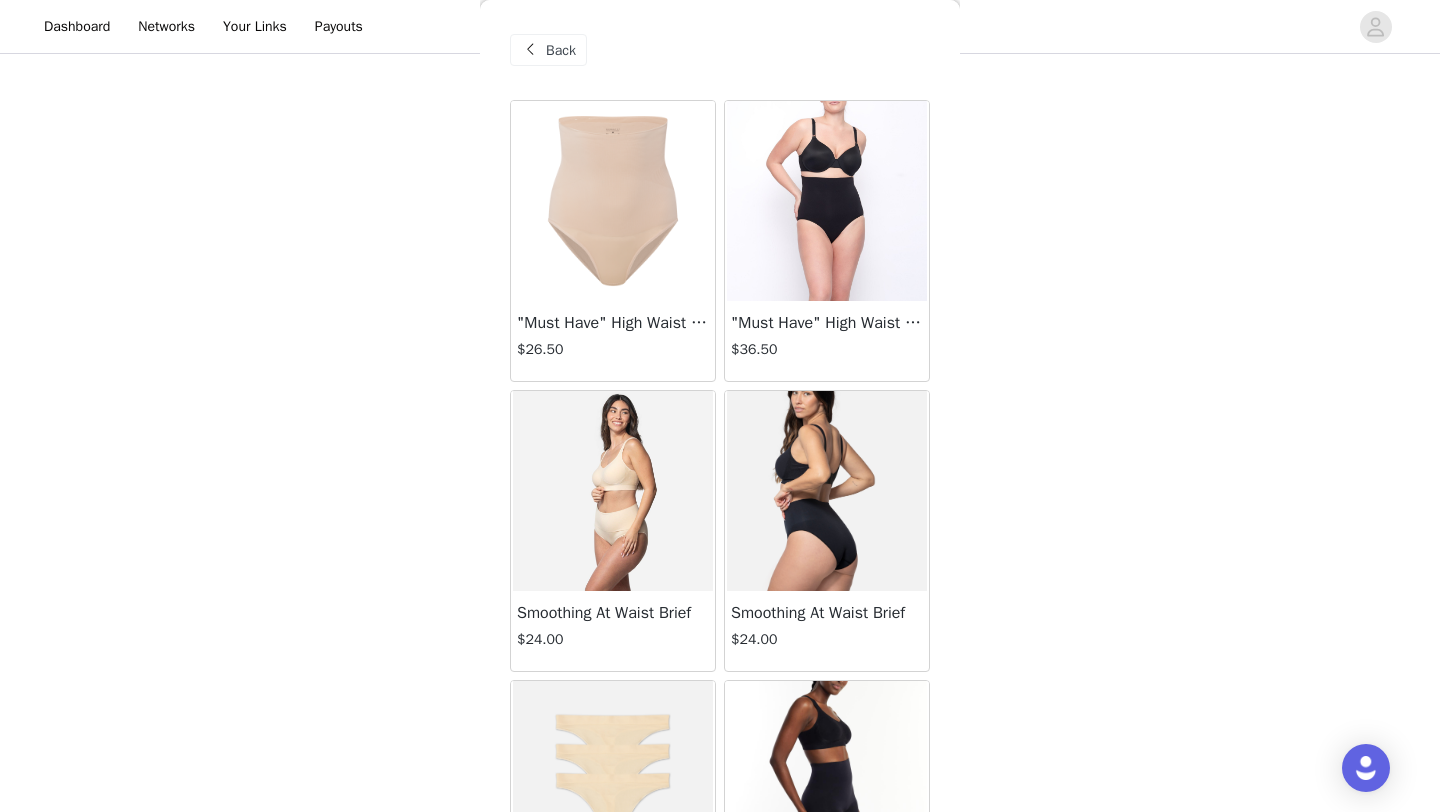 click on "Back" at bounding box center (548, 50) 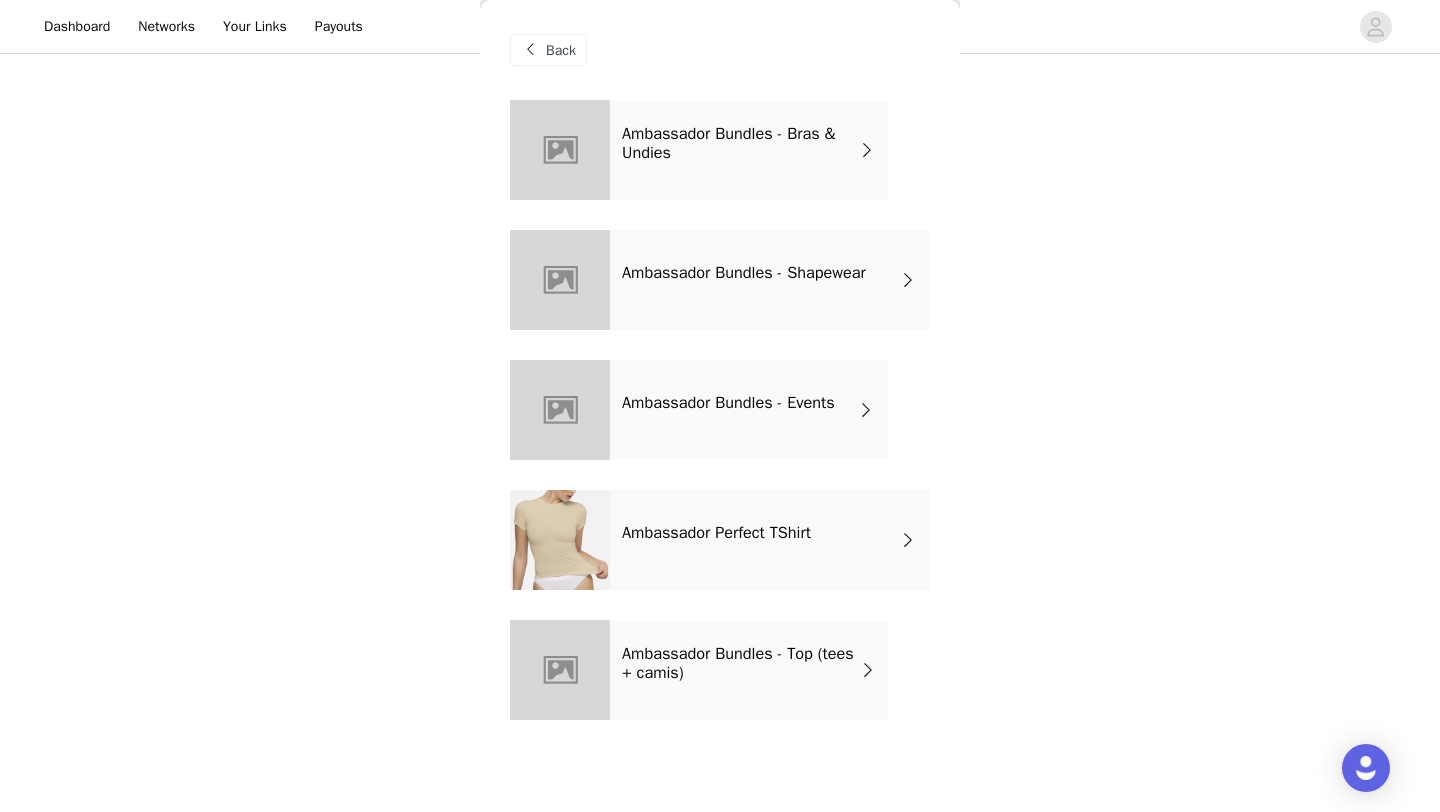 click on "Ambassador Bundles - Shapewear" at bounding box center [770, 280] 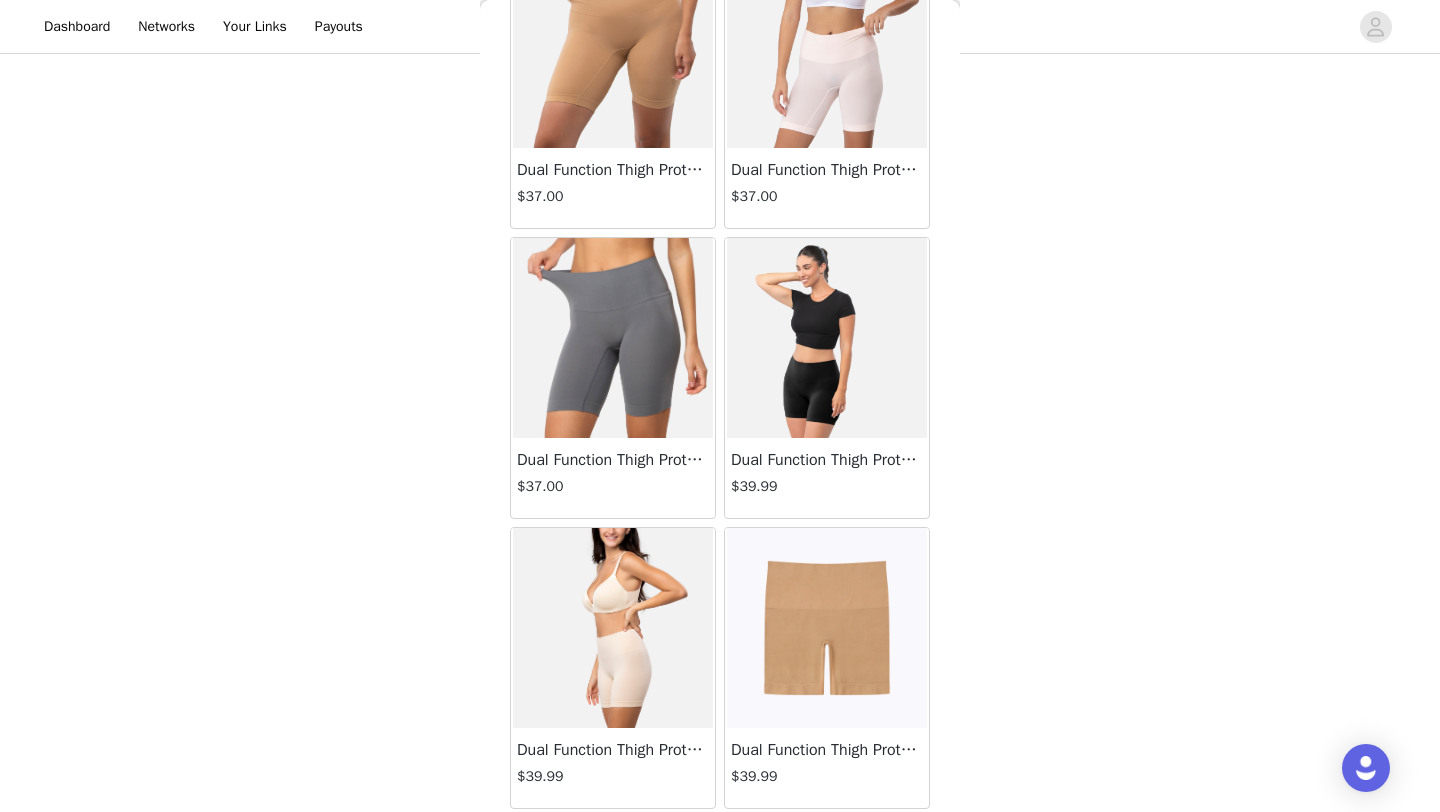 scroll, scrollTop: 1314, scrollLeft: 0, axis: vertical 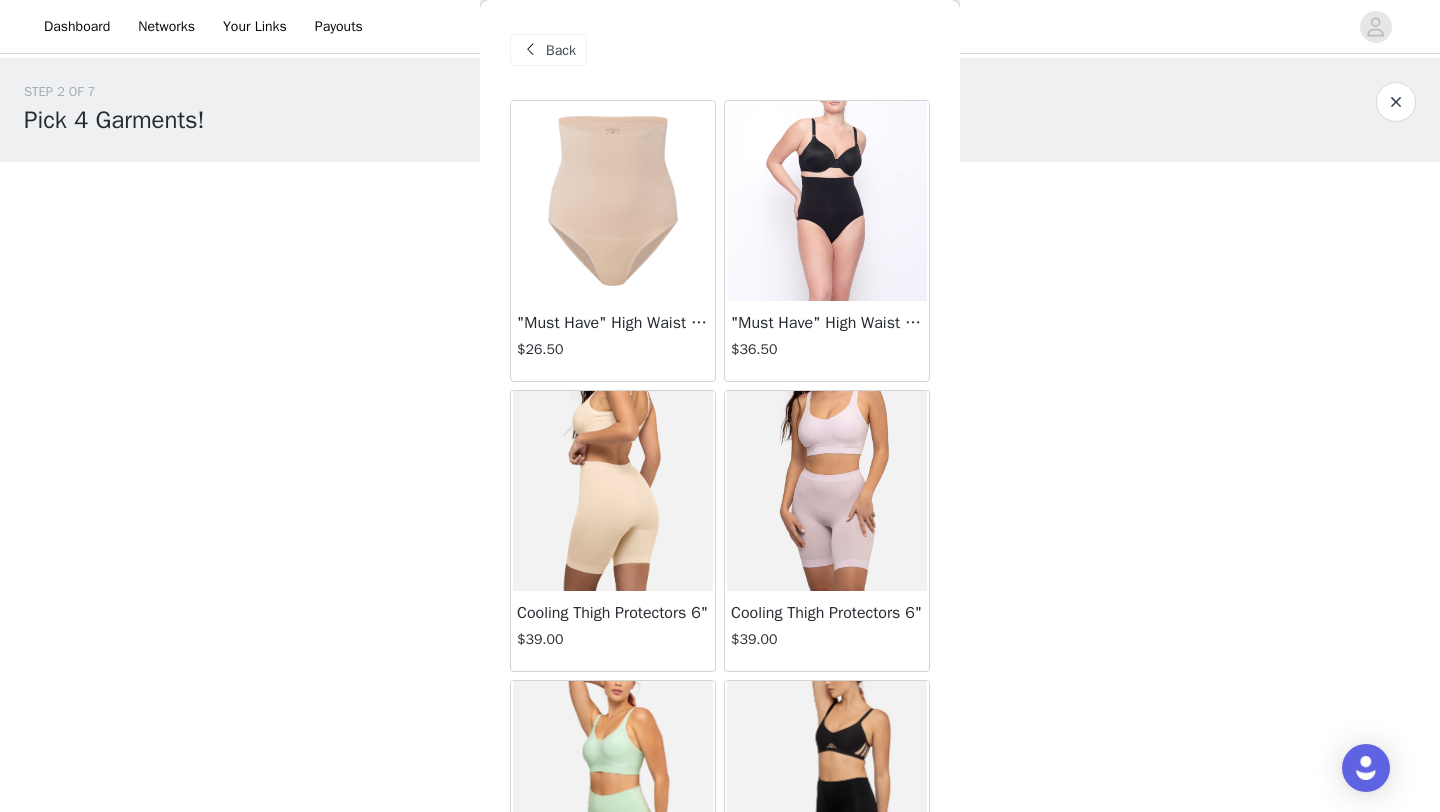 click on "Back" at bounding box center [548, 50] 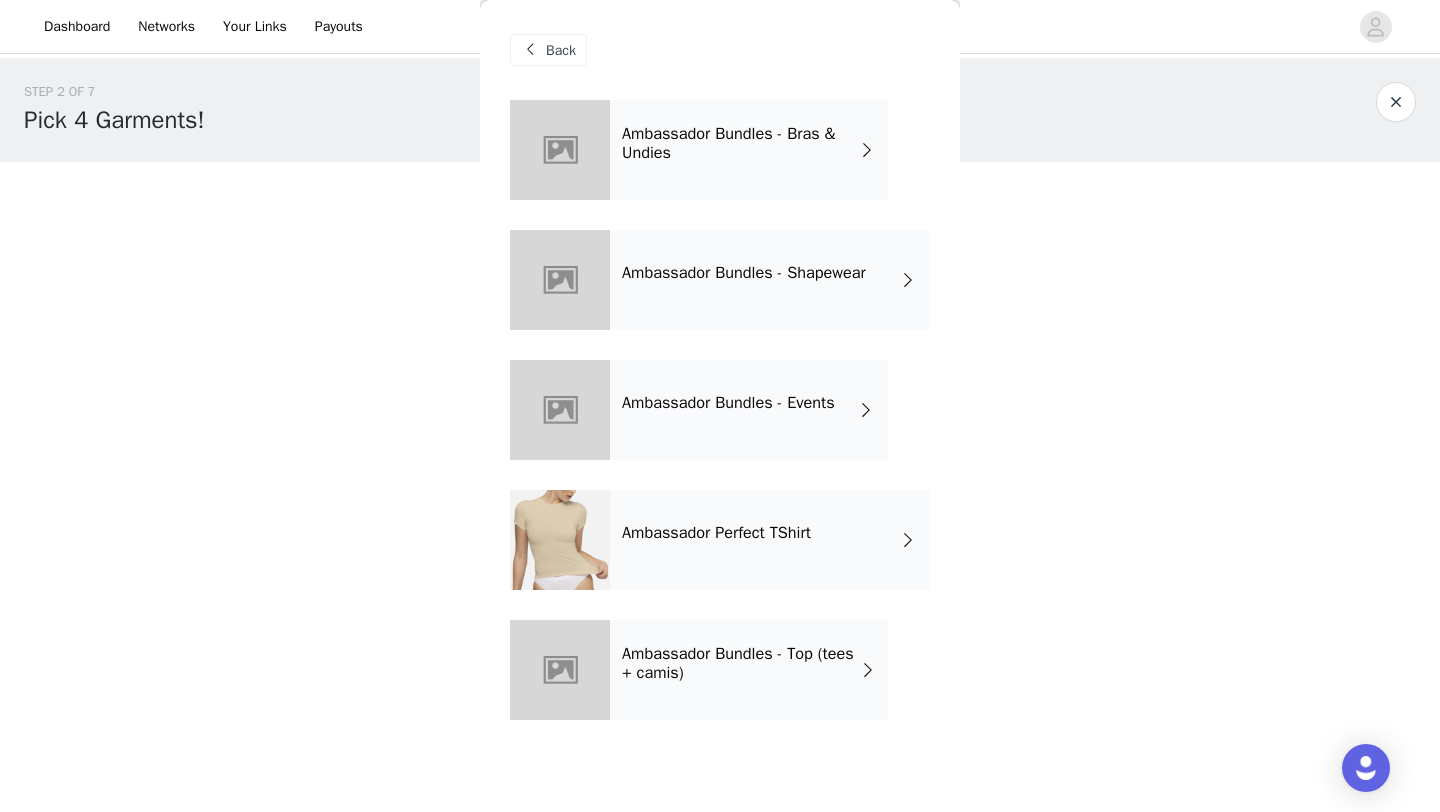 click on "Ambassador Bundles - Bras & Undies" at bounding box center [740, 143] 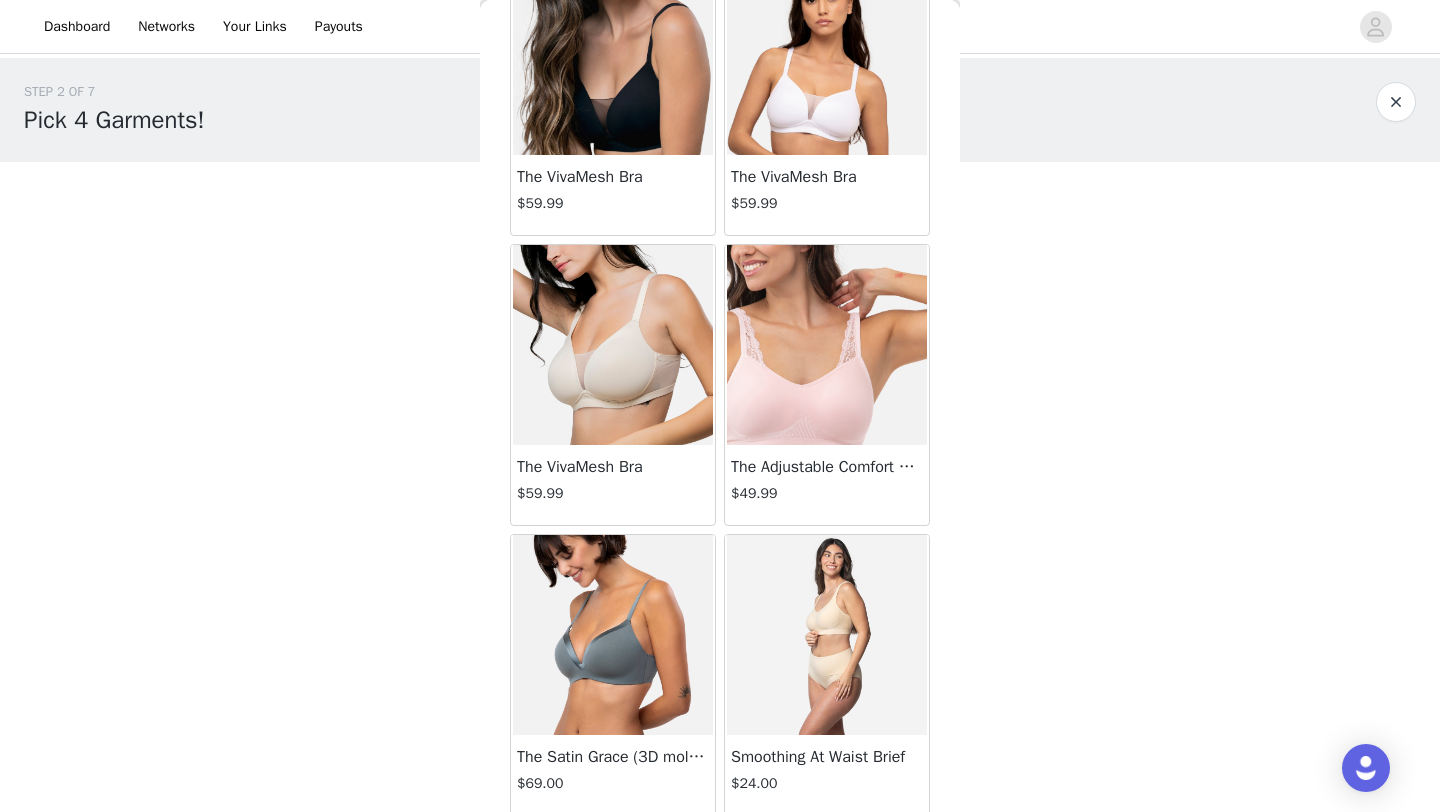 scroll, scrollTop: 404, scrollLeft: 0, axis: vertical 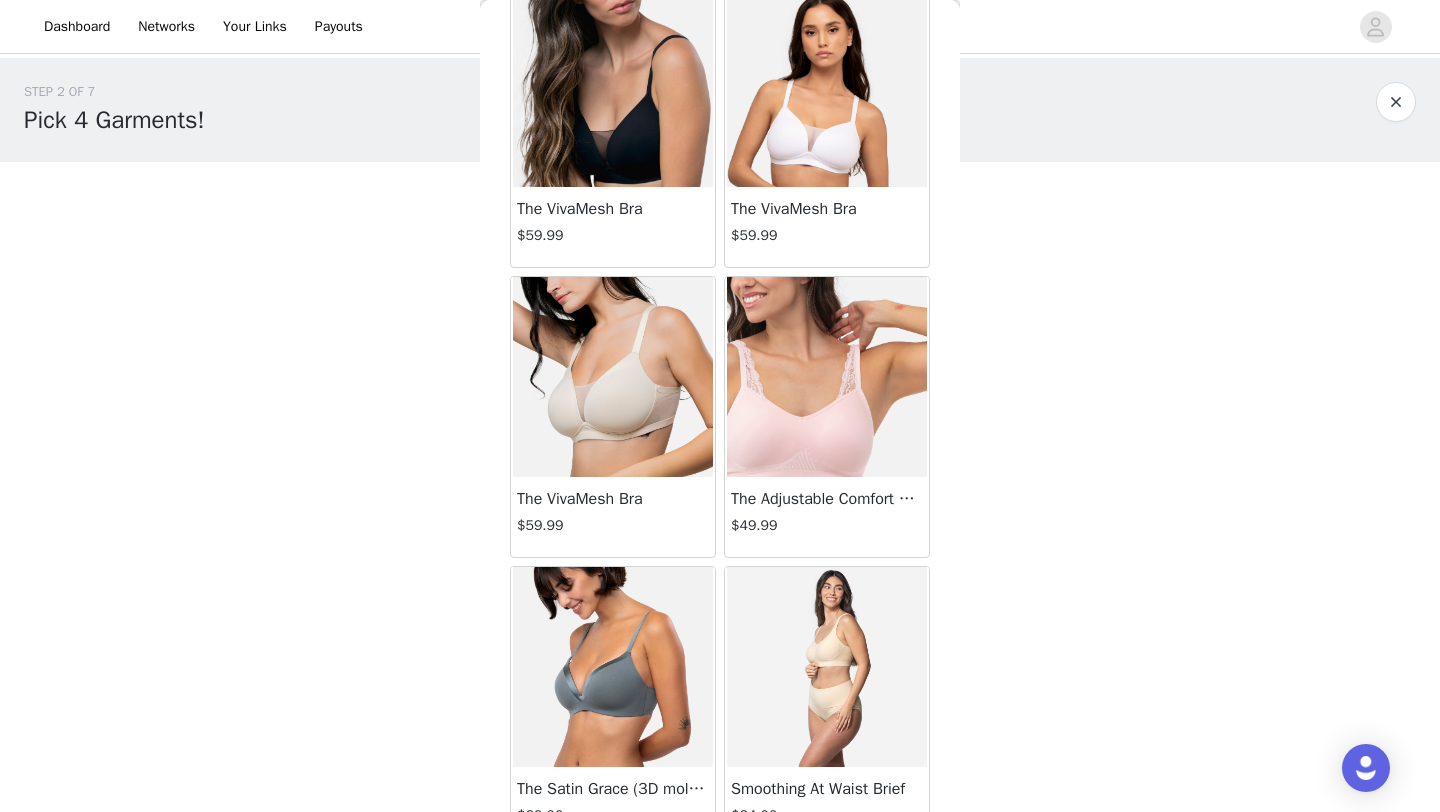 click at bounding box center (827, 377) 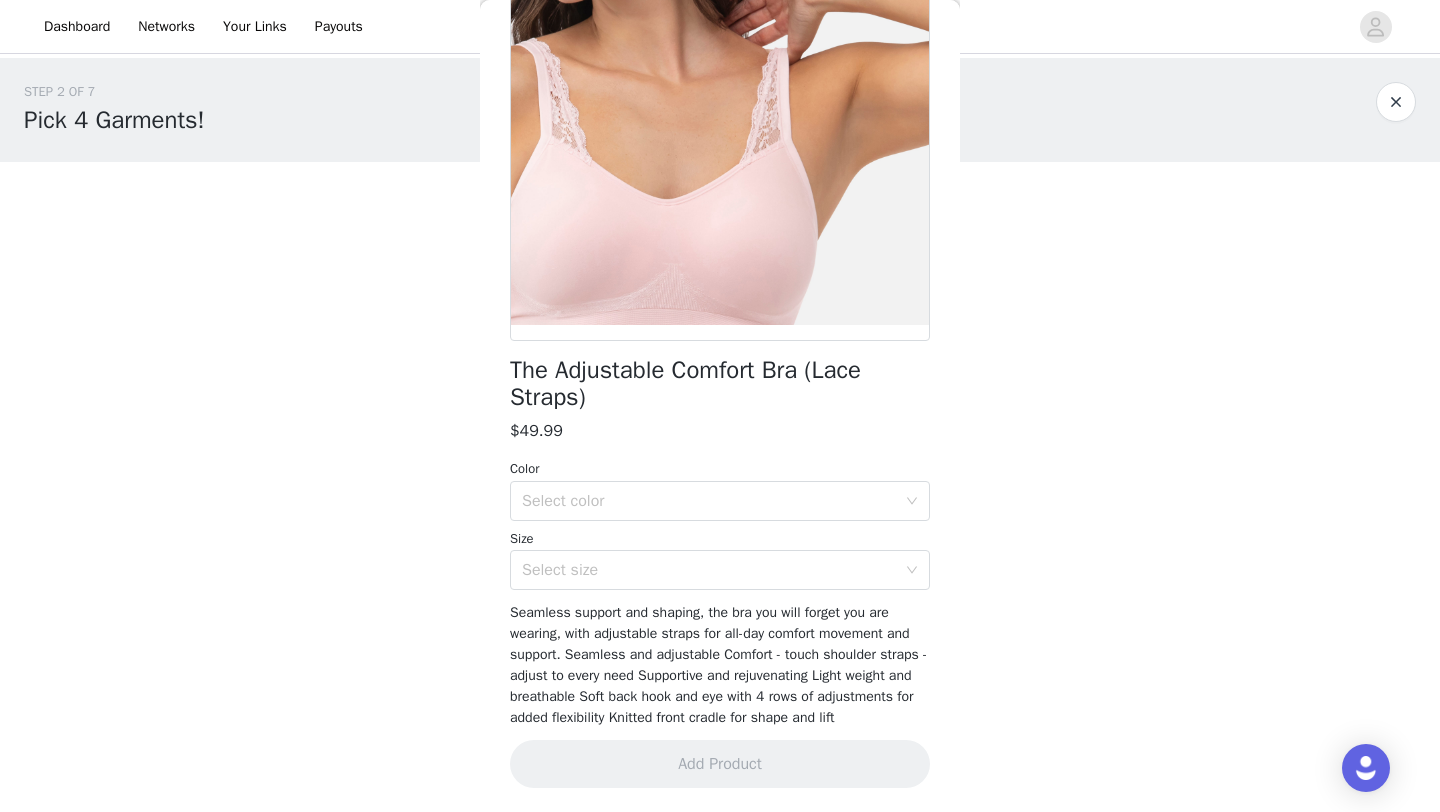 scroll, scrollTop: 230, scrollLeft: 0, axis: vertical 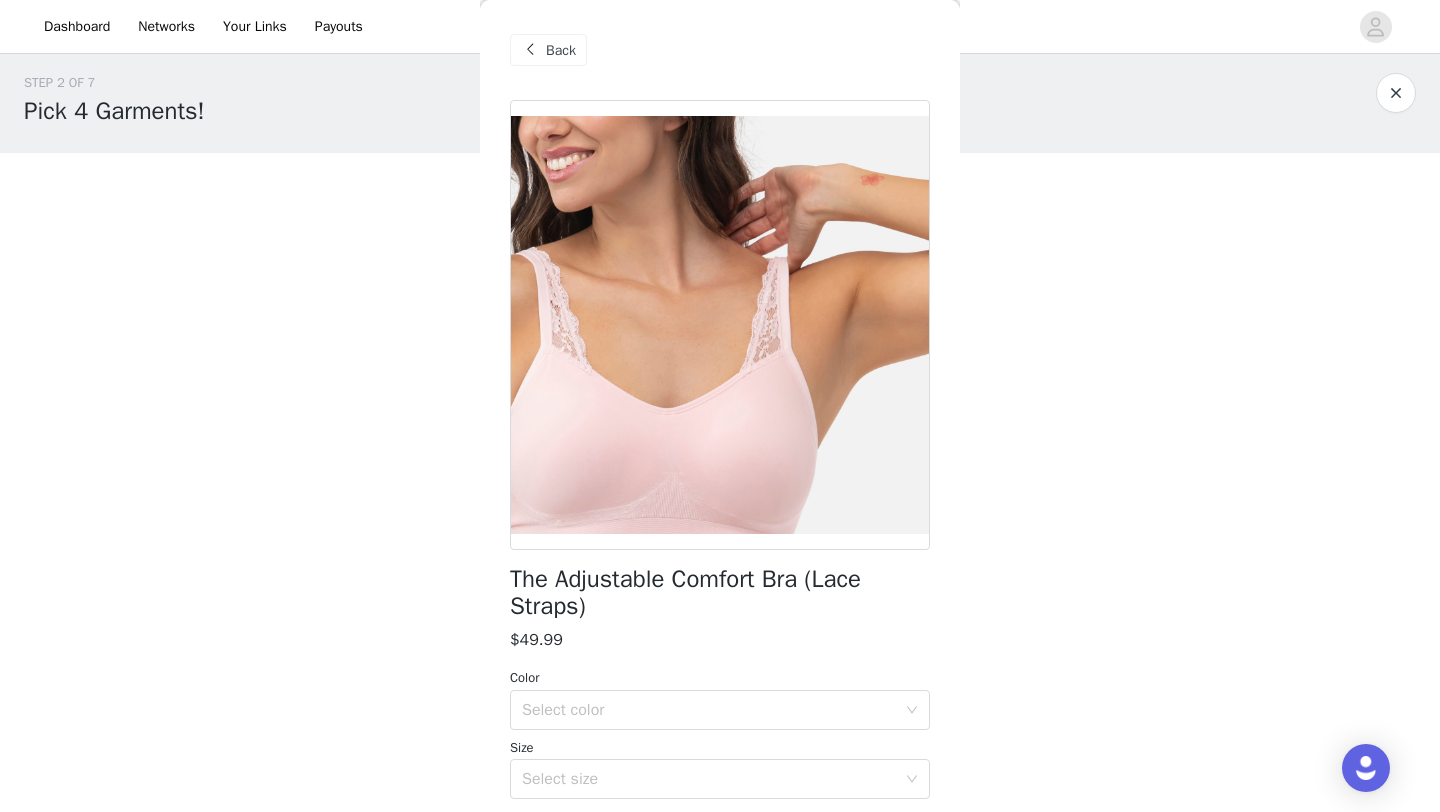 click on "Back" at bounding box center [548, 50] 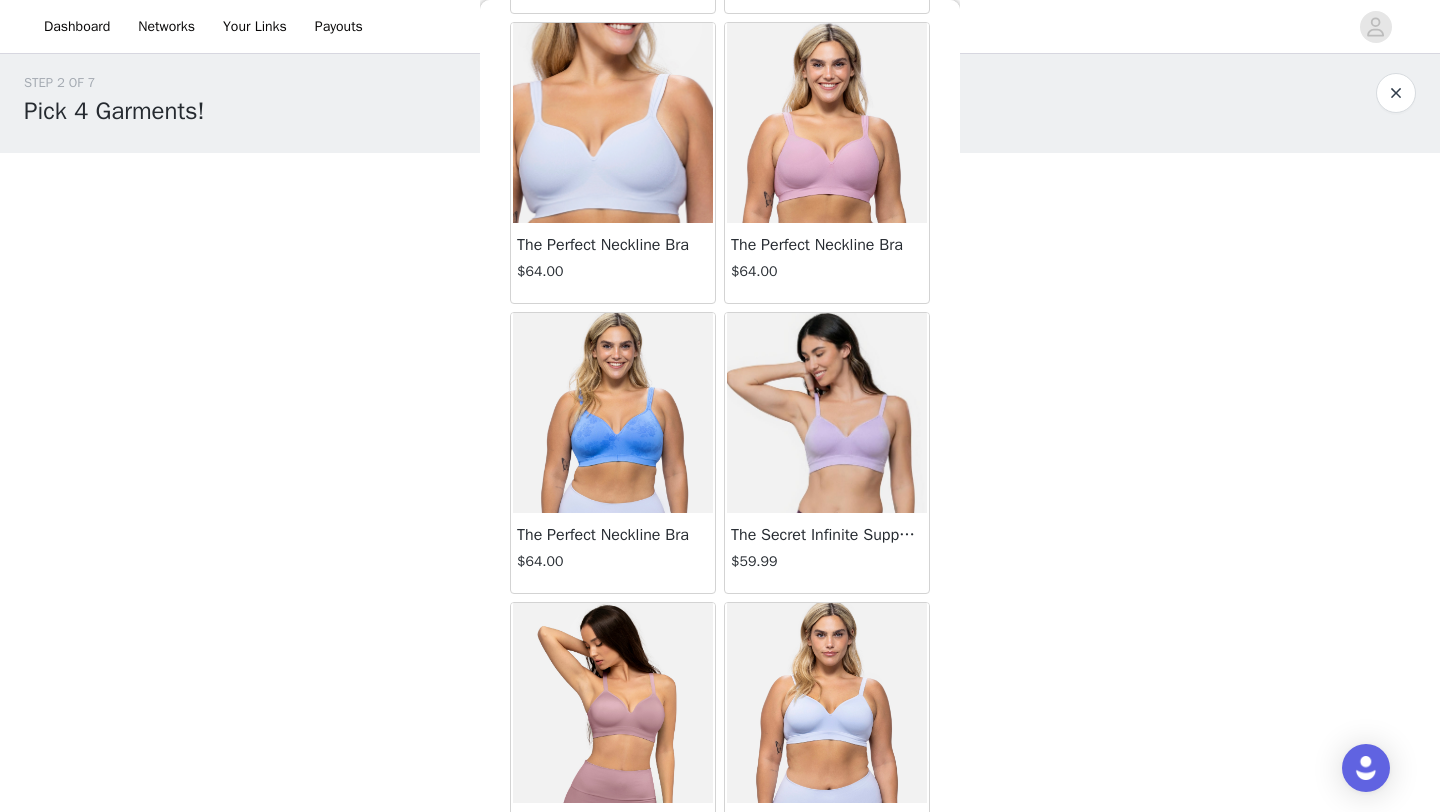 scroll, scrollTop: 2248, scrollLeft: 0, axis: vertical 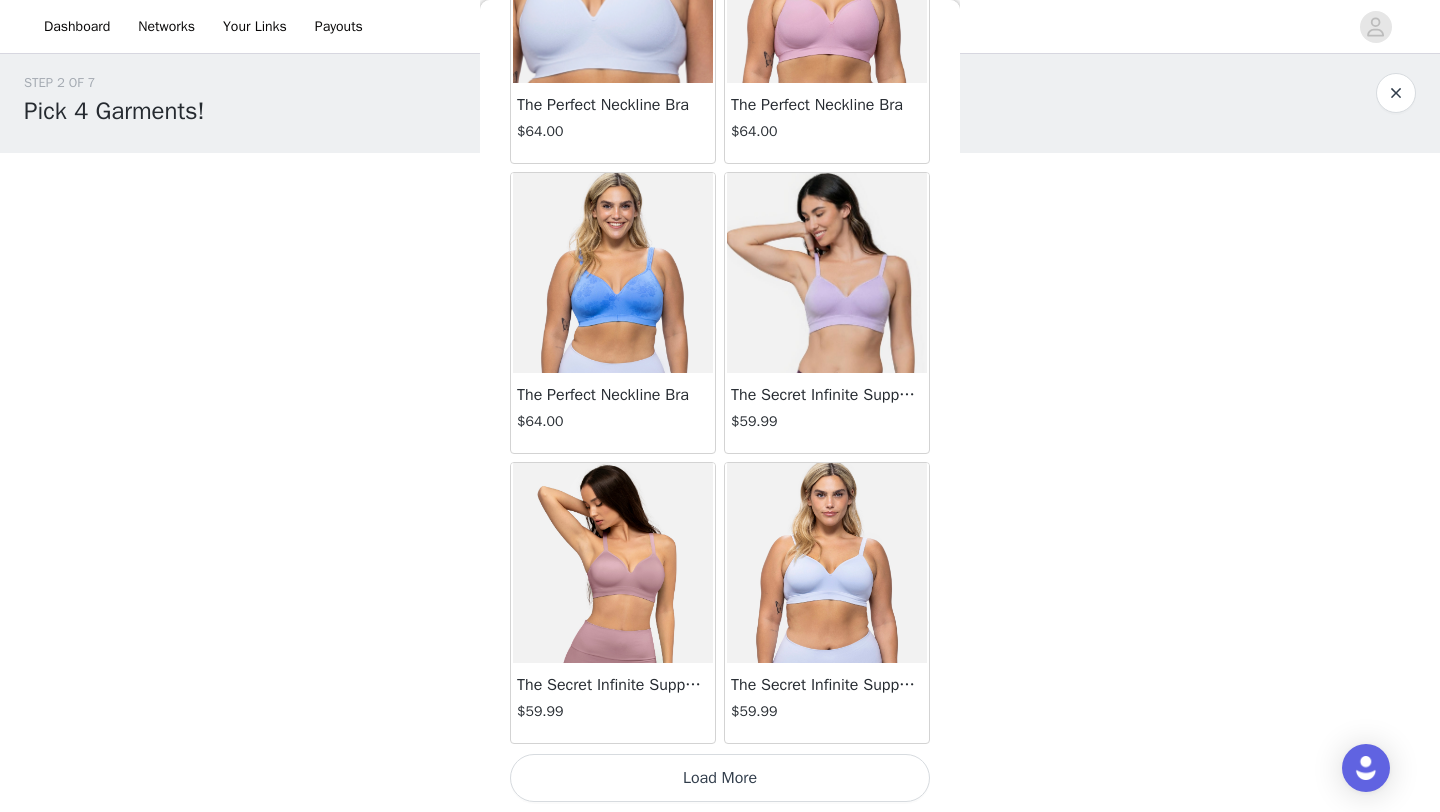 click on "The VivaMesh Bra $59.99 The VivaMesh Bra $59.99 The VivaMesh Bra $59.99 The Adjustable Comfort Bra (Lace Straps) $49.99 The Satin Grace (3D molded) $69.00 Smoothing At Waist Brief $24.00 Smoothing At Waist Brief $24.00 Smoothing At Waist Brief $24.00 Smoothing At Waist Brief $24.00 Smoothing At Waist Brief $24.00" at bounding box center (720, 494) 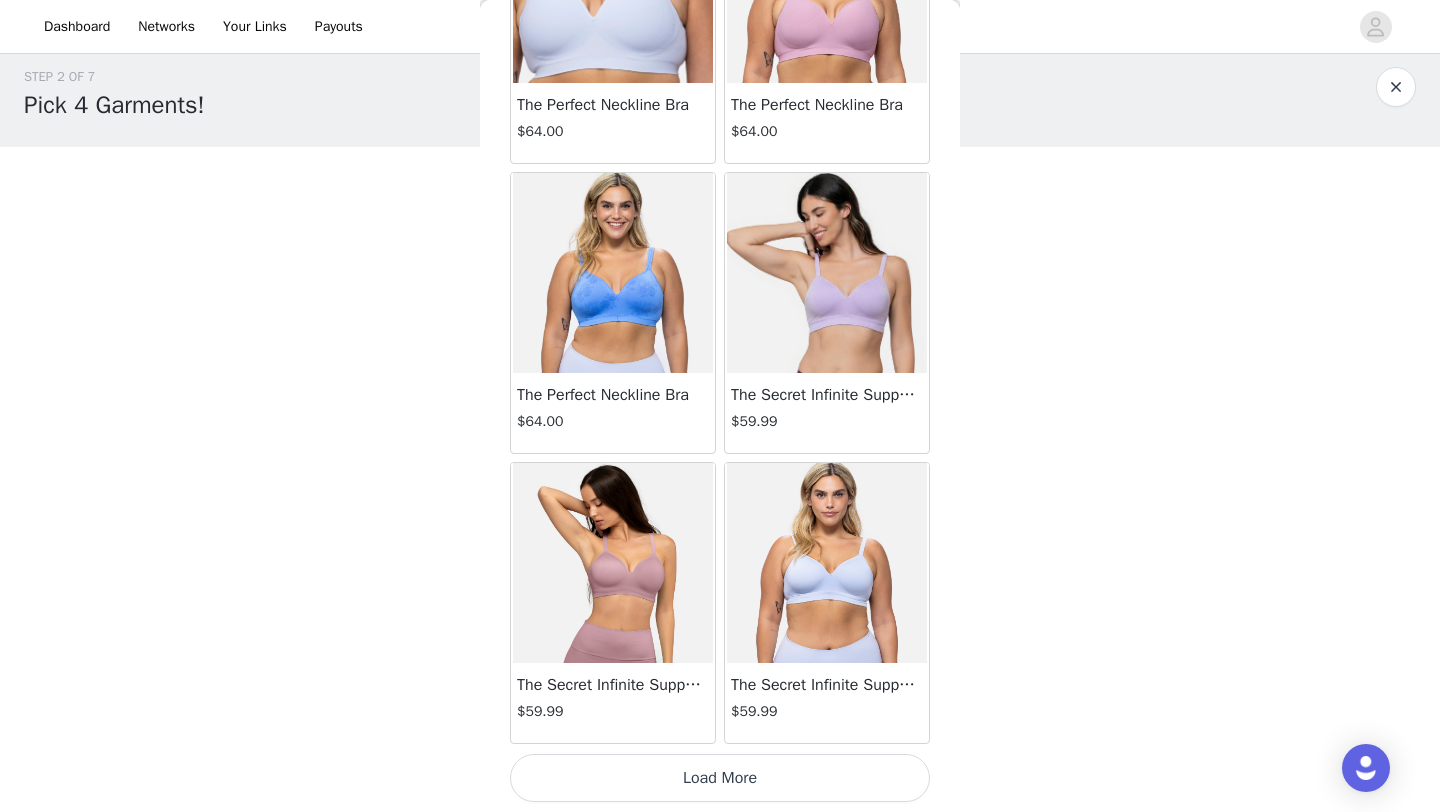 scroll, scrollTop: 0, scrollLeft: 0, axis: both 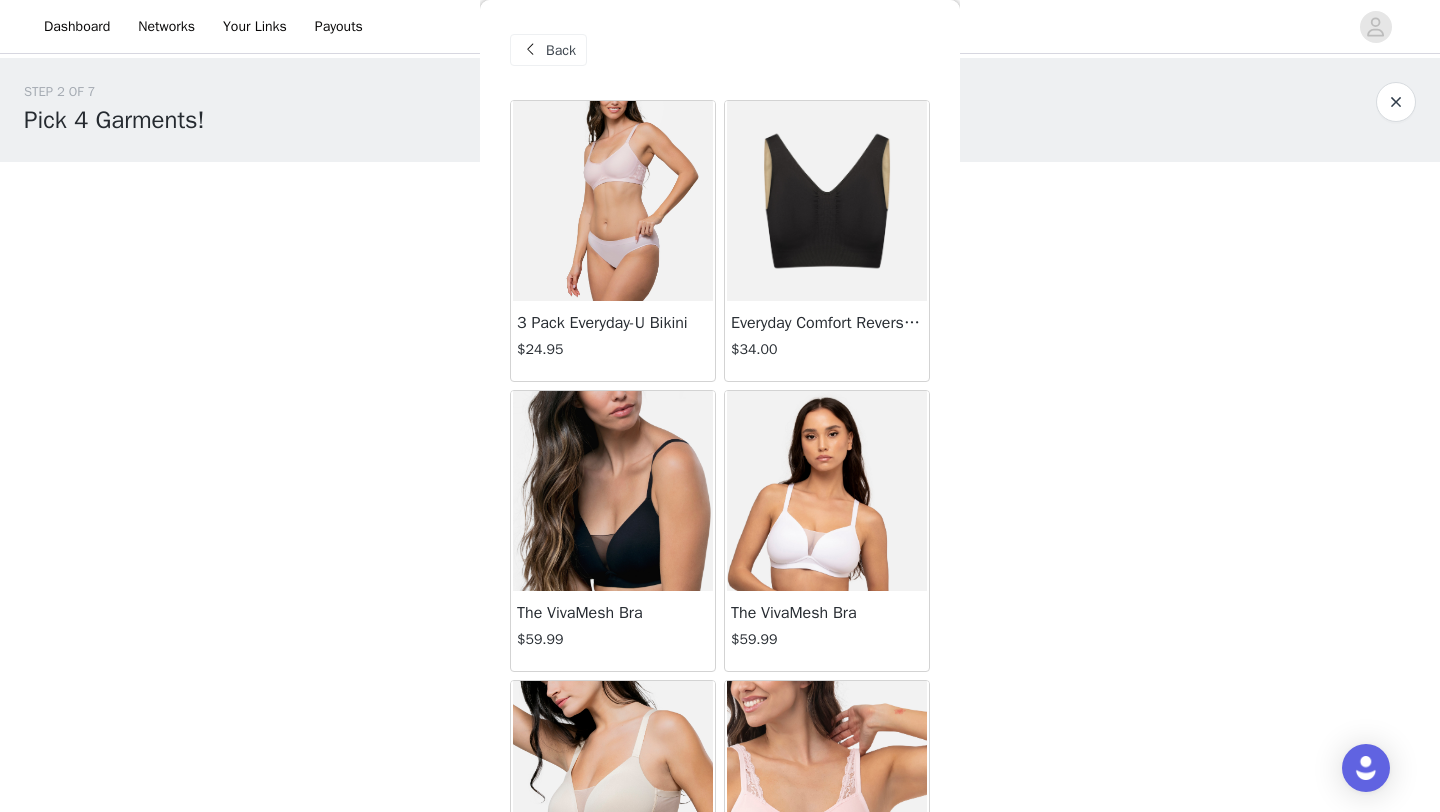 click on "Back" at bounding box center (561, 50) 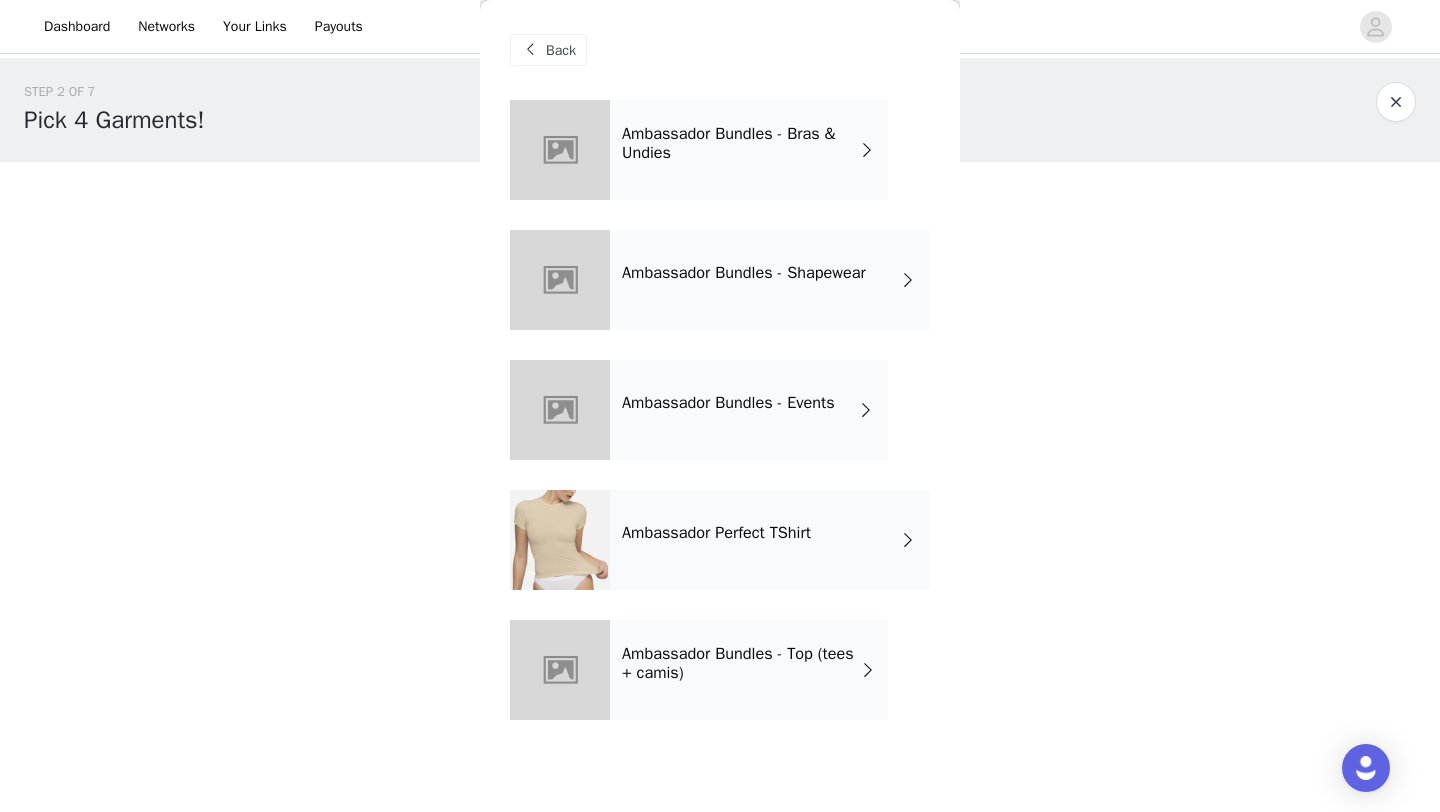 click on "The Perfect T-Shirt $44.00 Italian Plum, S Edit Remove The VivaMesh Bra $59.99 S, Black Edit Remove The Perfect T-Shirt $44.00 Navy, S Edit Remove Add Product Back Ambassador Bundles - Bras & Undies Ambassador Bundles - Shapewear Ambassador Bundles - Events Ambassador Perfect TShirt Ambassador Bundles - Top (tees + camis)" at bounding box center (720, 503) 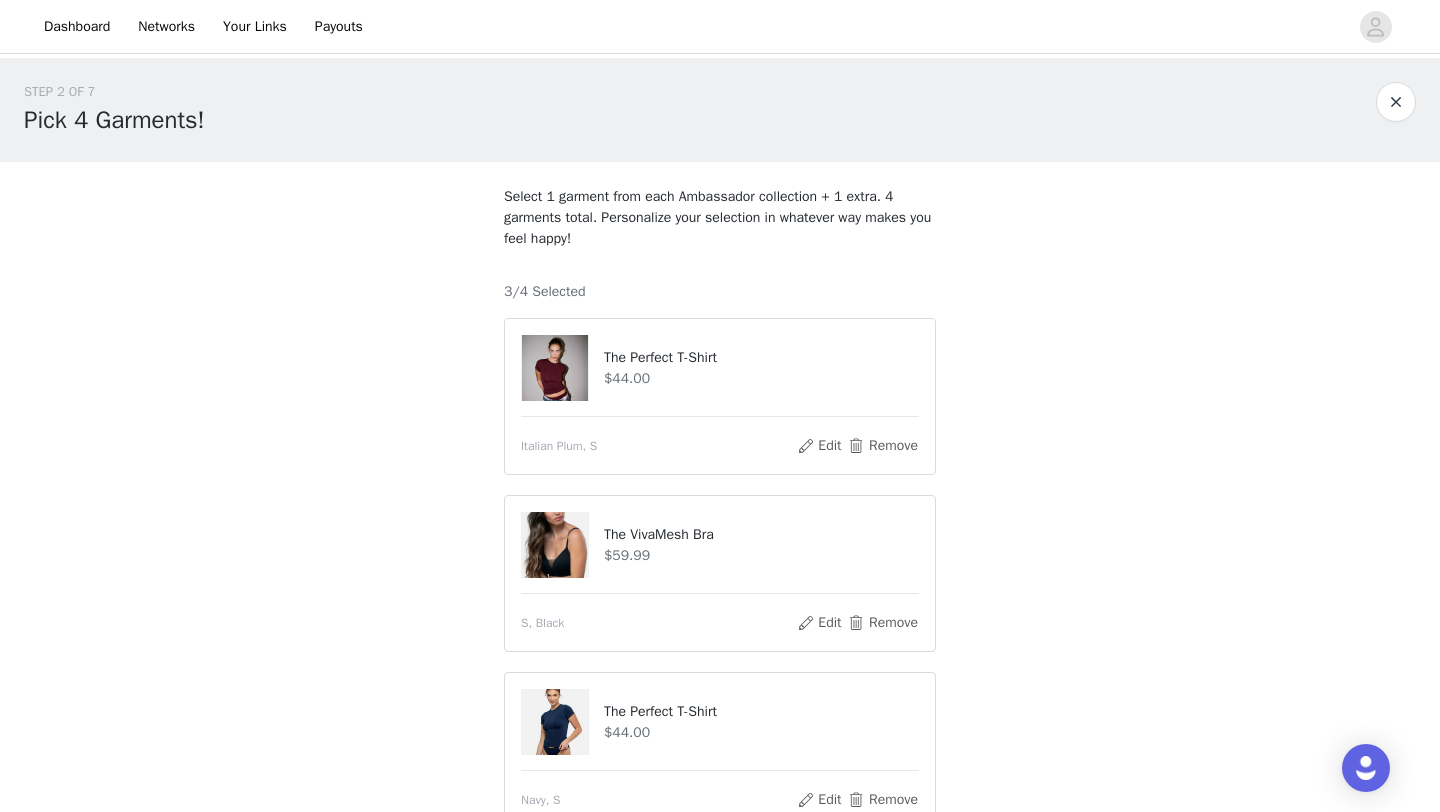 scroll, scrollTop: 279, scrollLeft: 0, axis: vertical 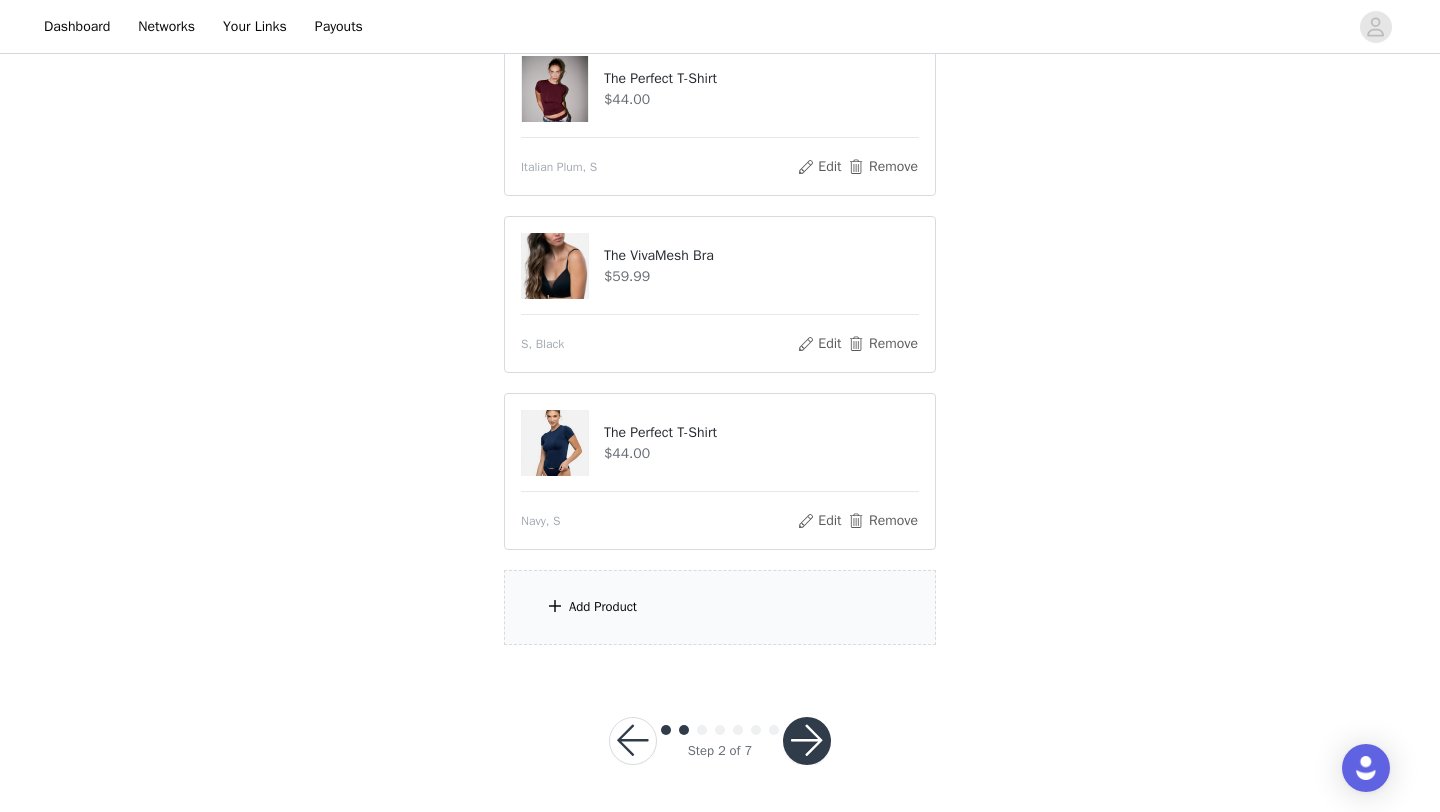 click on "Add Product" at bounding box center [720, 607] 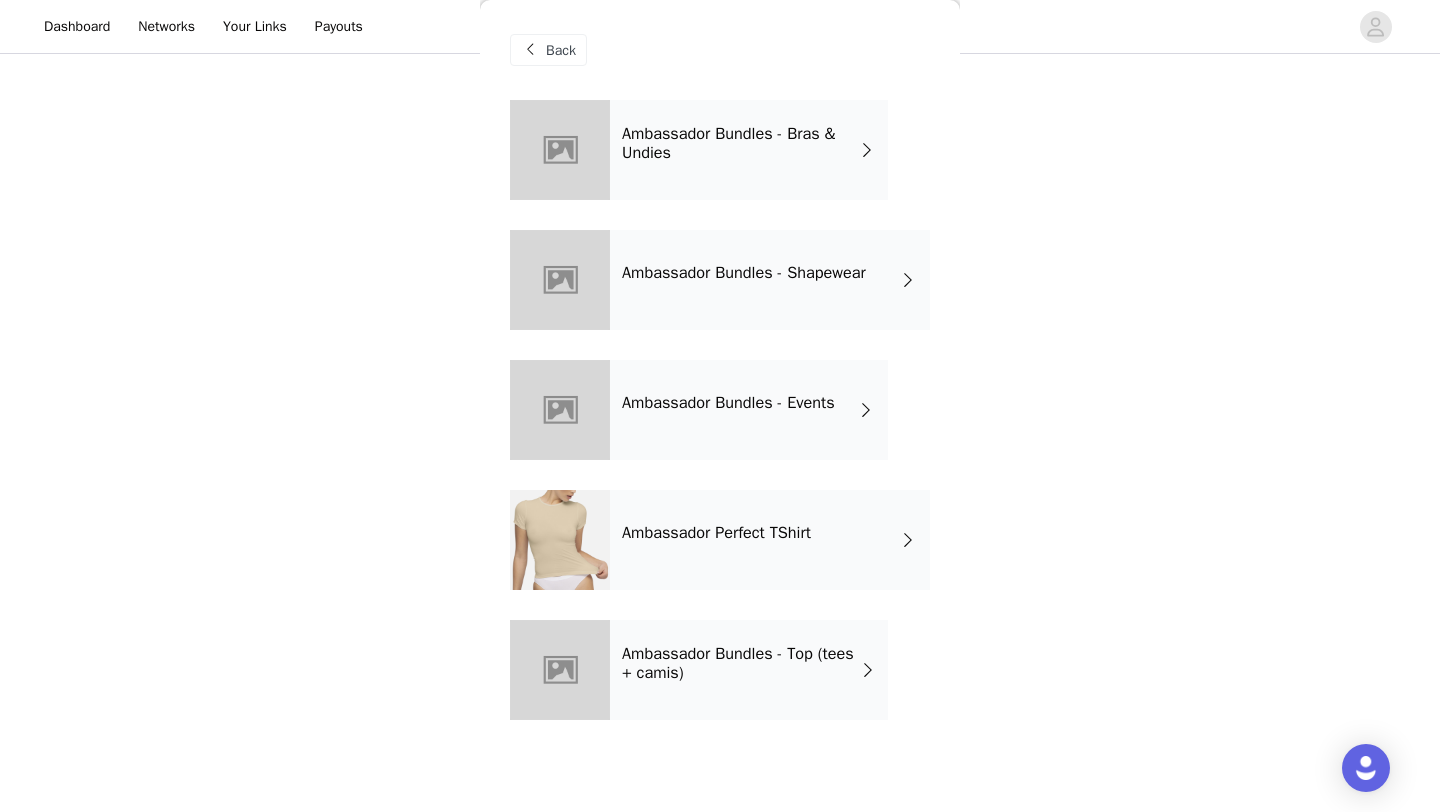 click on "Back" at bounding box center (561, 50) 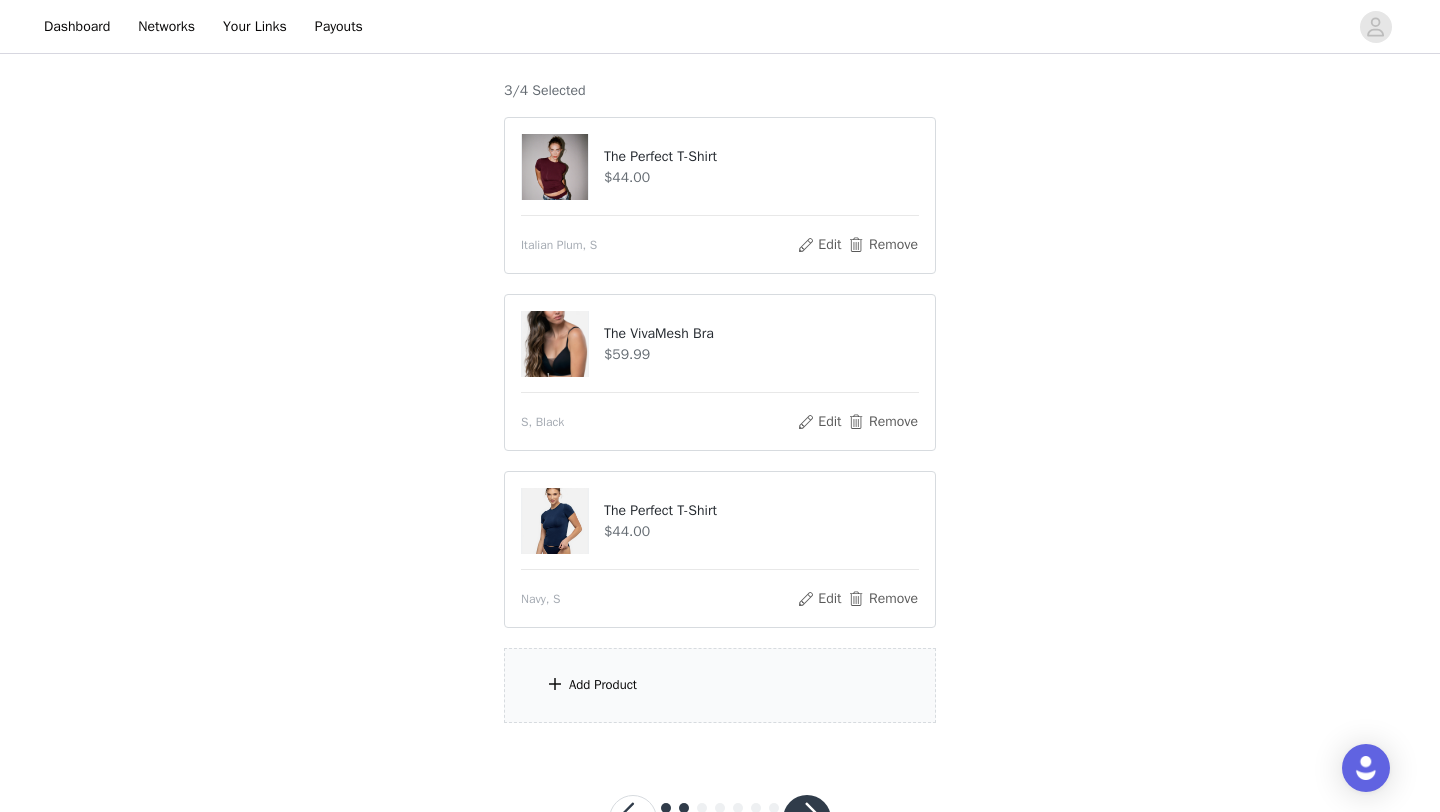 scroll, scrollTop: 196, scrollLeft: 0, axis: vertical 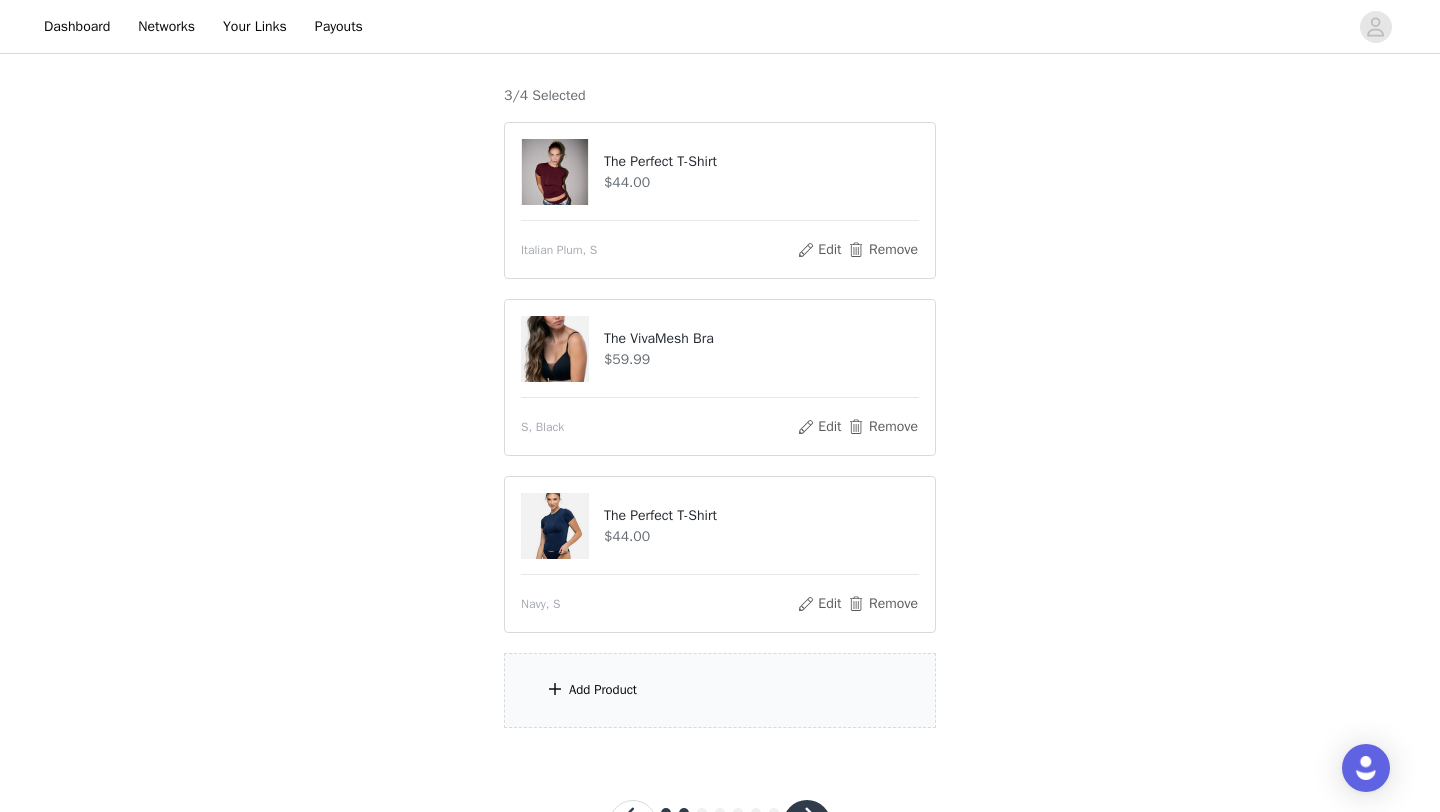 click on "Add Product" at bounding box center (603, 690) 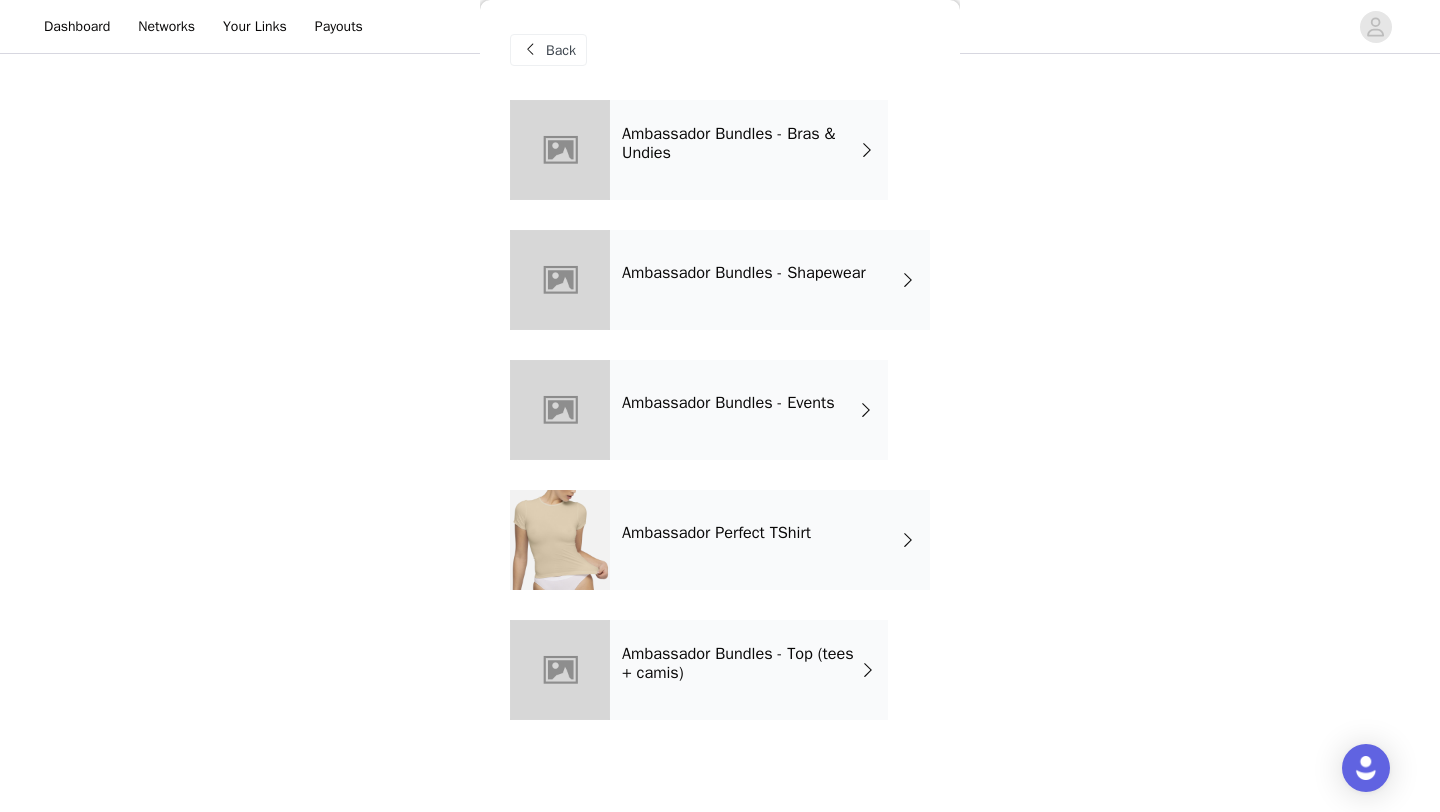 click on "Ambassador Bundles - Bras & Undies" at bounding box center (740, 143) 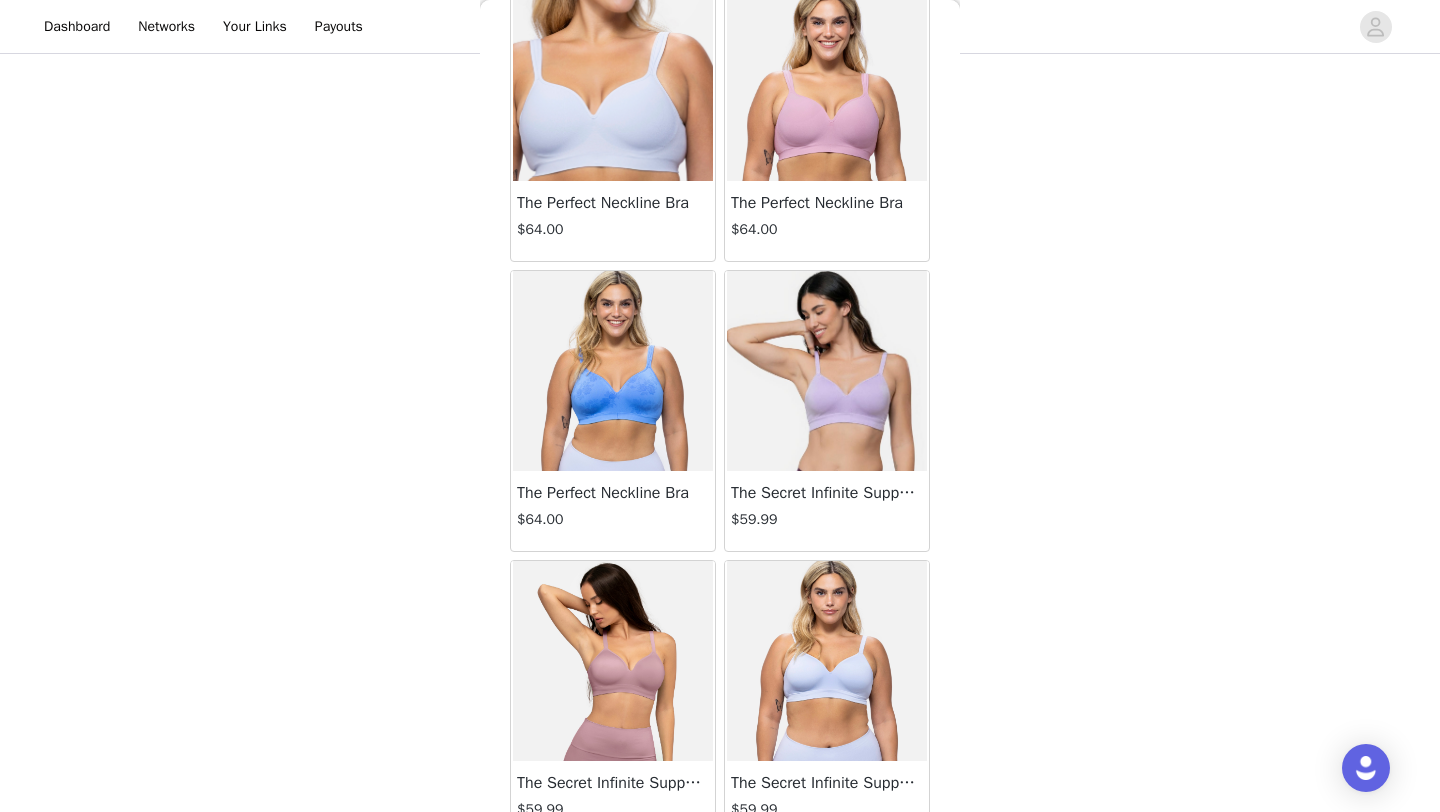 scroll, scrollTop: 2248, scrollLeft: 0, axis: vertical 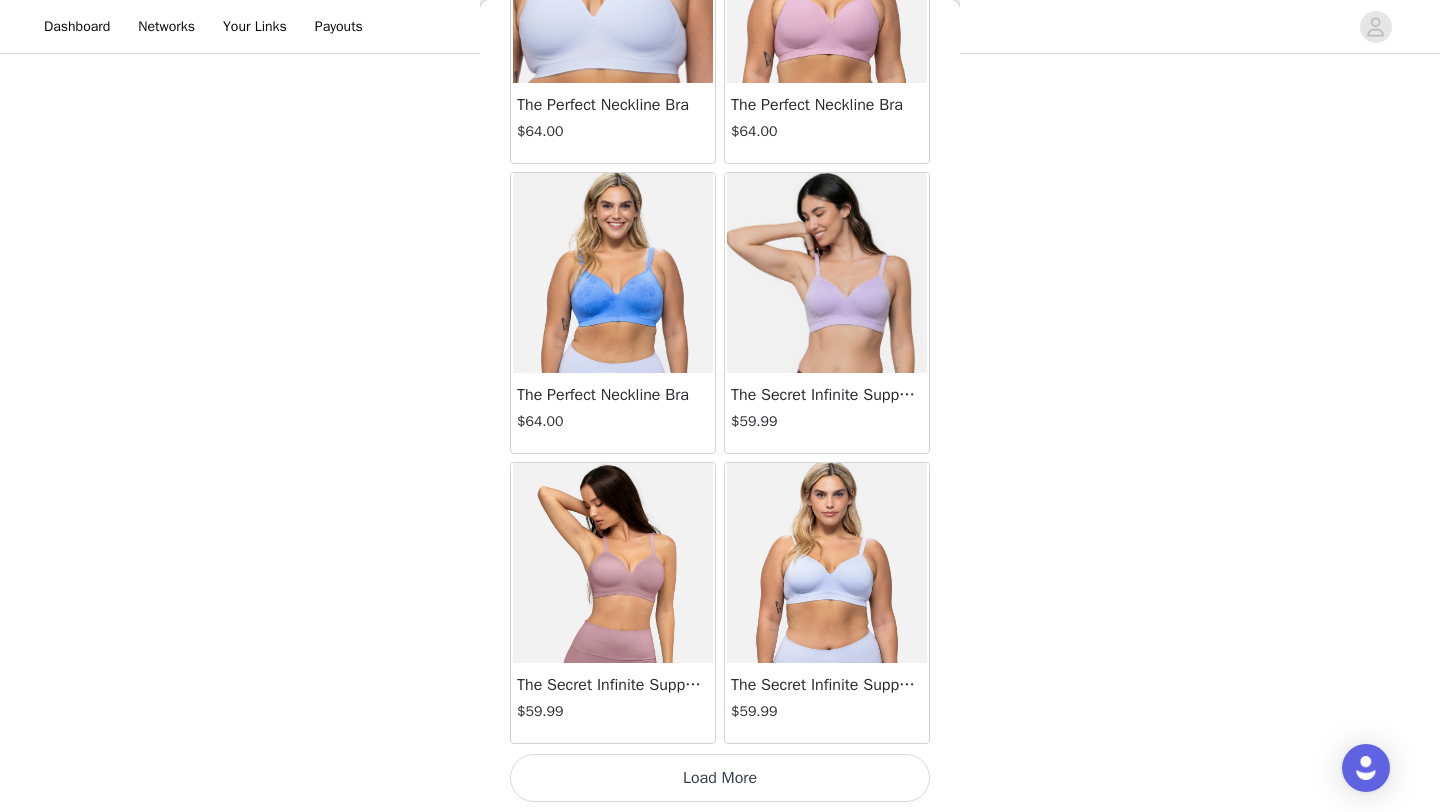 click on "Load More" at bounding box center (720, 778) 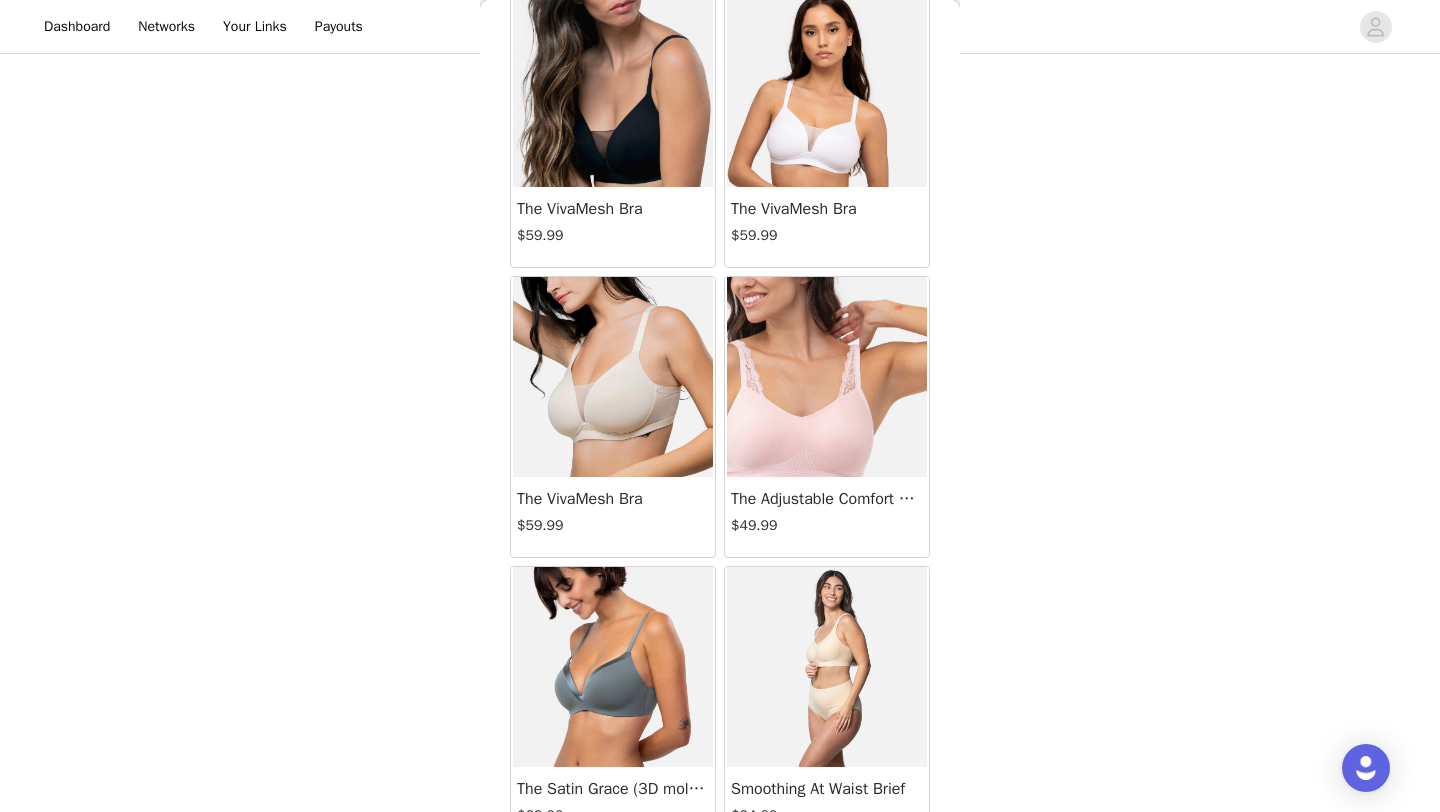 scroll, scrollTop: 0, scrollLeft: 0, axis: both 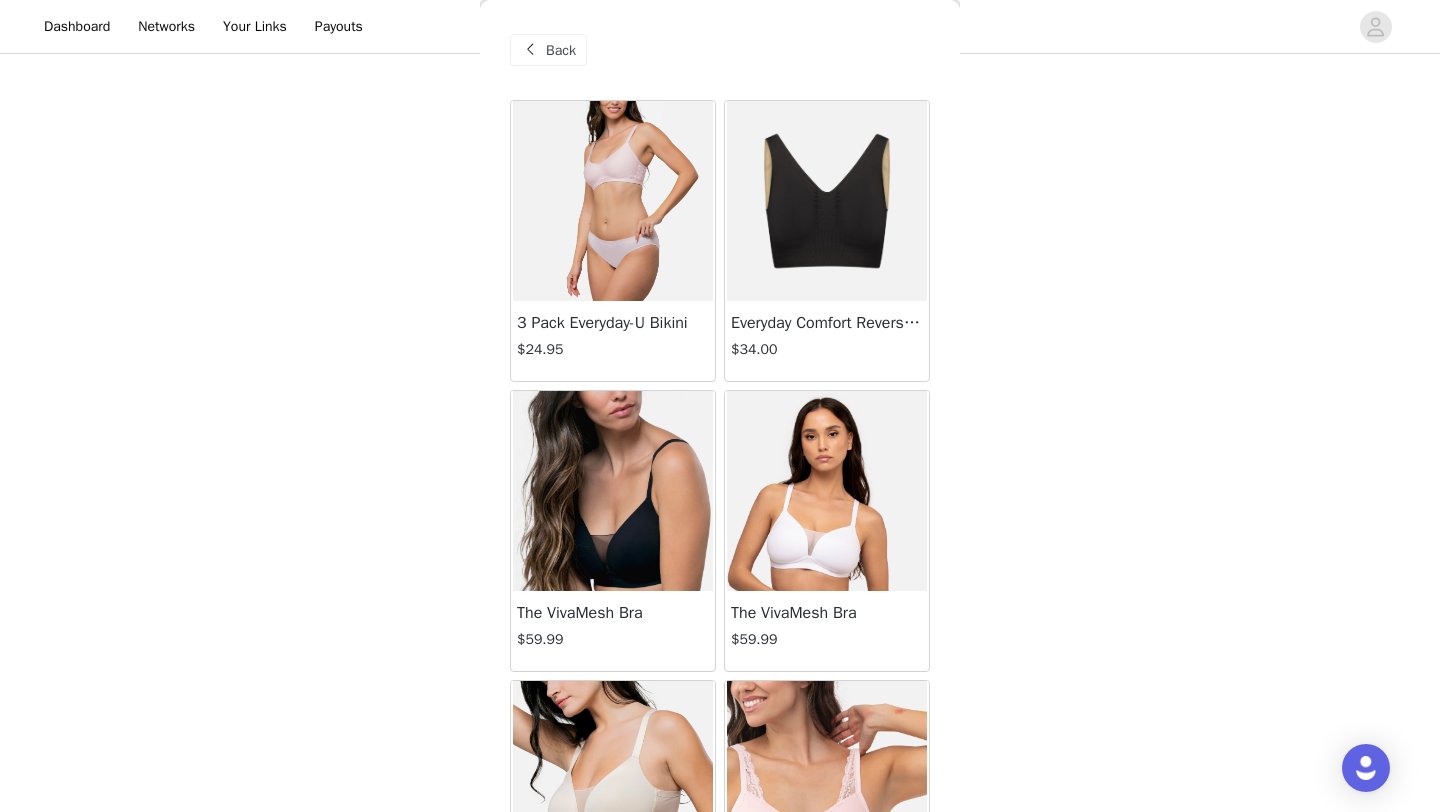 click on "Back" at bounding box center [548, 50] 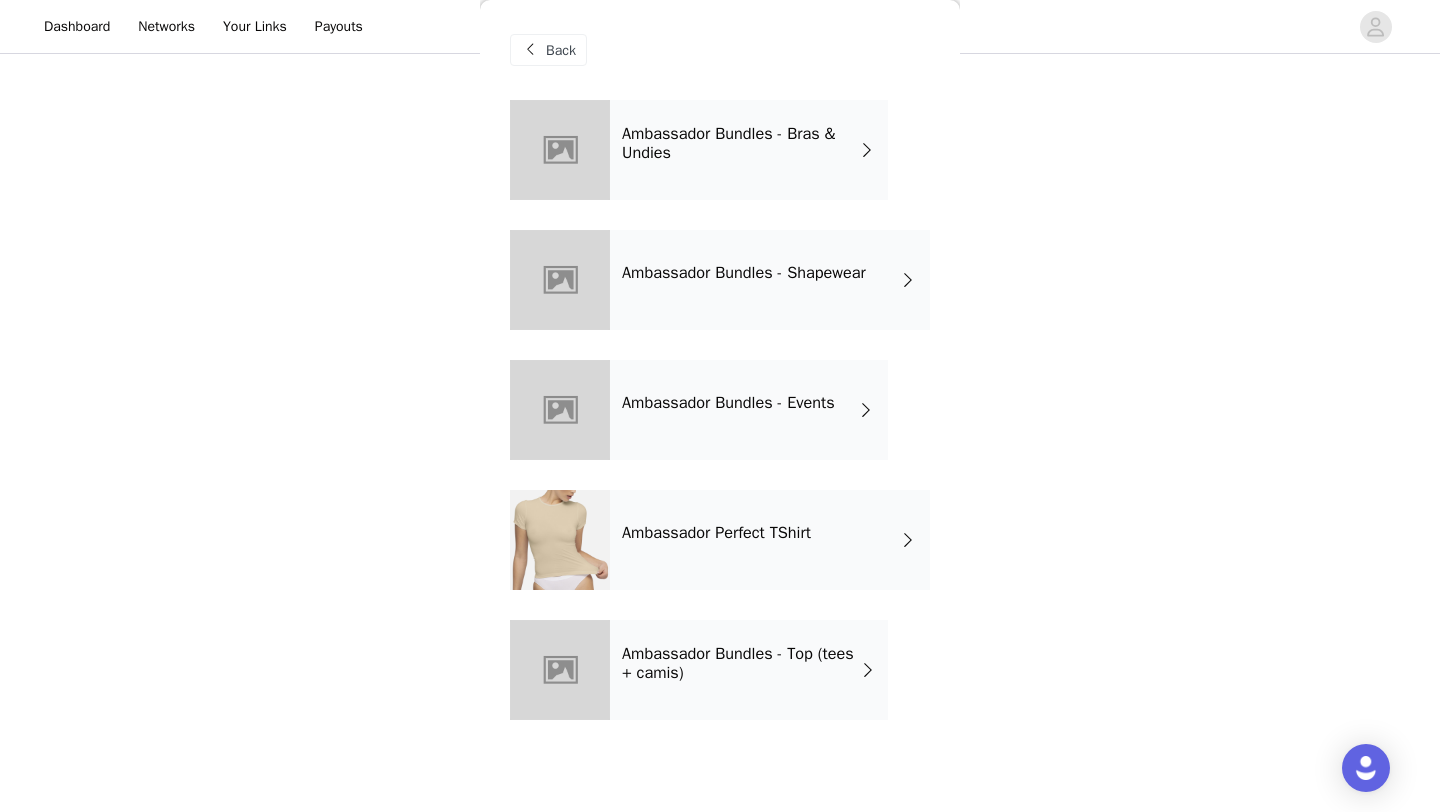 click on "Ambassador Bundles - Events" at bounding box center (749, 410) 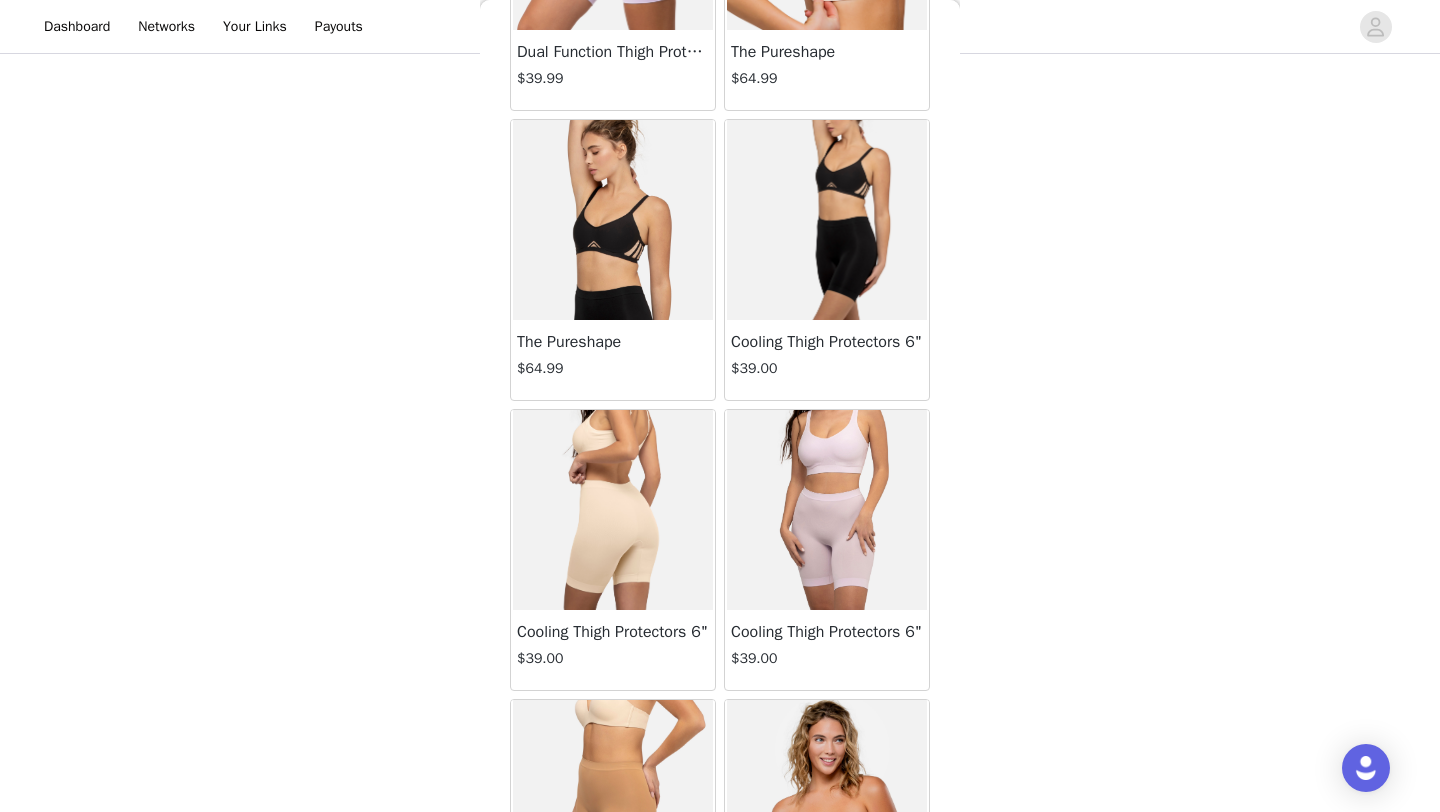 scroll, scrollTop: 2248, scrollLeft: 0, axis: vertical 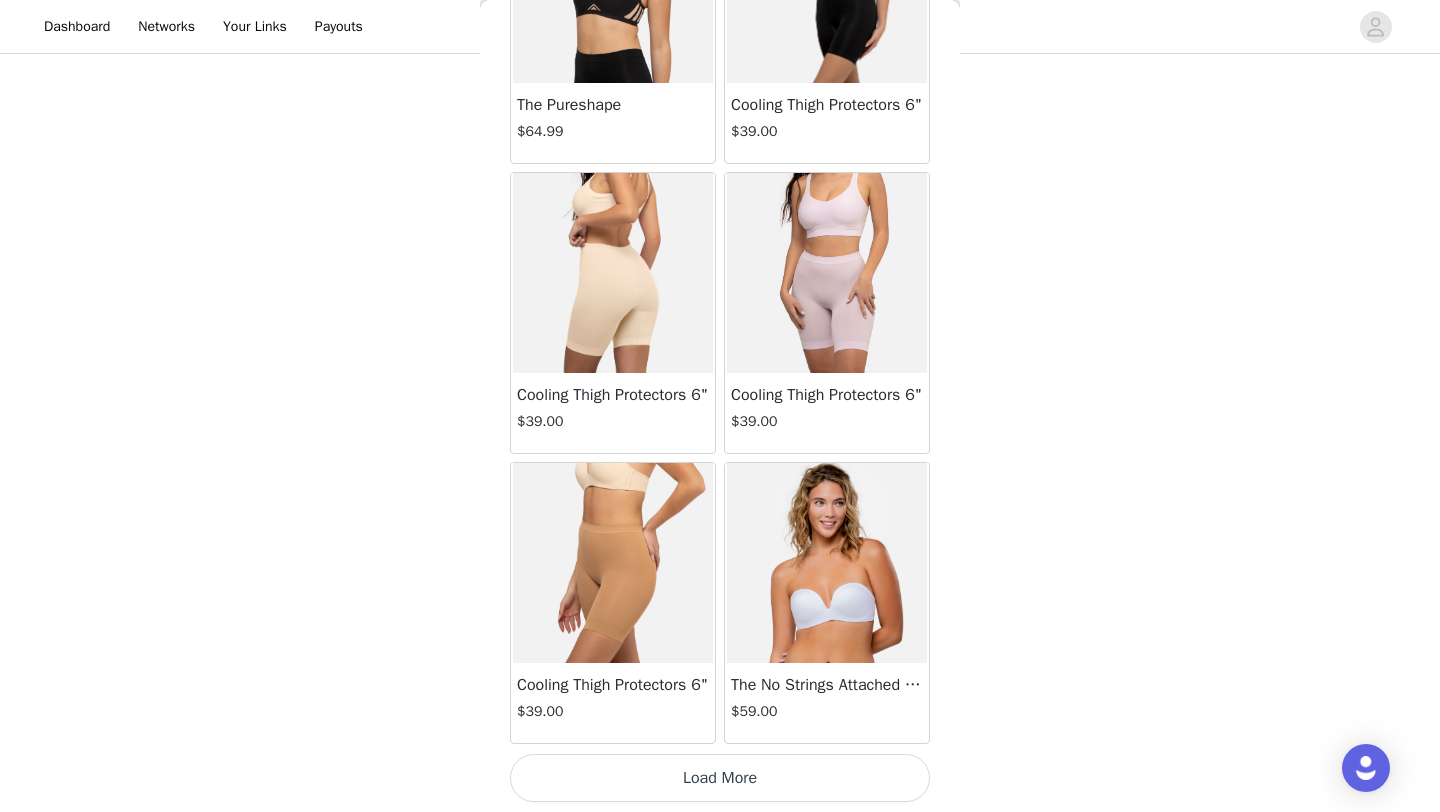 click on "Load More" at bounding box center [720, 778] 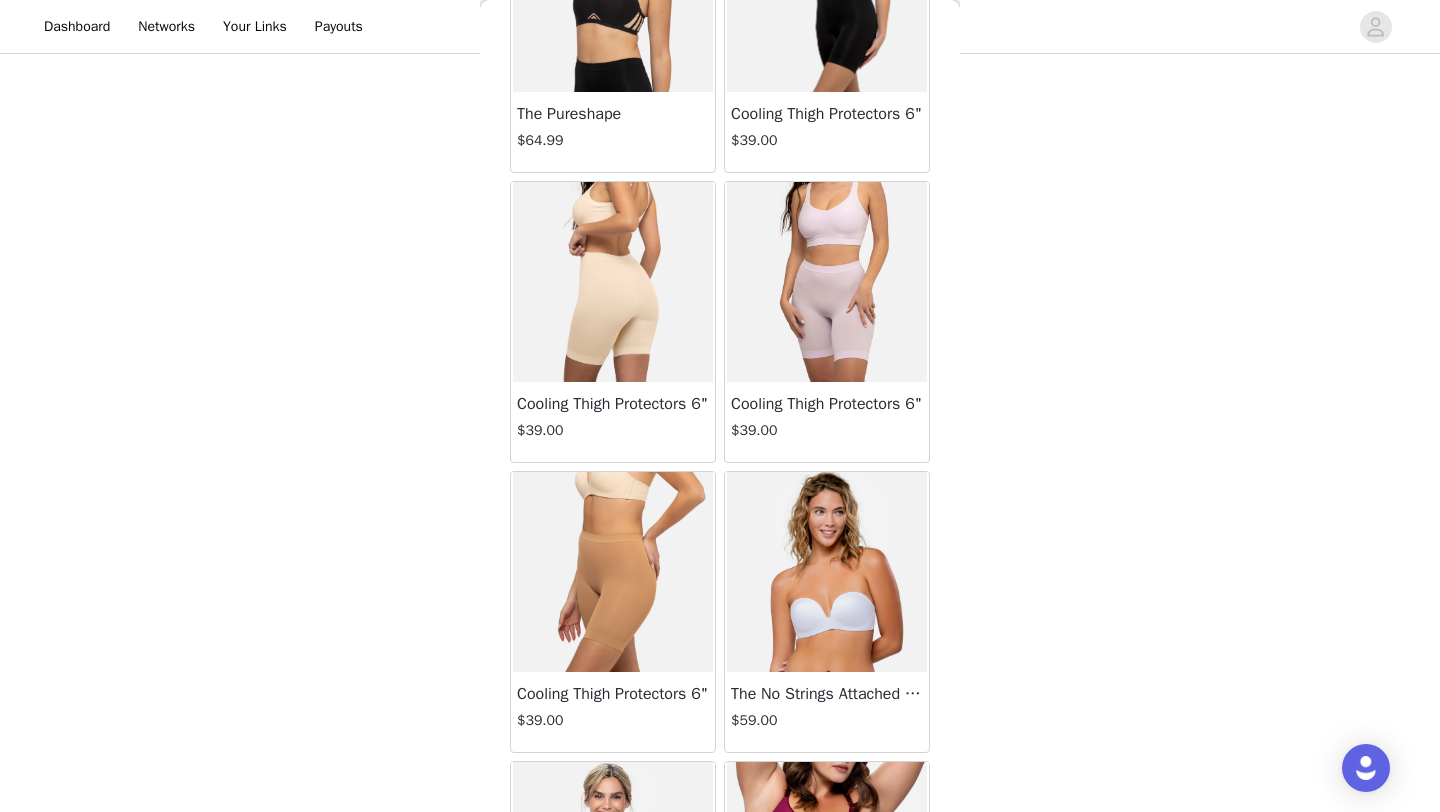 scroll, scrollTop: 2248, scrollLeft: 0, axis: vertical 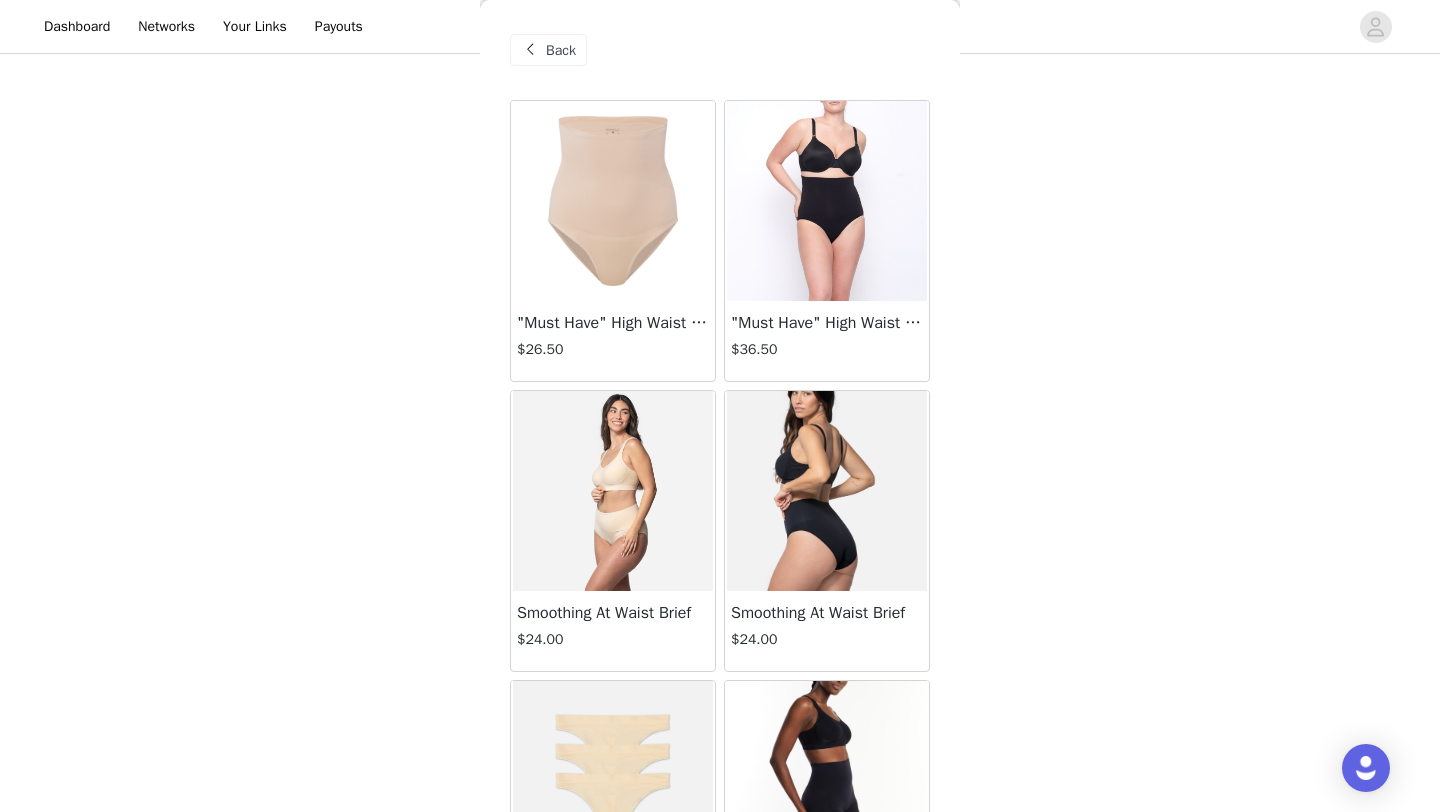 click on "Back" at bounding box center (548, 50) 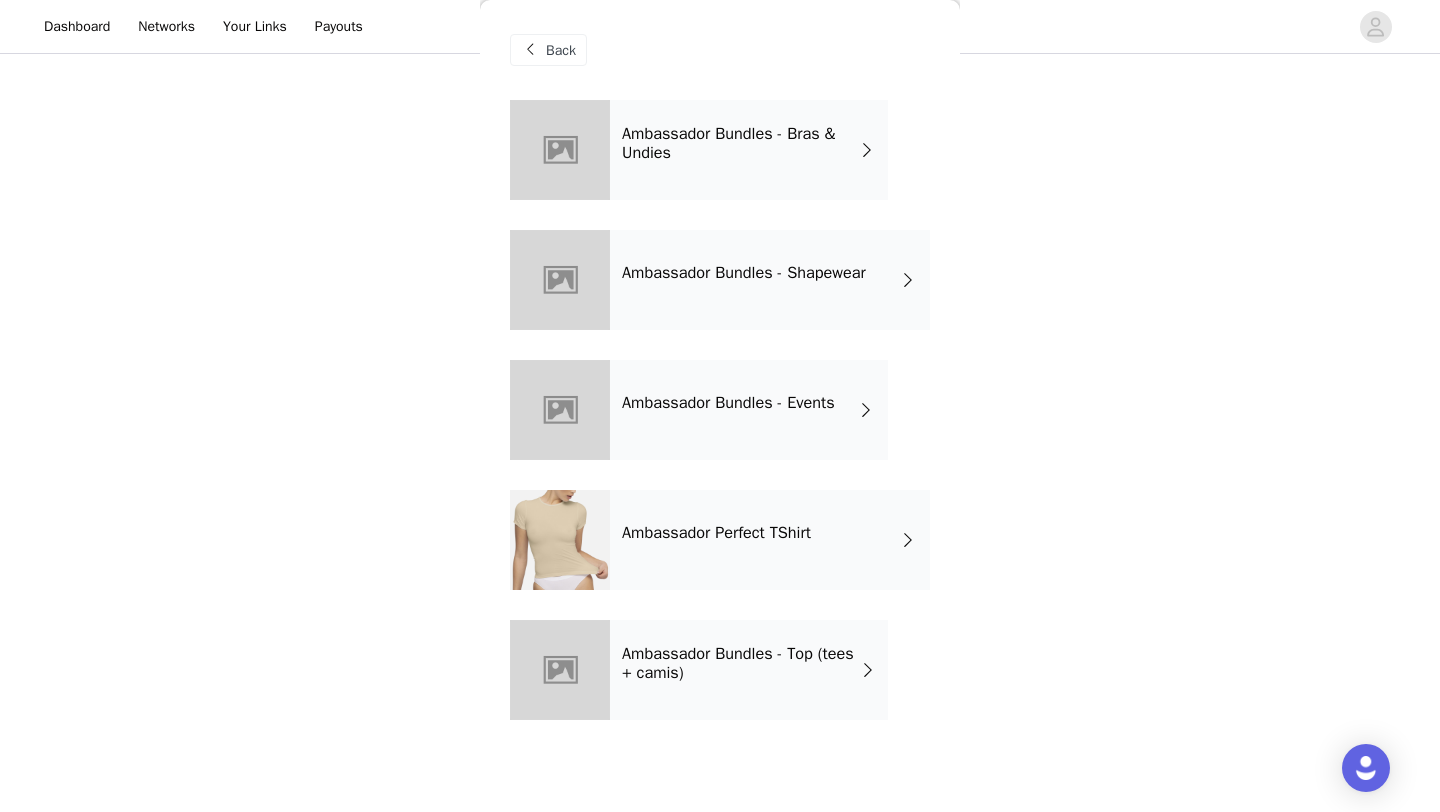 click on "Ambassador Bundles - Top (tees + camis)" at bounding box center (749, 670) 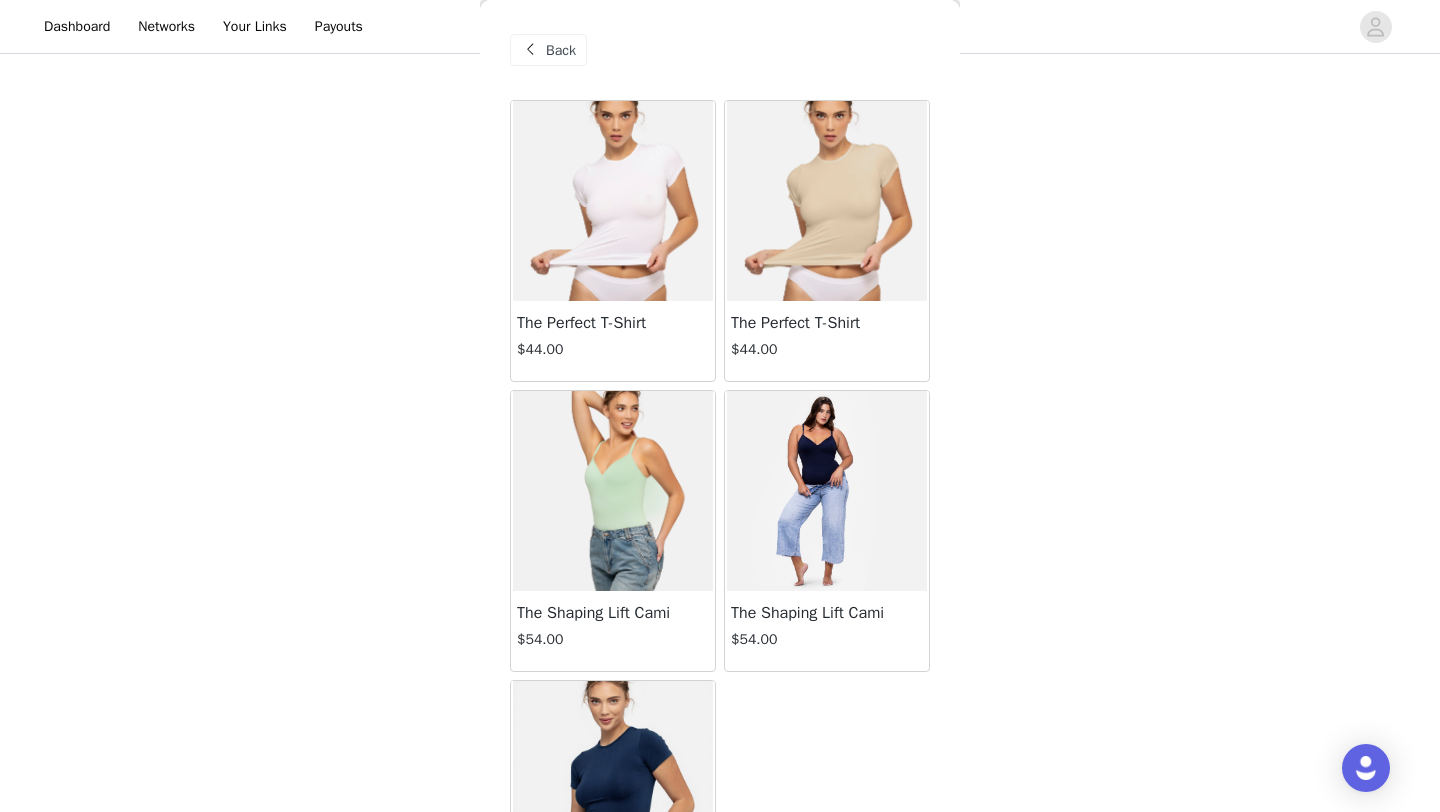 scroll, scrollTop: 154, scrollLeft: 0, axis: vertical 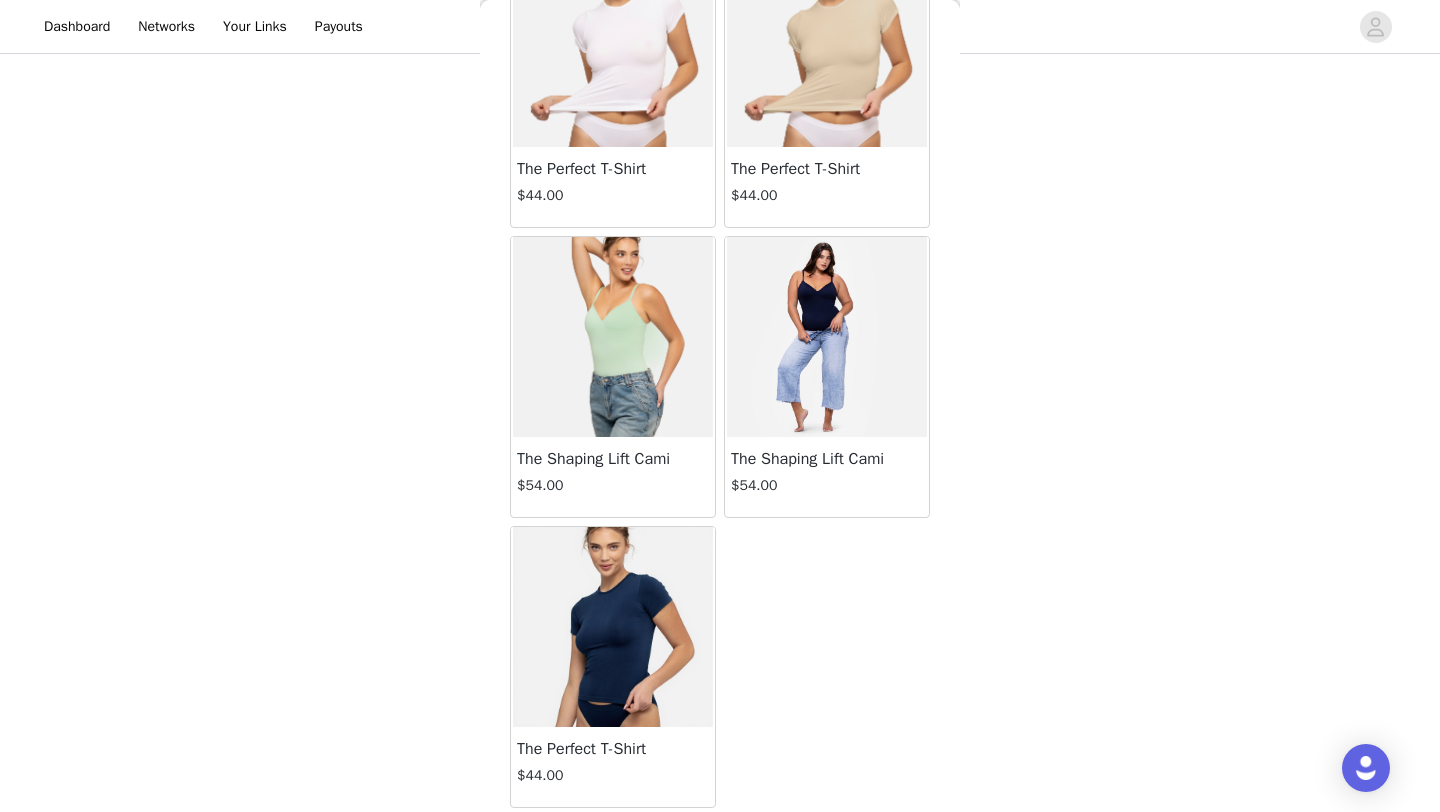 click at bounding box center (827, 337) 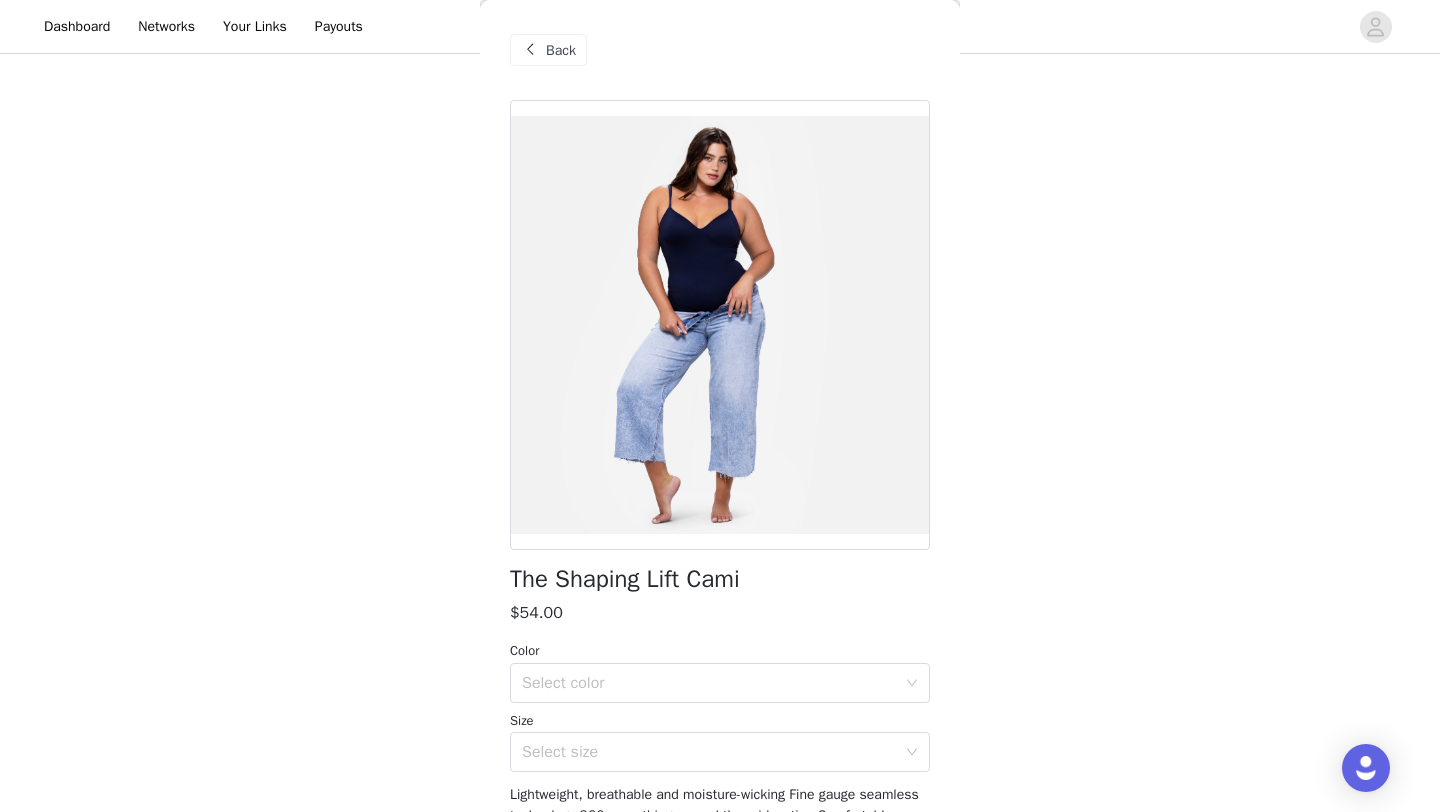 scroll, scrollTop: 182, scrollLeft: 0, axis: vertical 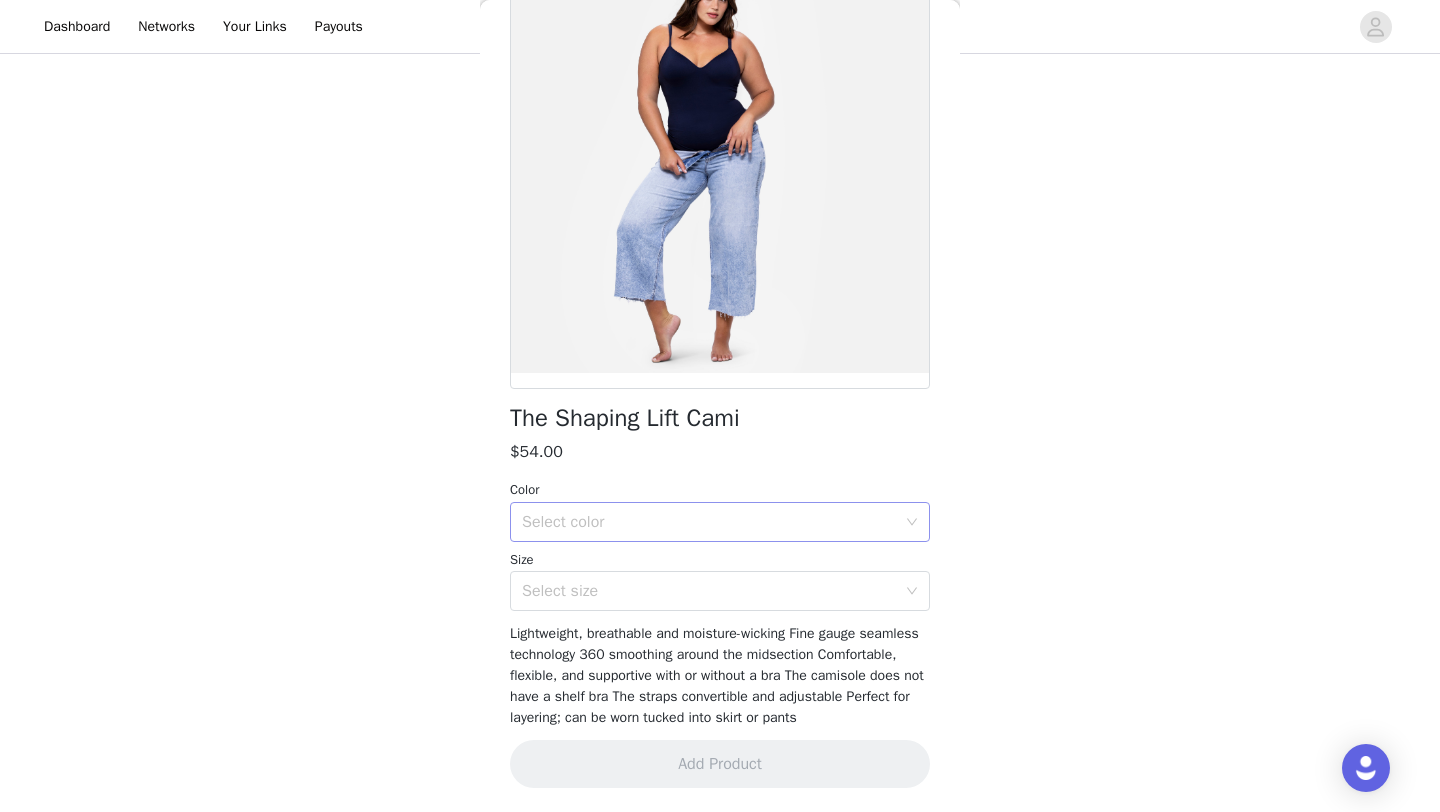 click on "Select color" at bounding box center [709, 522] 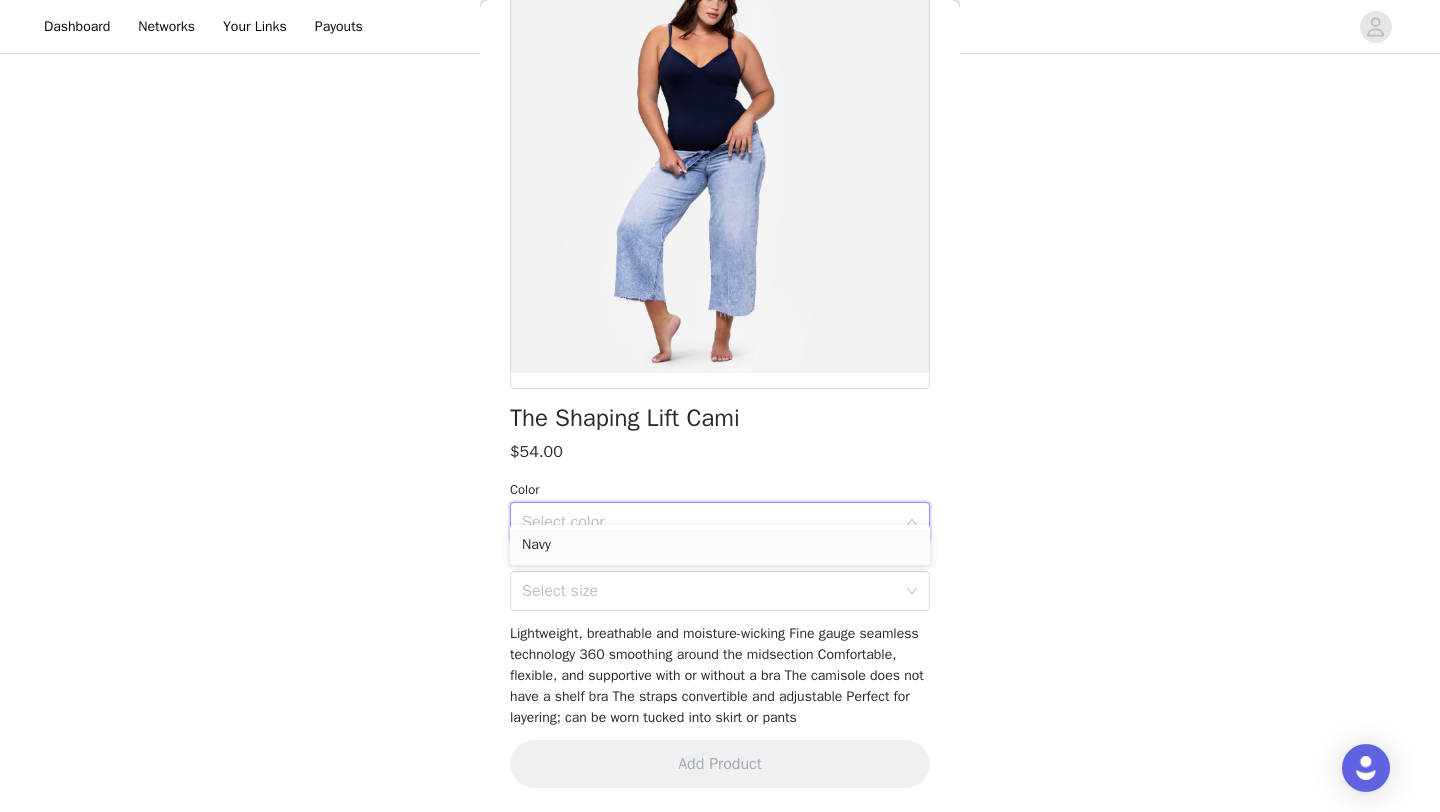 click on "Navy" at bounding box center (720, 545) 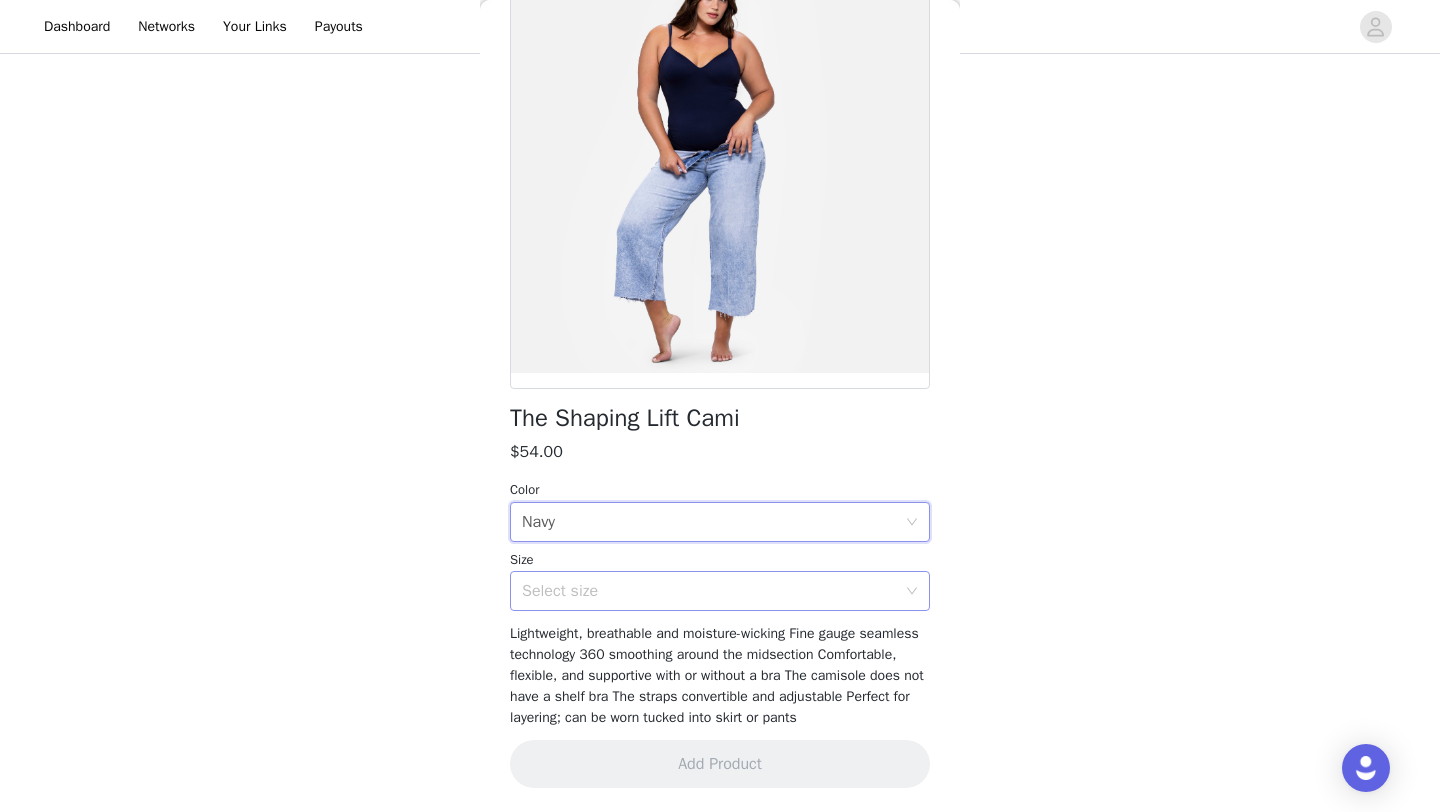 click on "Select size" at bounding box center [709, 591] 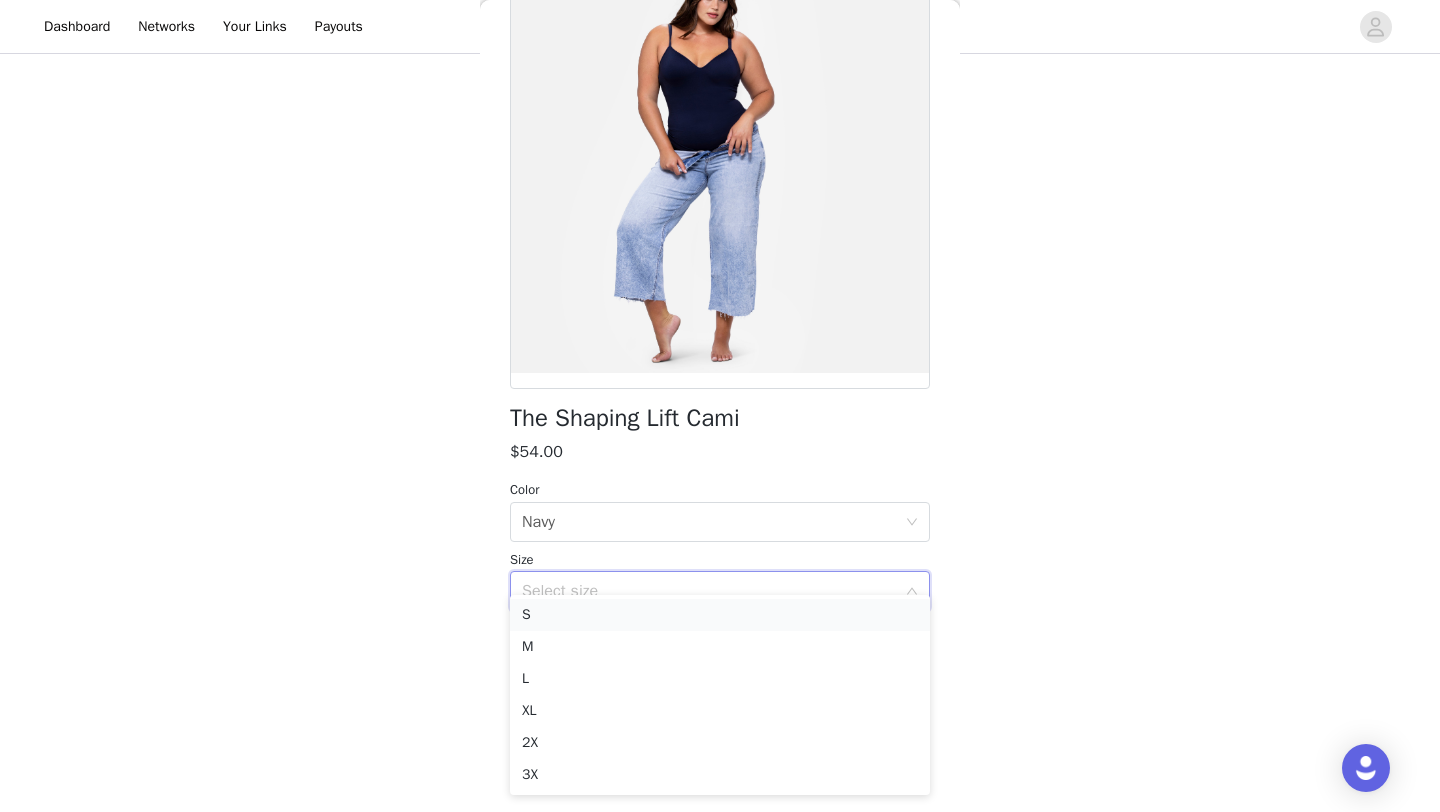 click on "S" at bounding box center [720, 615] 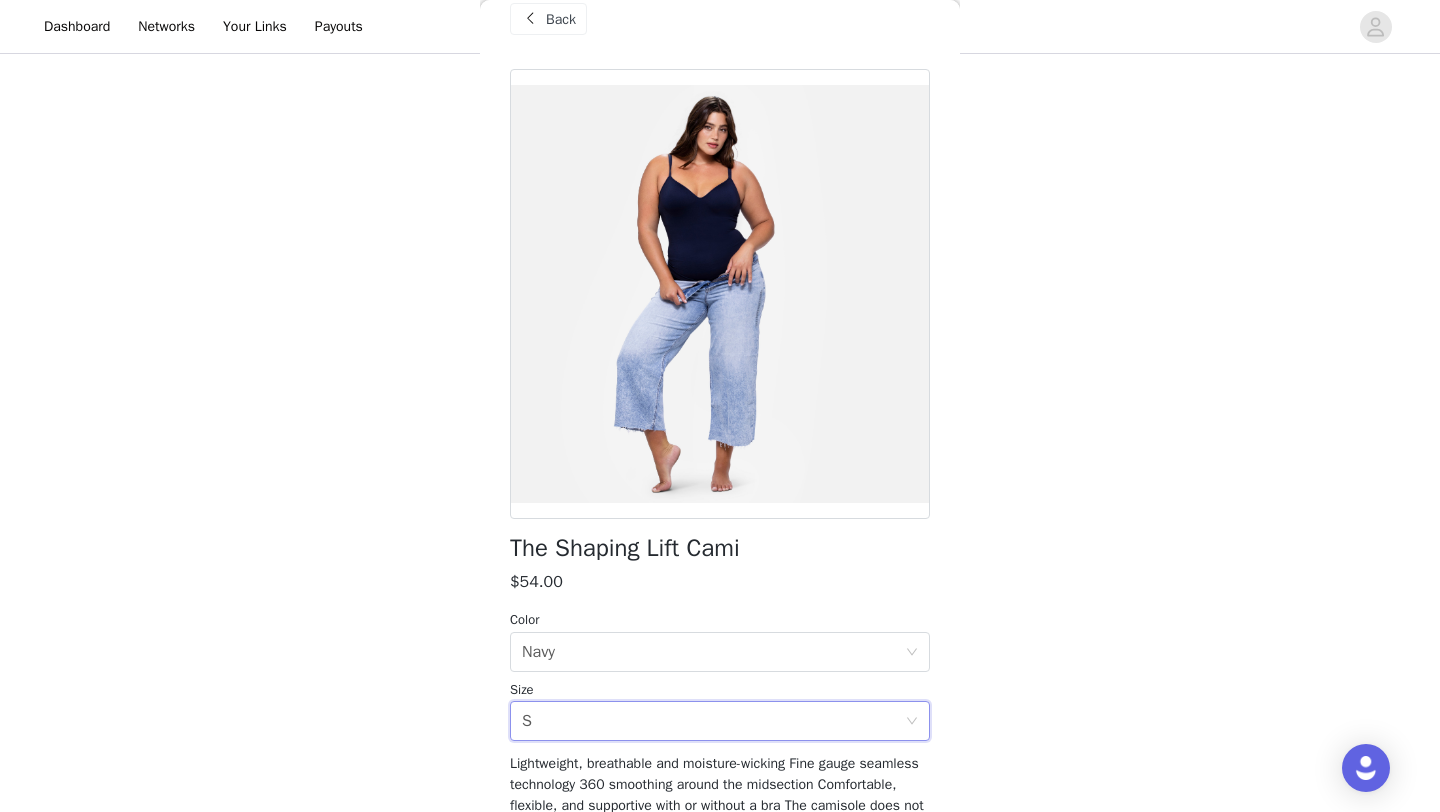 scroll, scrollTop: 182, scrollLeft: 0, axis: vertical 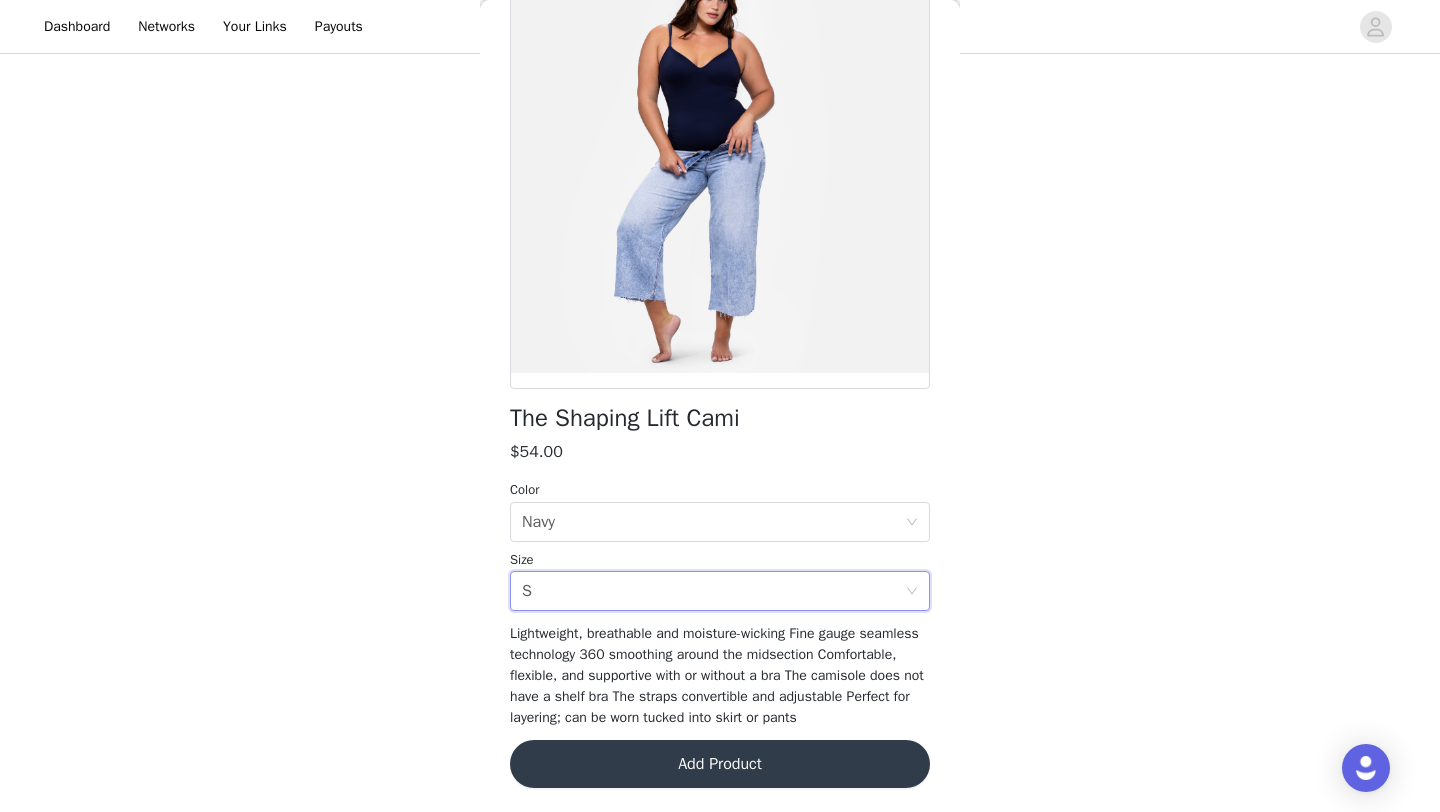 click on "Add Product" at bounding box center (720, 764) 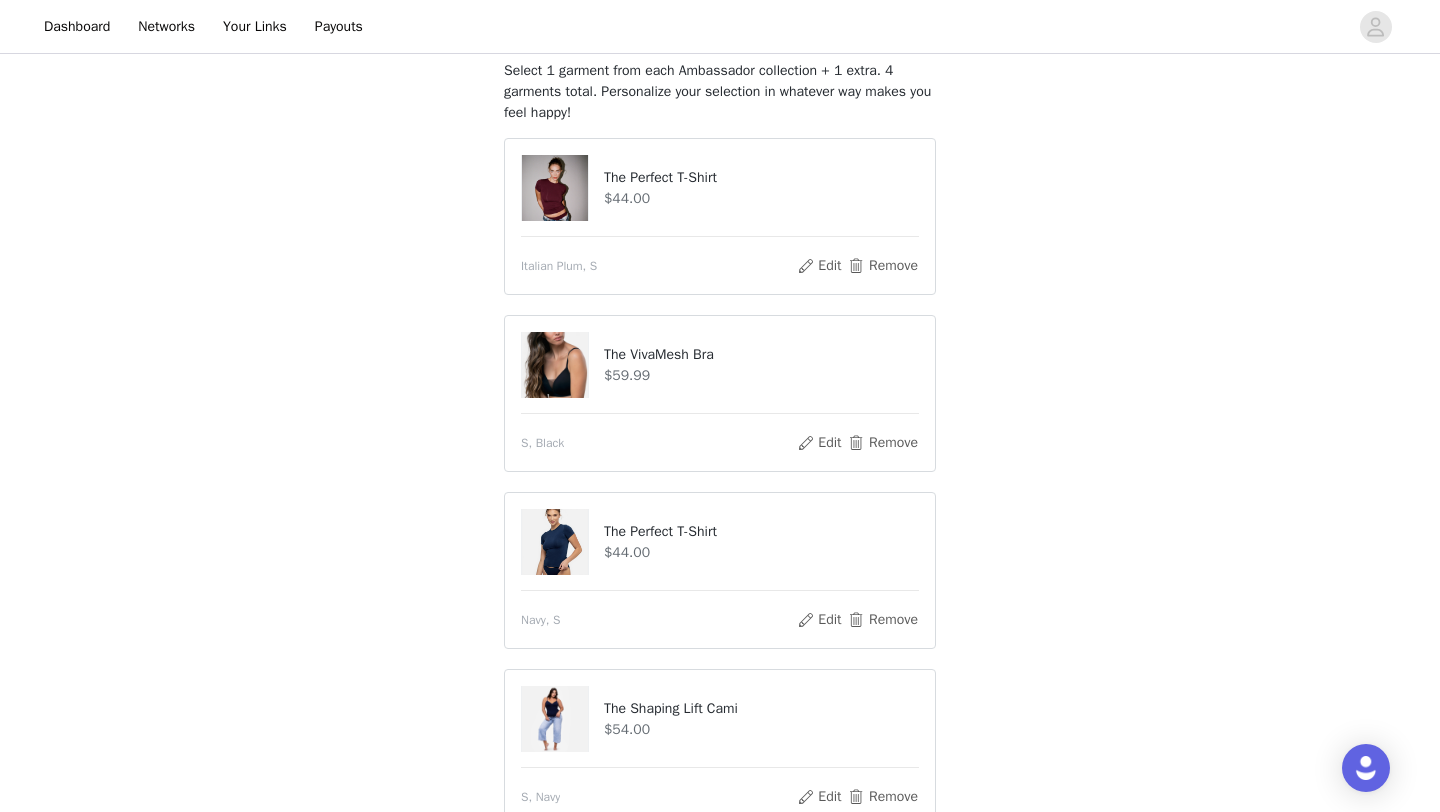scroll, scrollTop: 327, scrollLeft: 0, axis: vertical 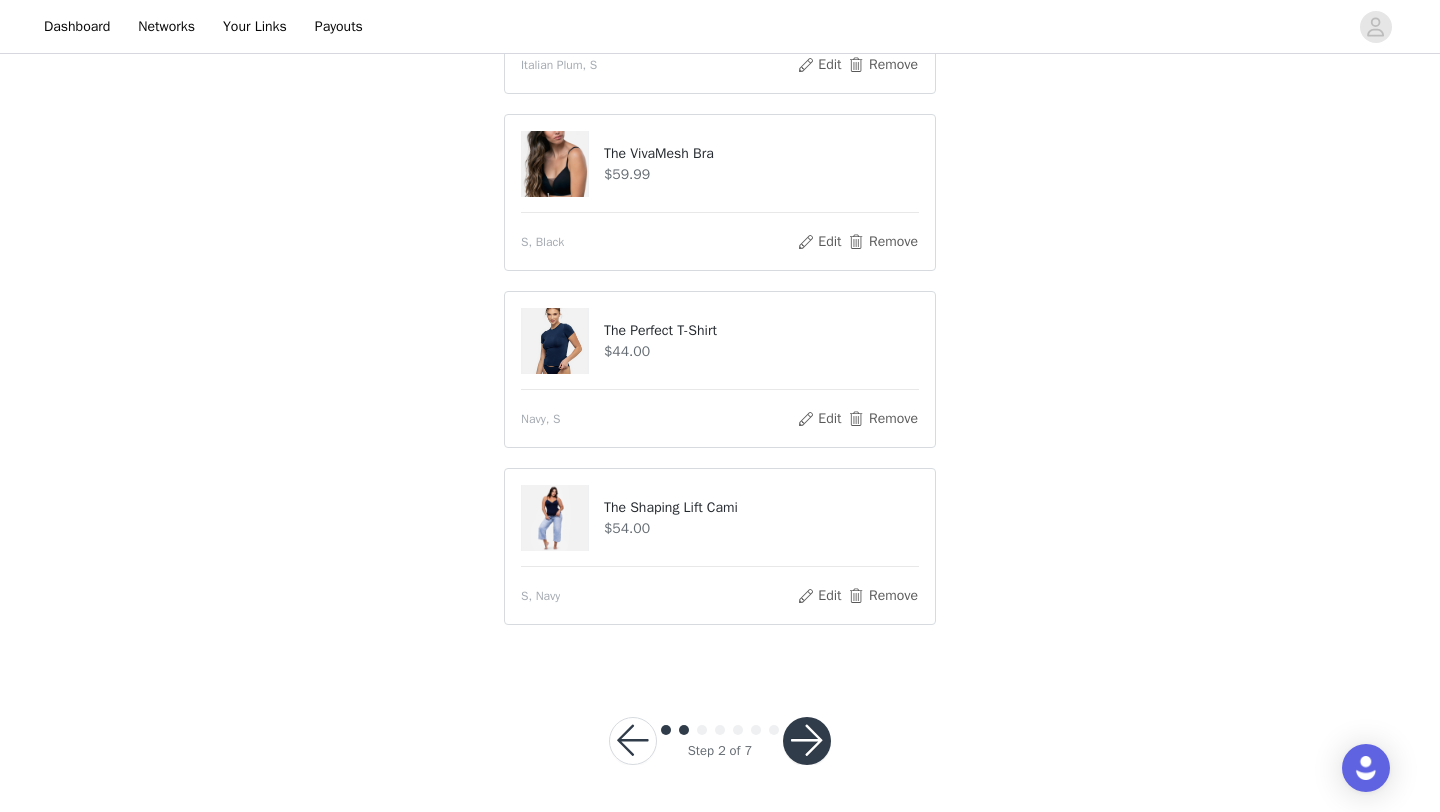 click at bounding box center [807, 741] 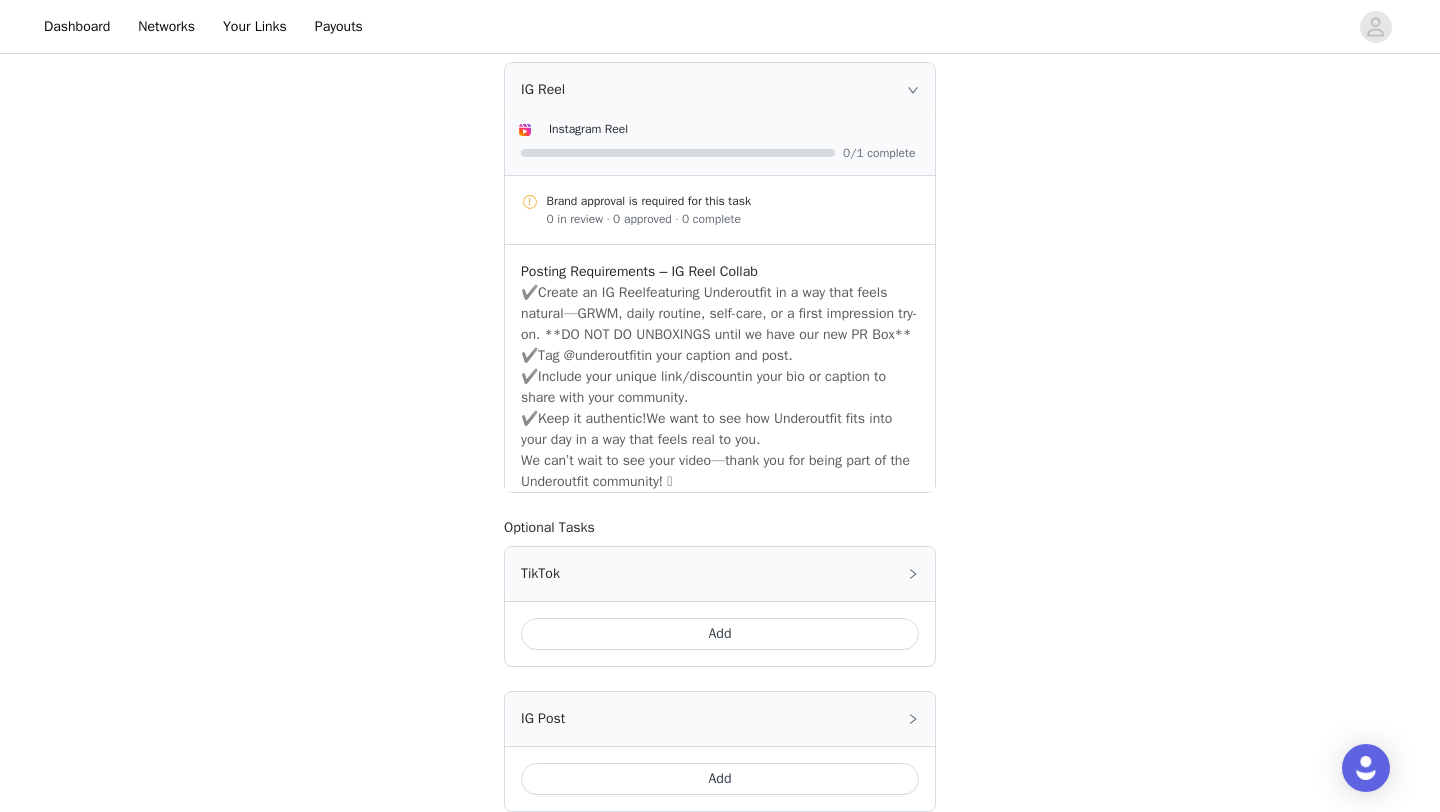 scroll, scrollTop: 1078, scrollLeft: 0, axis: vertical 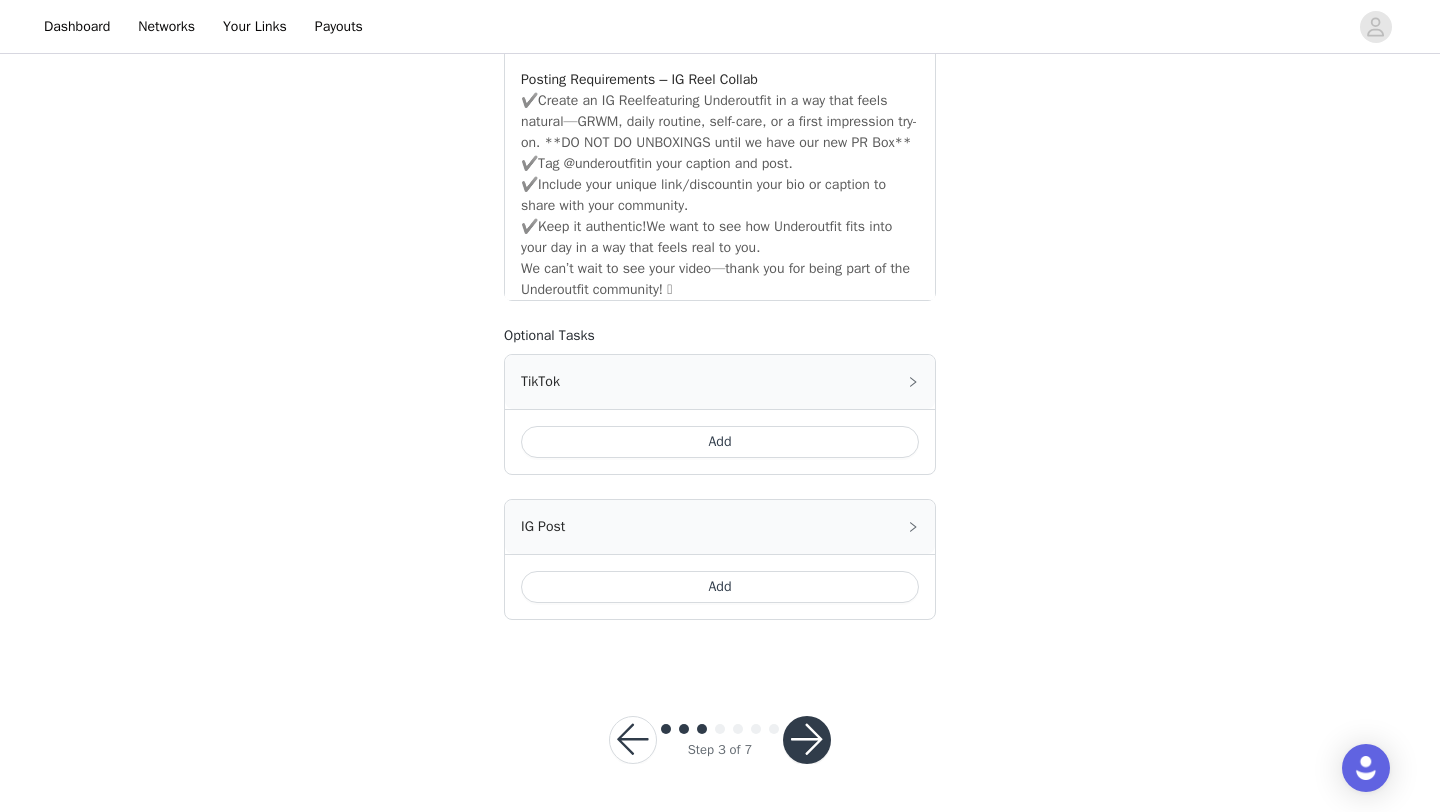 click at bounding box center (807, 740) 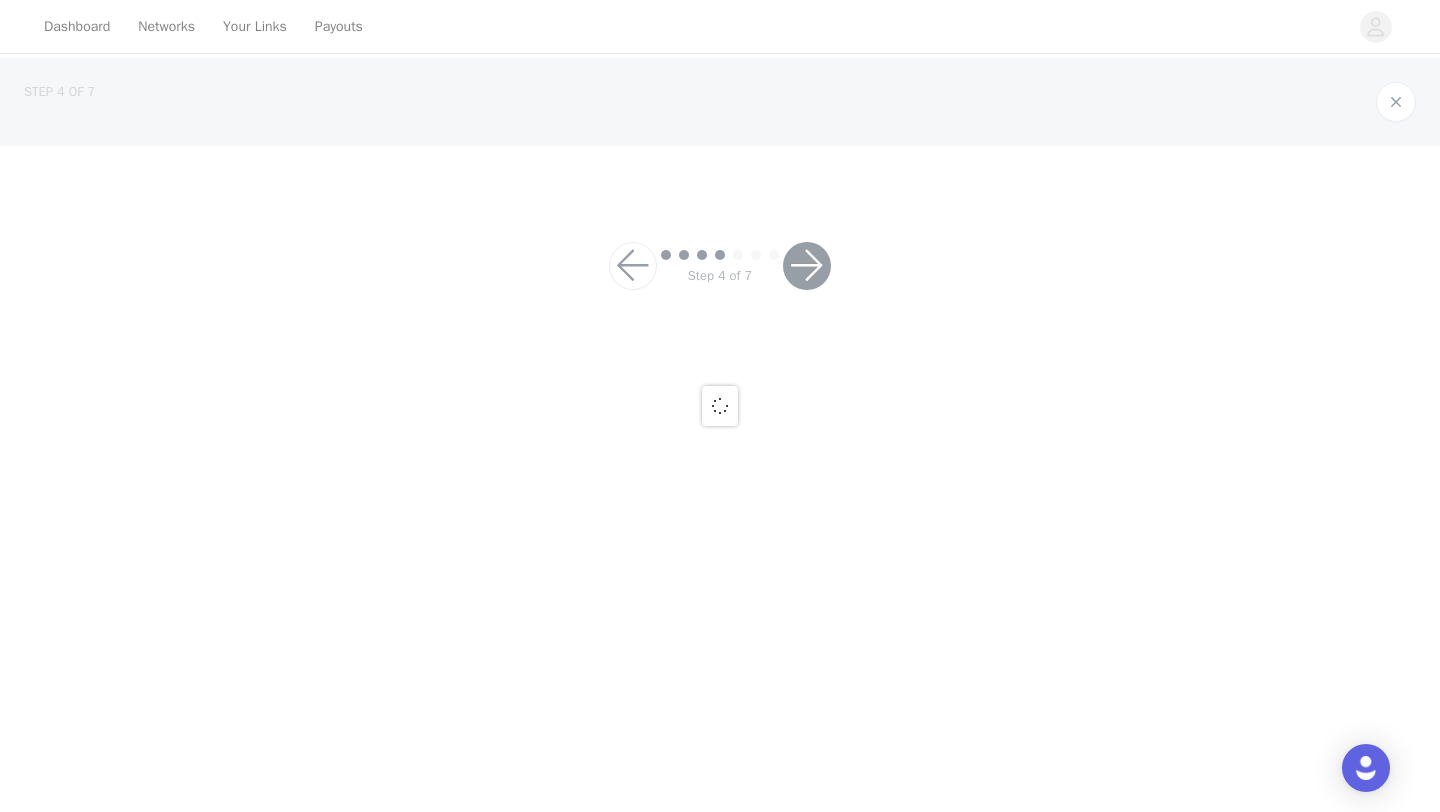 scroll, scrollTop: 0, scrollLeft: 0, axis: both 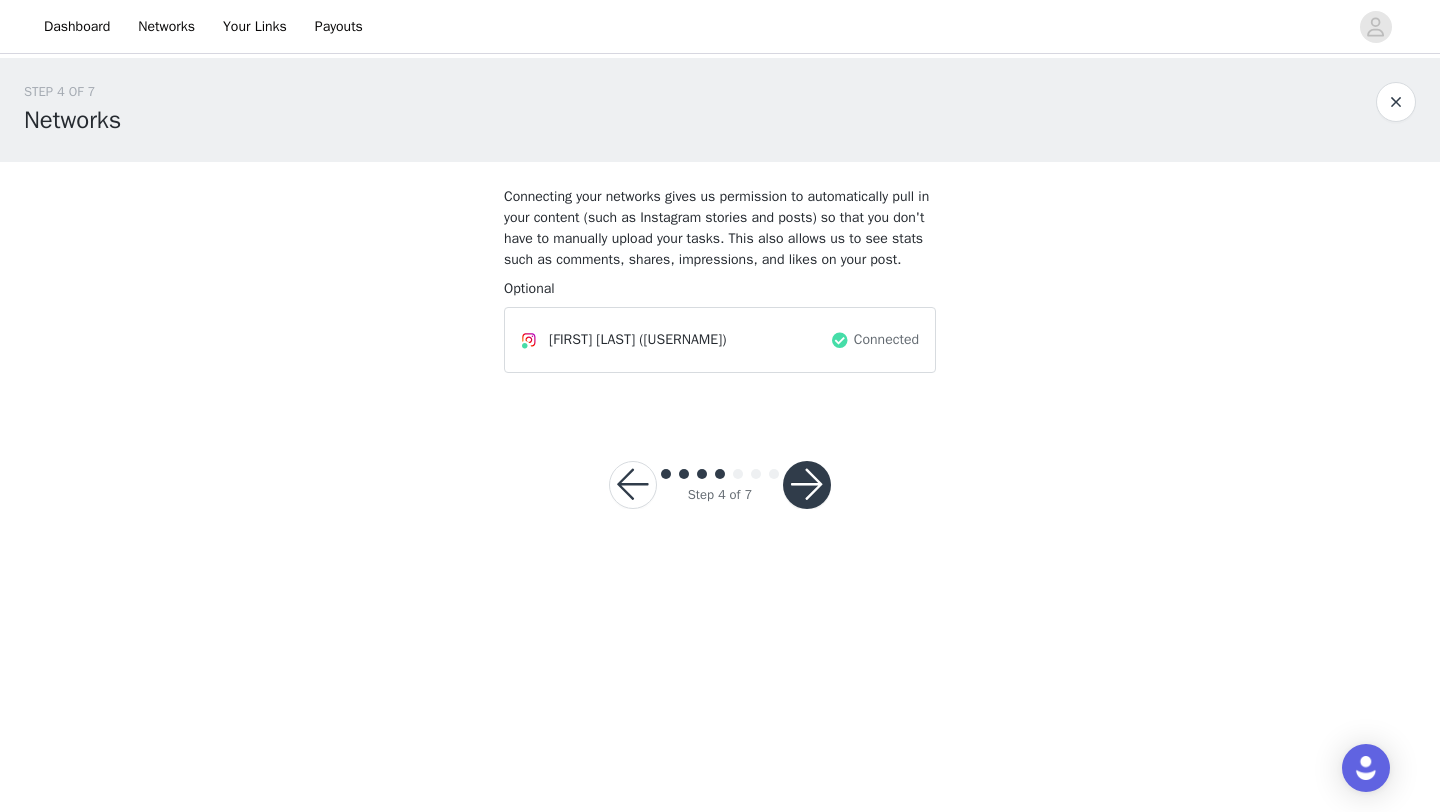 click at bounding box center [807, 485] 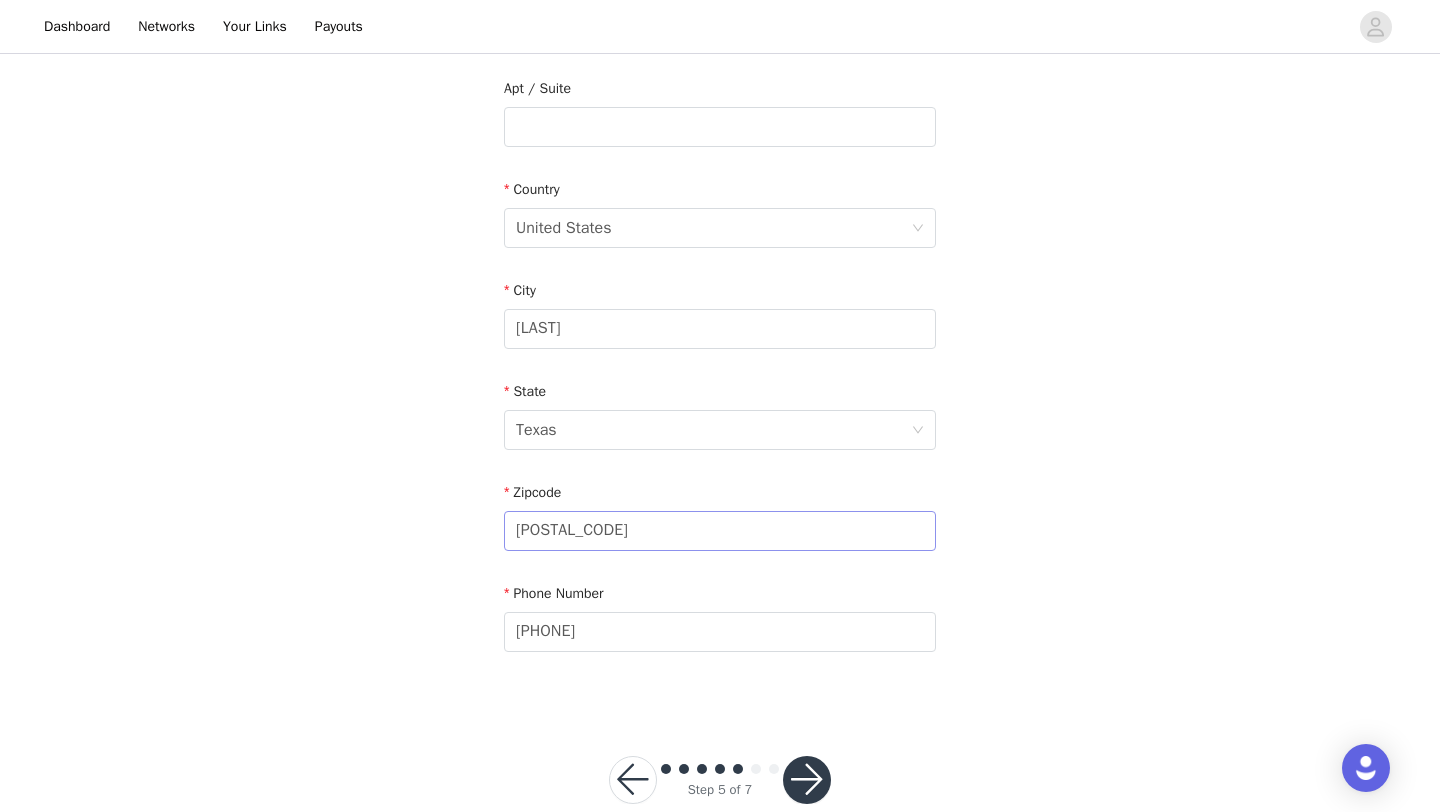 scroll, scrollTop: 593, scrollLeft: 0, axis: vertical 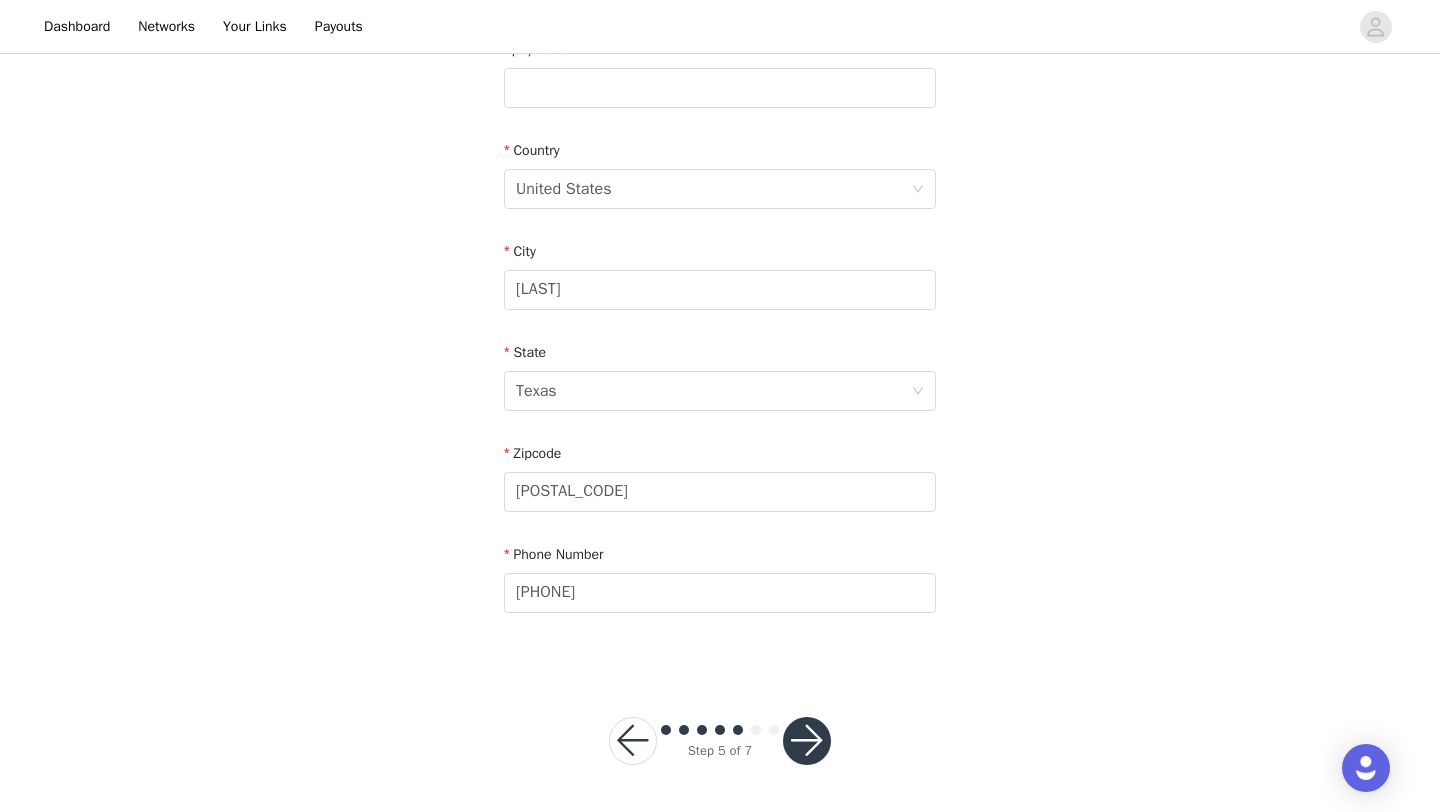 click at bounding box center [807, 741] 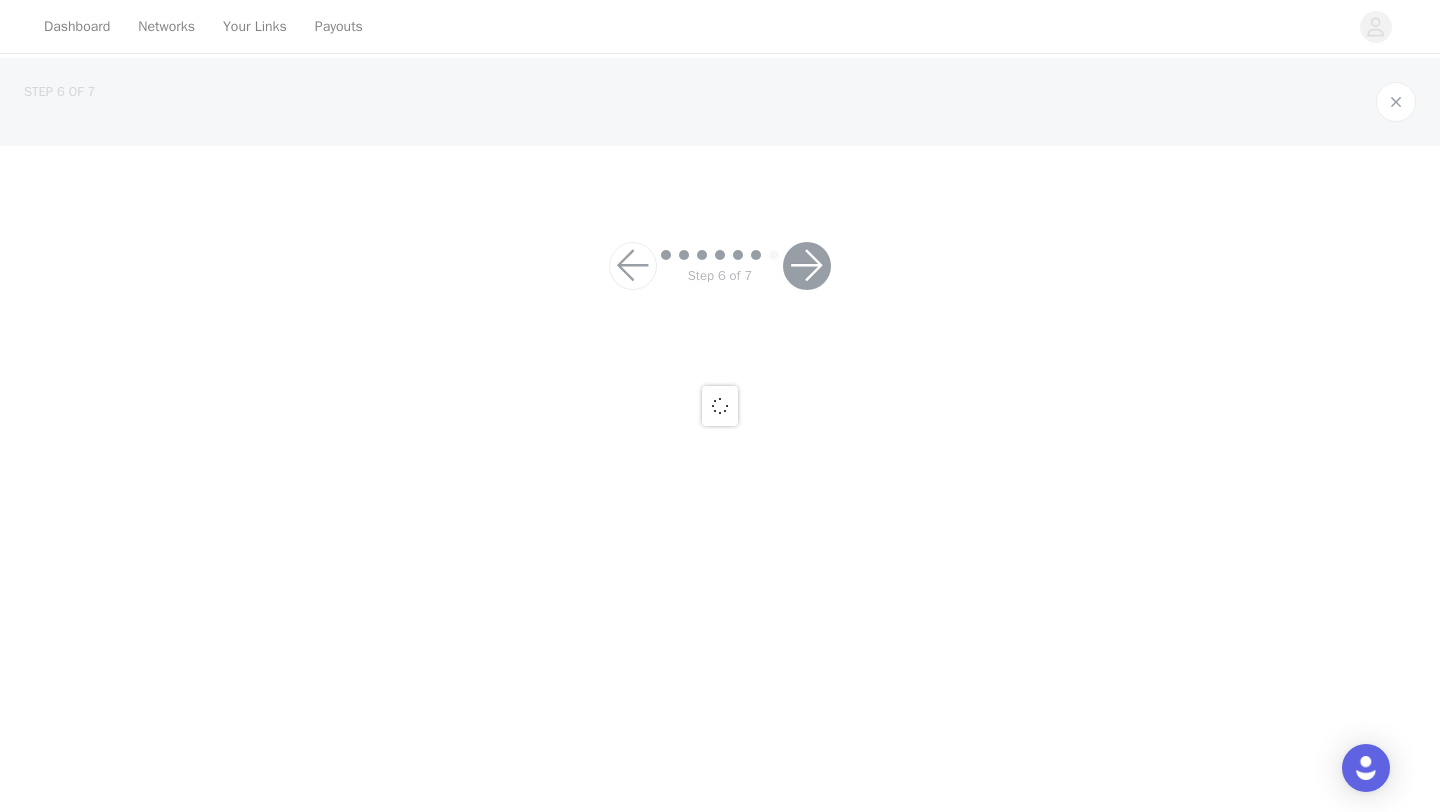 scroll, scrollTop: 0, scrollLeft: 0, axis: both 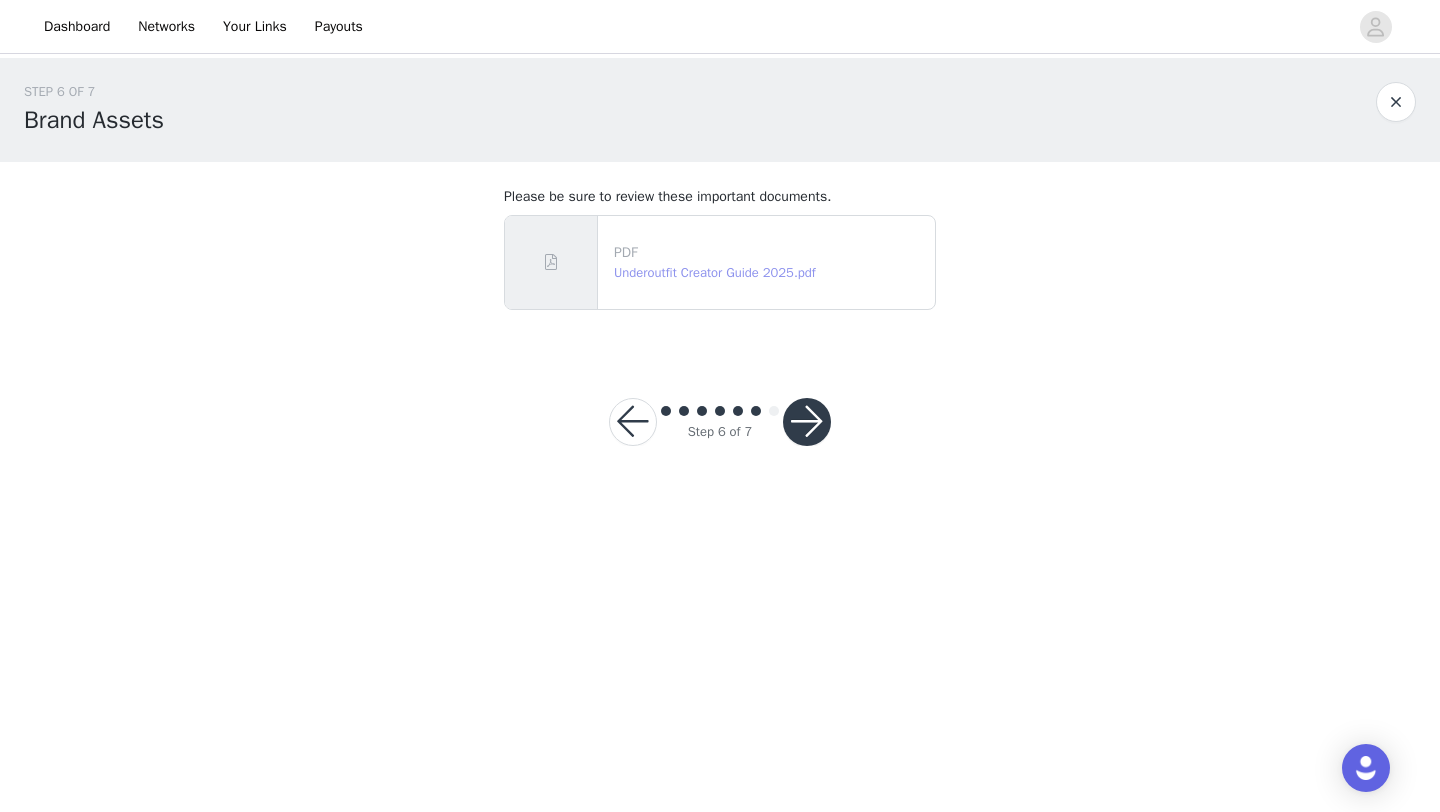 click on "Underoutfit Creator Guide 2025.pdf" at bounding box center (715, 272) 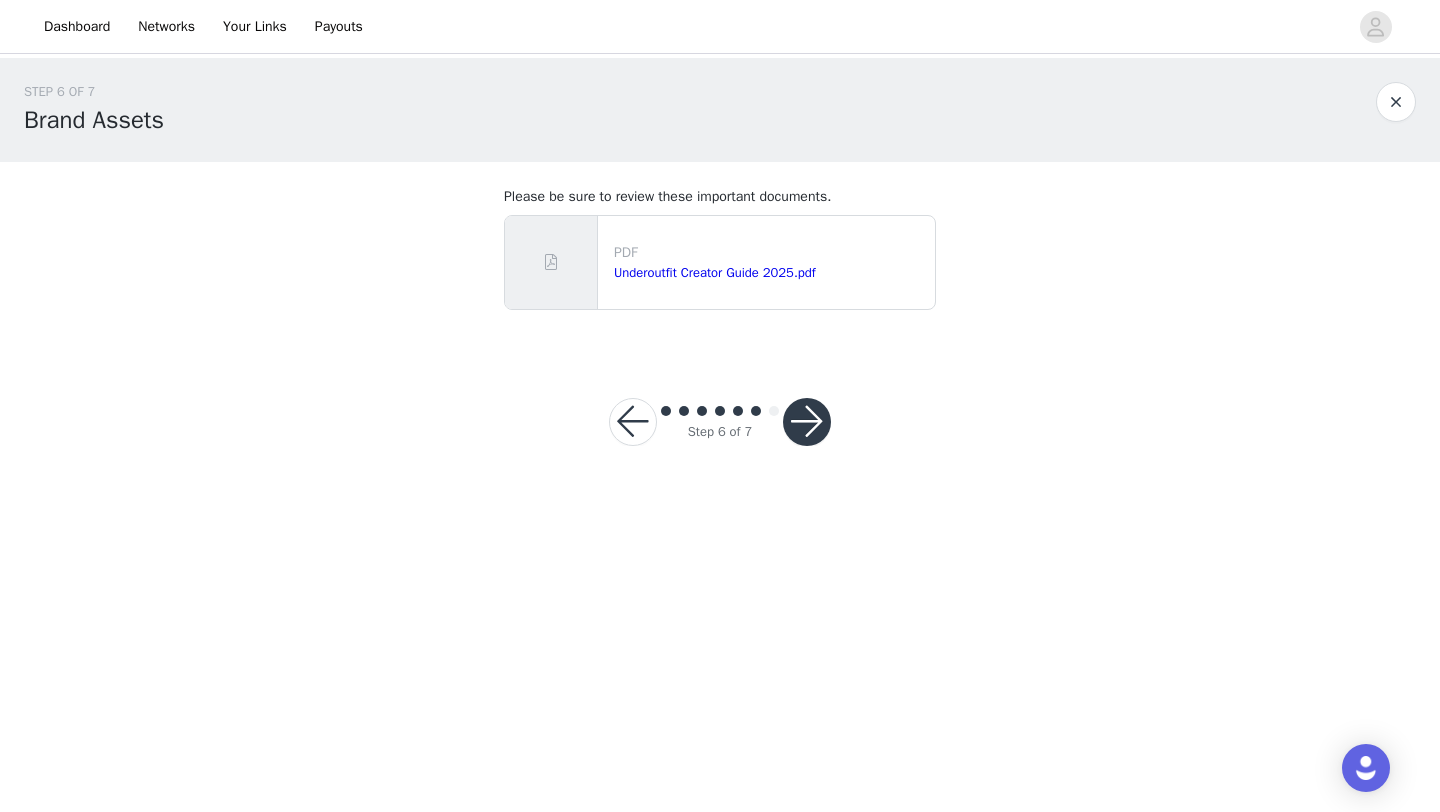 click at bounding box center (807, 422) 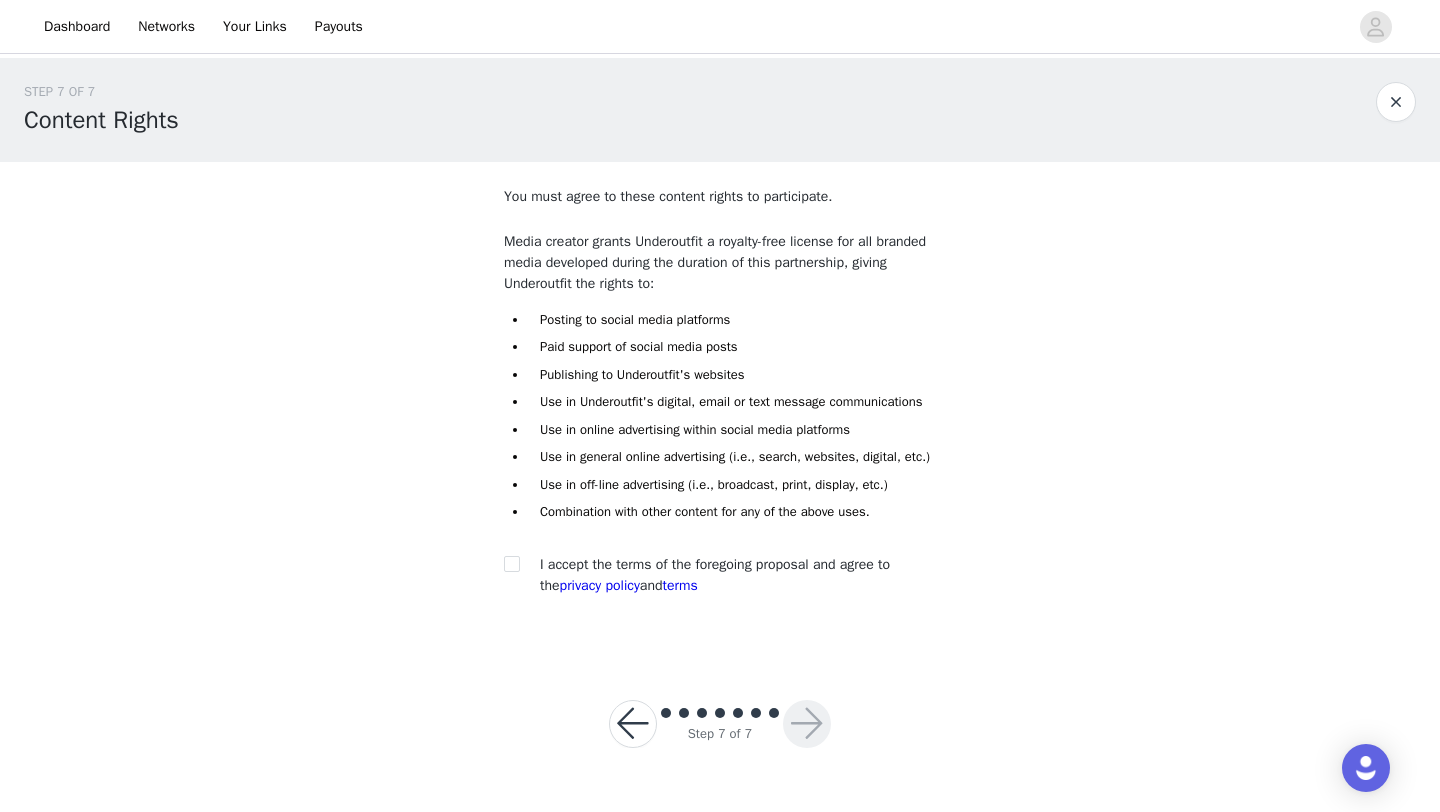 click on "You must agree to these content rights to participate. Media creator grants Underoutfit a royalty-free license for all branded media developed during the duration of this partnership, giving Underoutfit the rights to: Posting to social media platforms Paid support of social media posts Publishing to Underoutfit's websites Use in Underoutfit's digital, email or text message communications Use in online advertising within social media platforms Use in general online advertising (i.e., search, websites, digital, etc.) Use in off-line advertising (i.e., broadcast, print, display, etc.) Combination with other content for any of the above uses. I accept the terms of the foregoing proposal and agree to the privacy policy and terms" at bounding box center (720, 407) 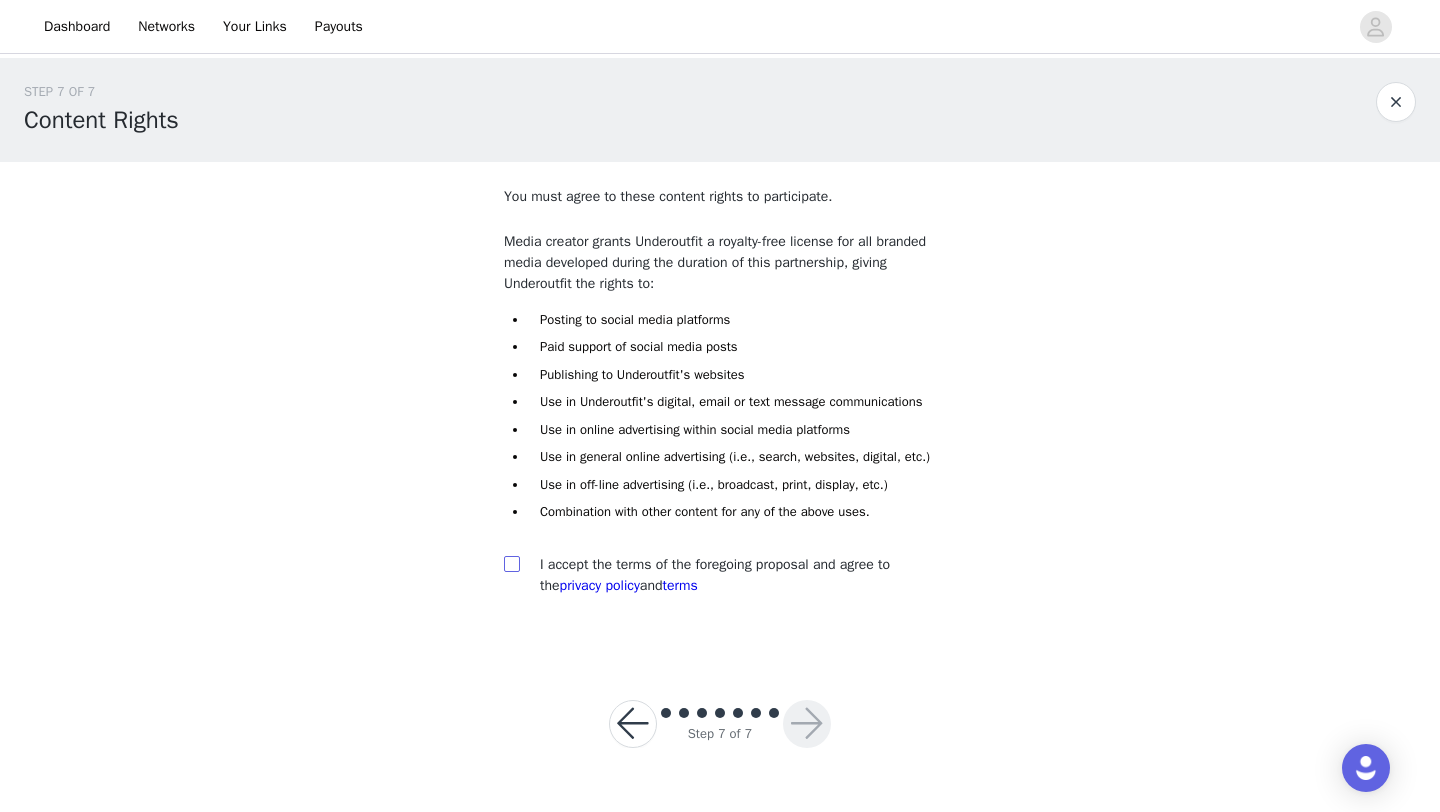 click at bounding box center (511, 563) 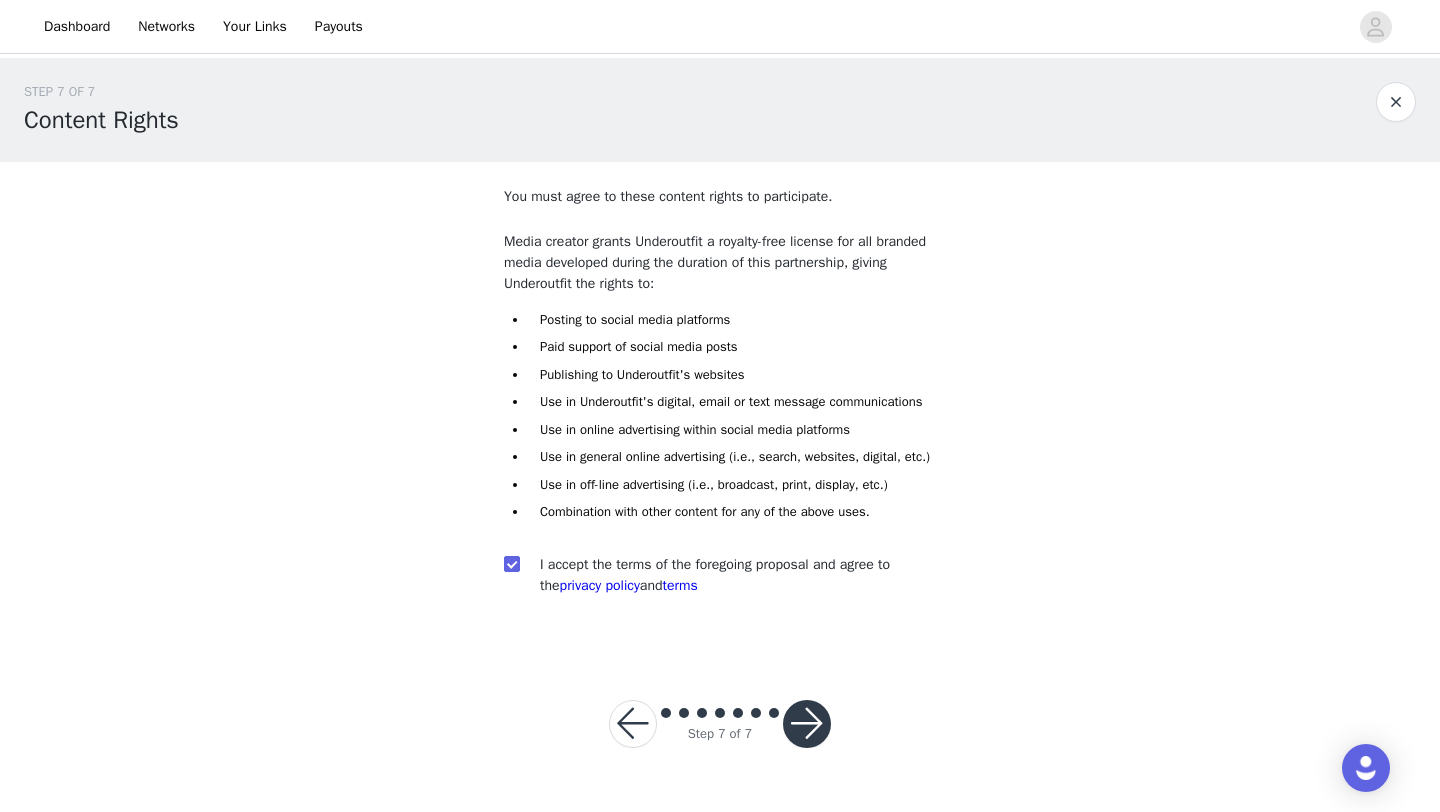 click at bounding box center [807, 724] 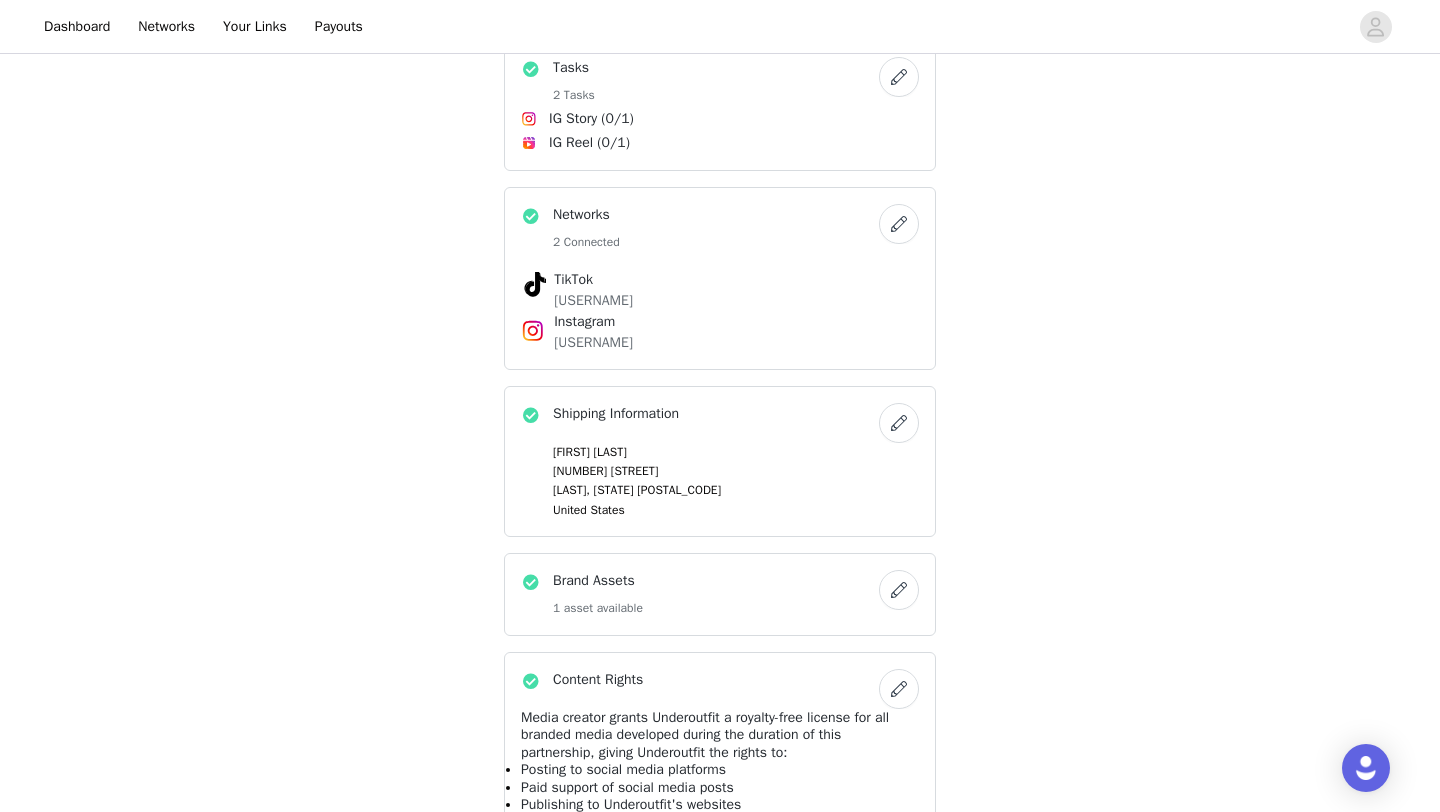 scroll, scrollTop: 1001, scrollLeft: 0, axis: vertical 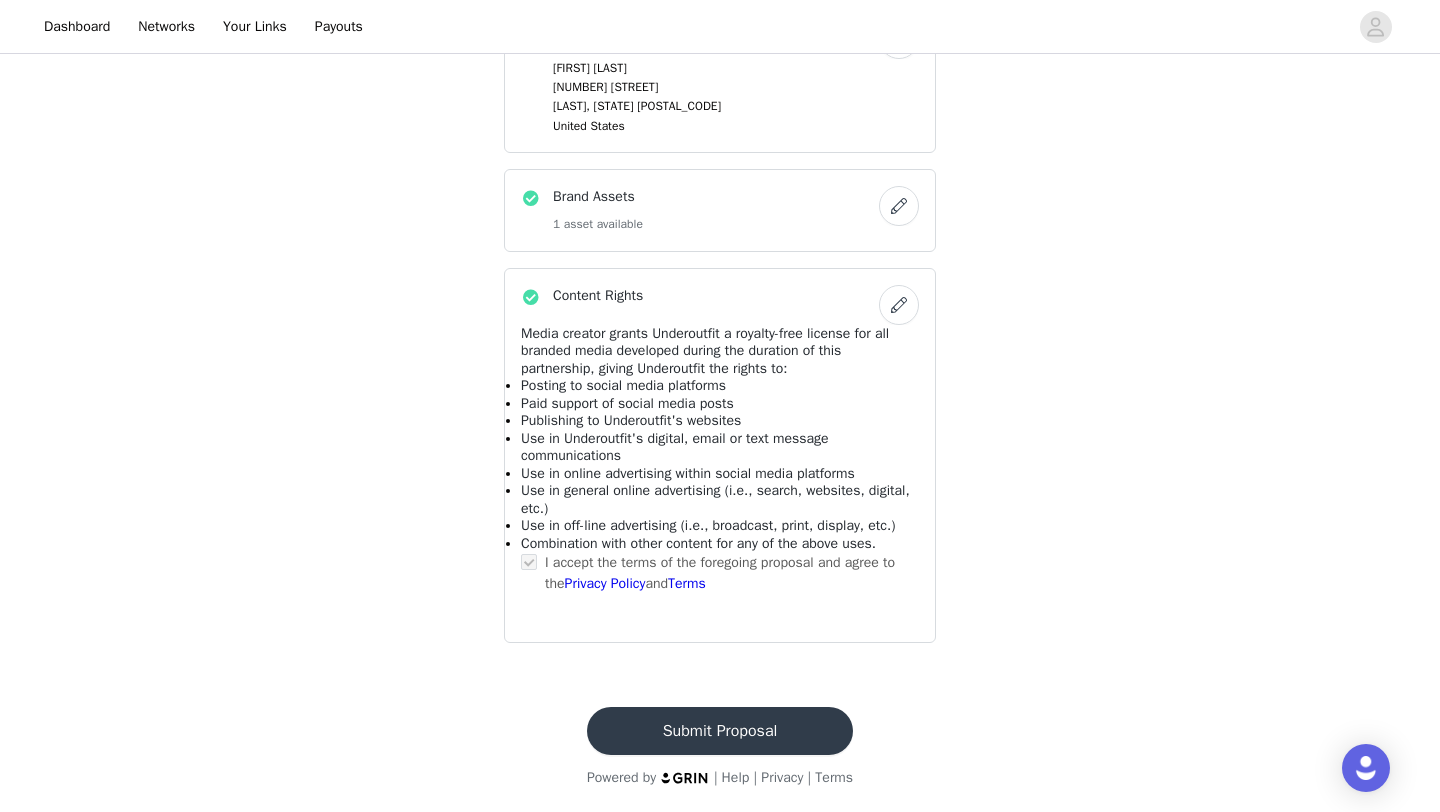 click on "Submit Proposal" at bounding box center (720, 731) 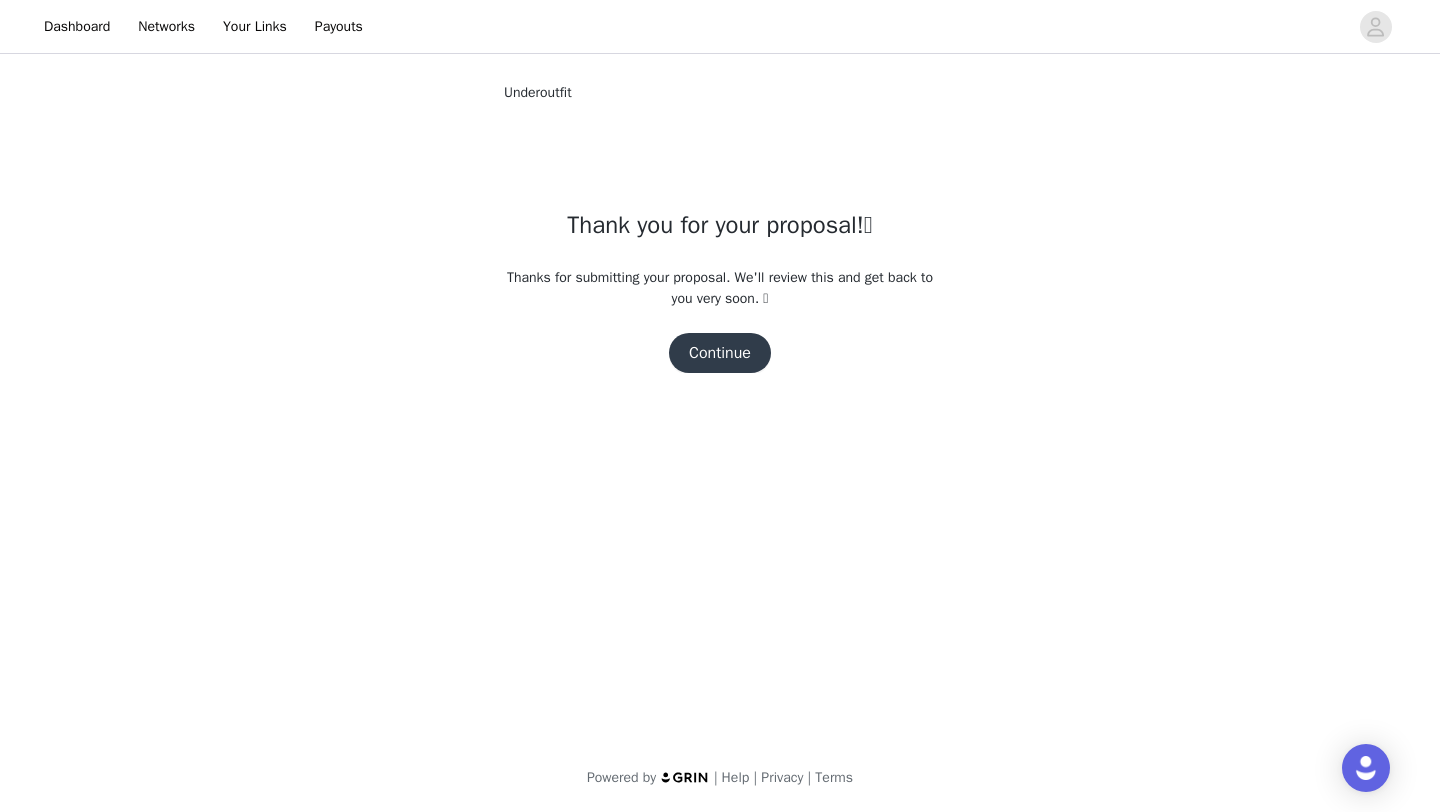 scroll, scrollTop: 0, scrollLeft: 0, axis: both 